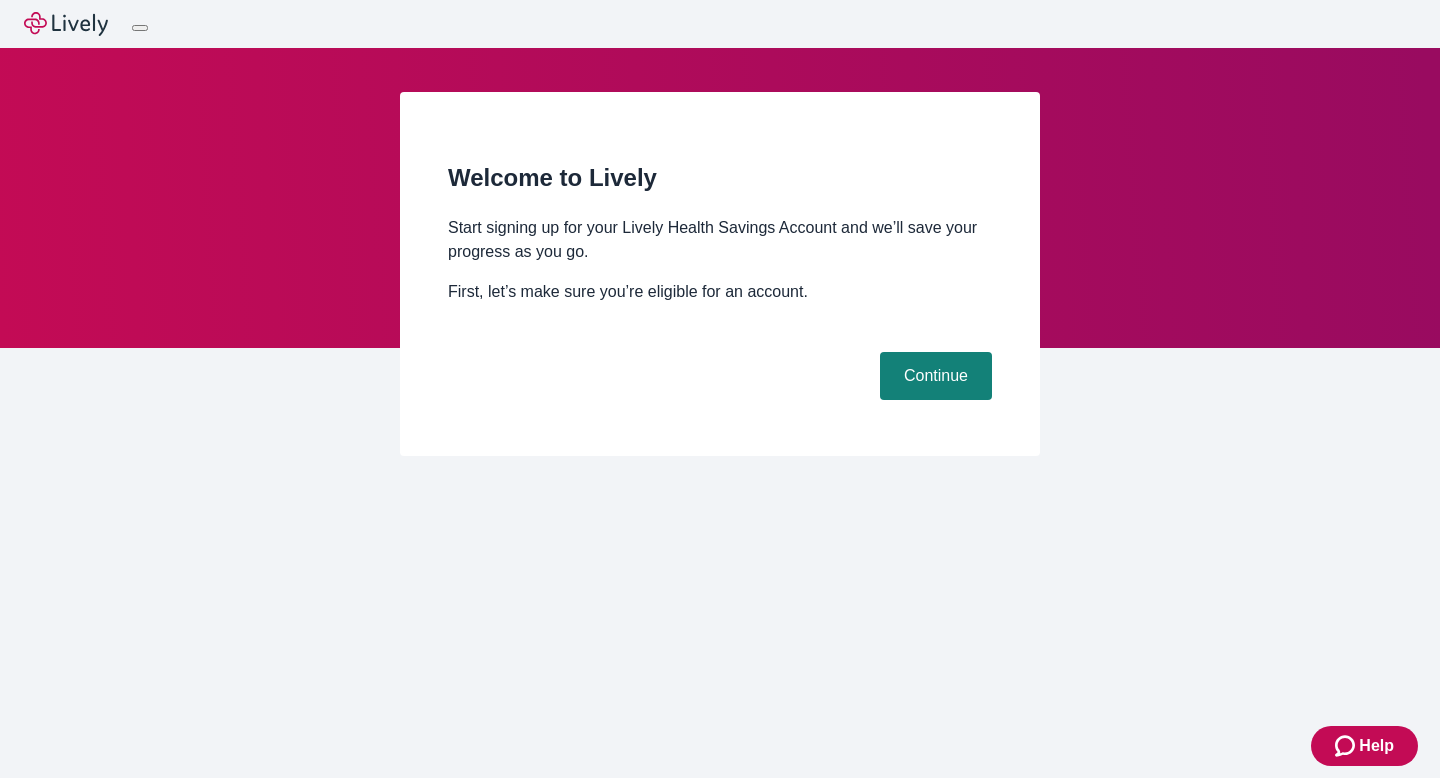 scroll, scrollTop: 0, scrollLeft: 0, axis: both 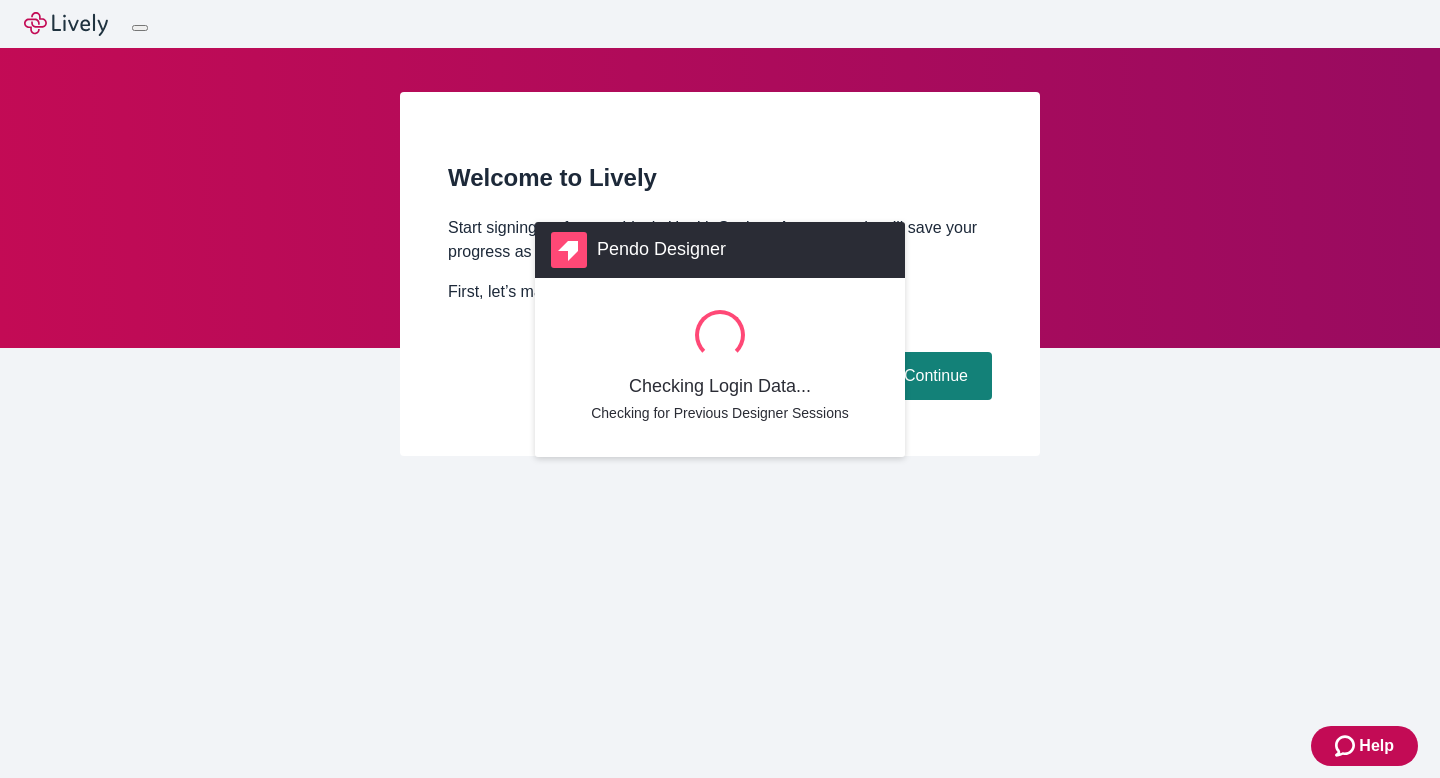 click on "Pendo Designer
Checking Login Data...
Checking for Previous Designer Sessions" at bounding box center [720, 389] 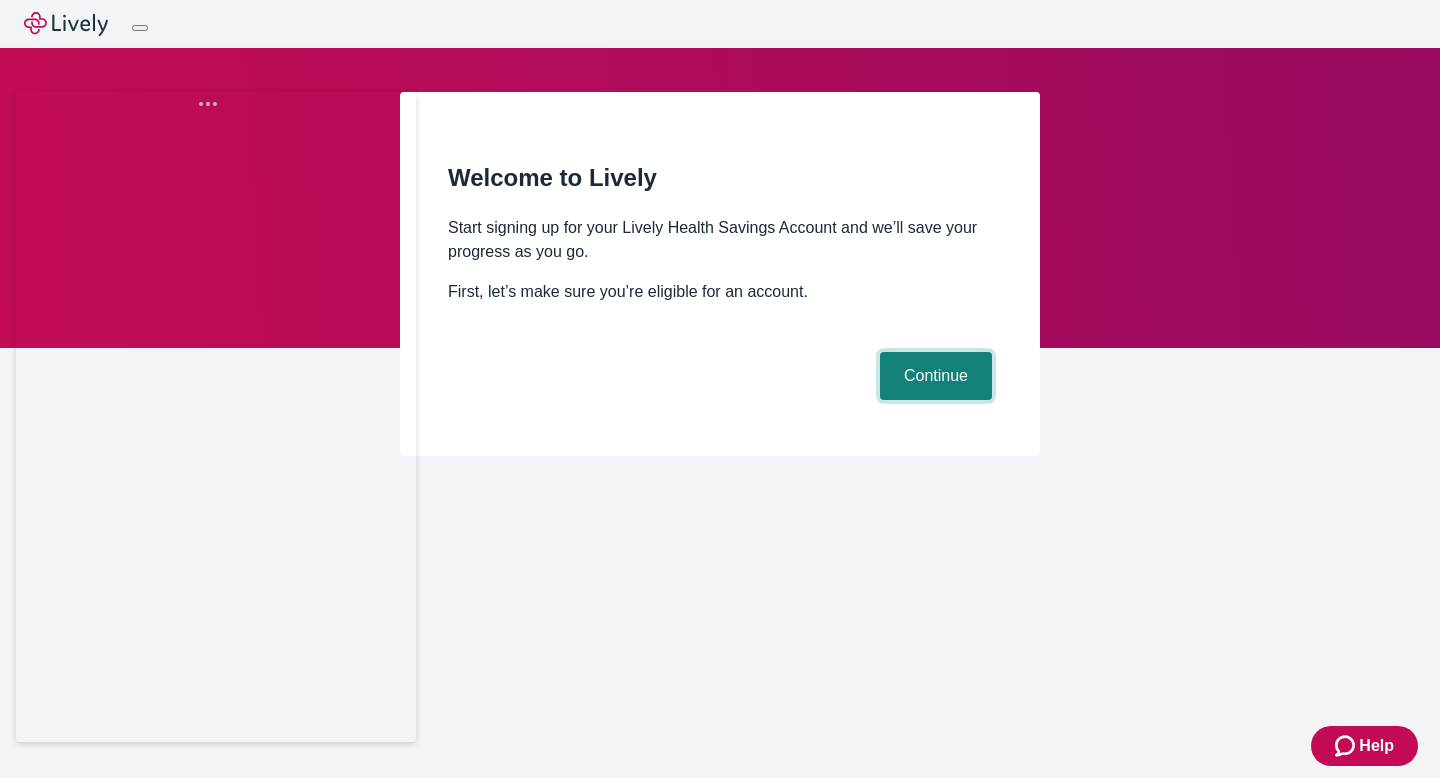 click on "Continue" at bounding box center (936, 376) 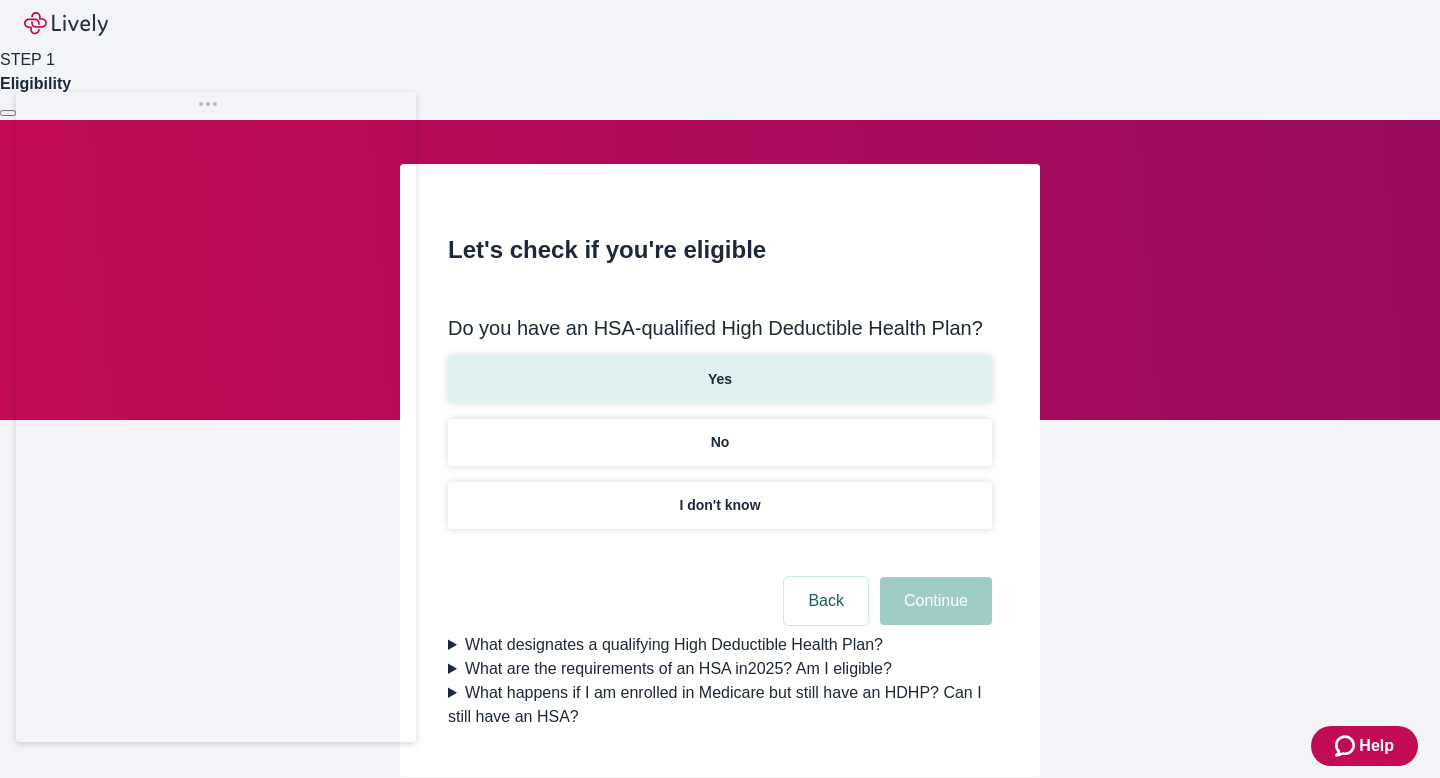 click on "Yes" at bounding box center (720, 379) 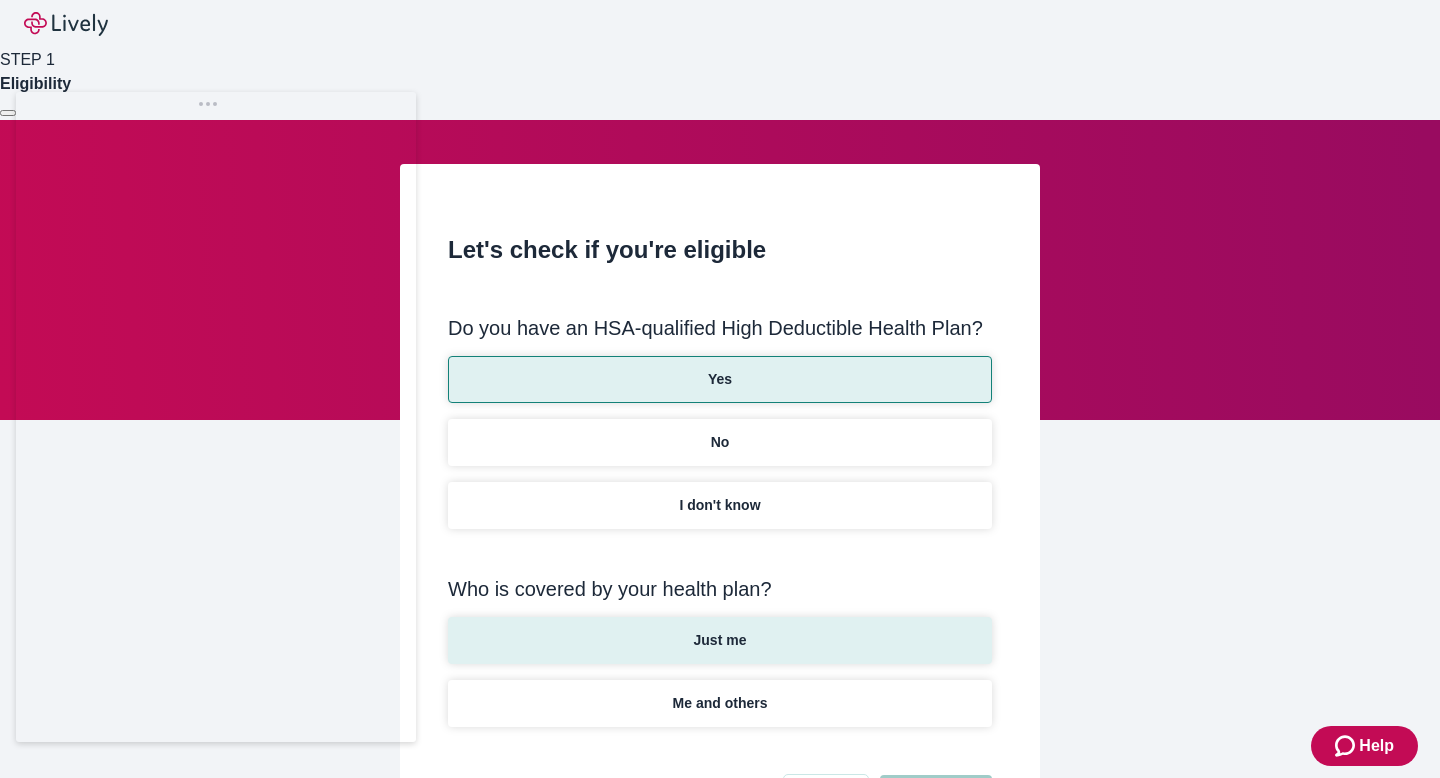 click on "Just me" at bounding box center [720, 640] 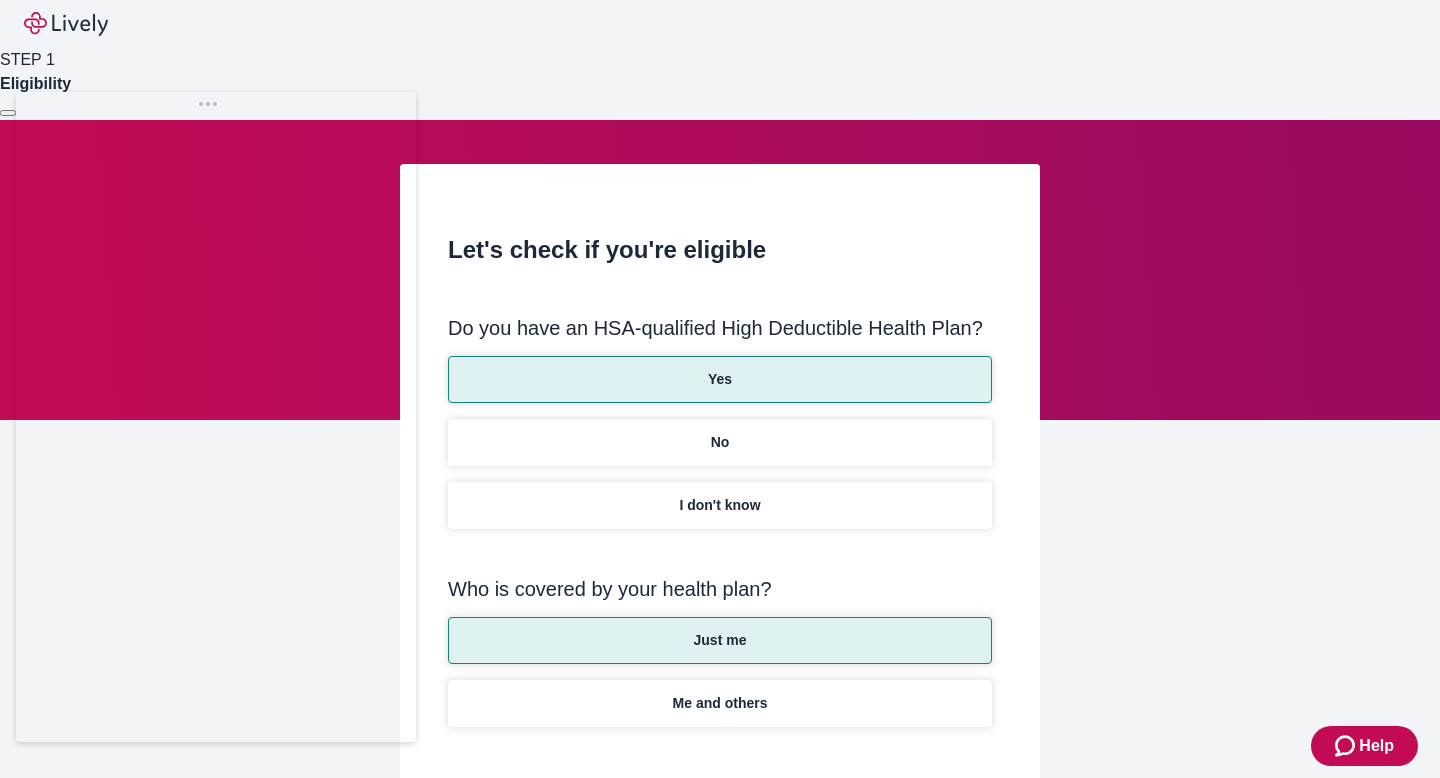 scroll, scrollTop: 344, scrollLeft: 0, axis: vertical 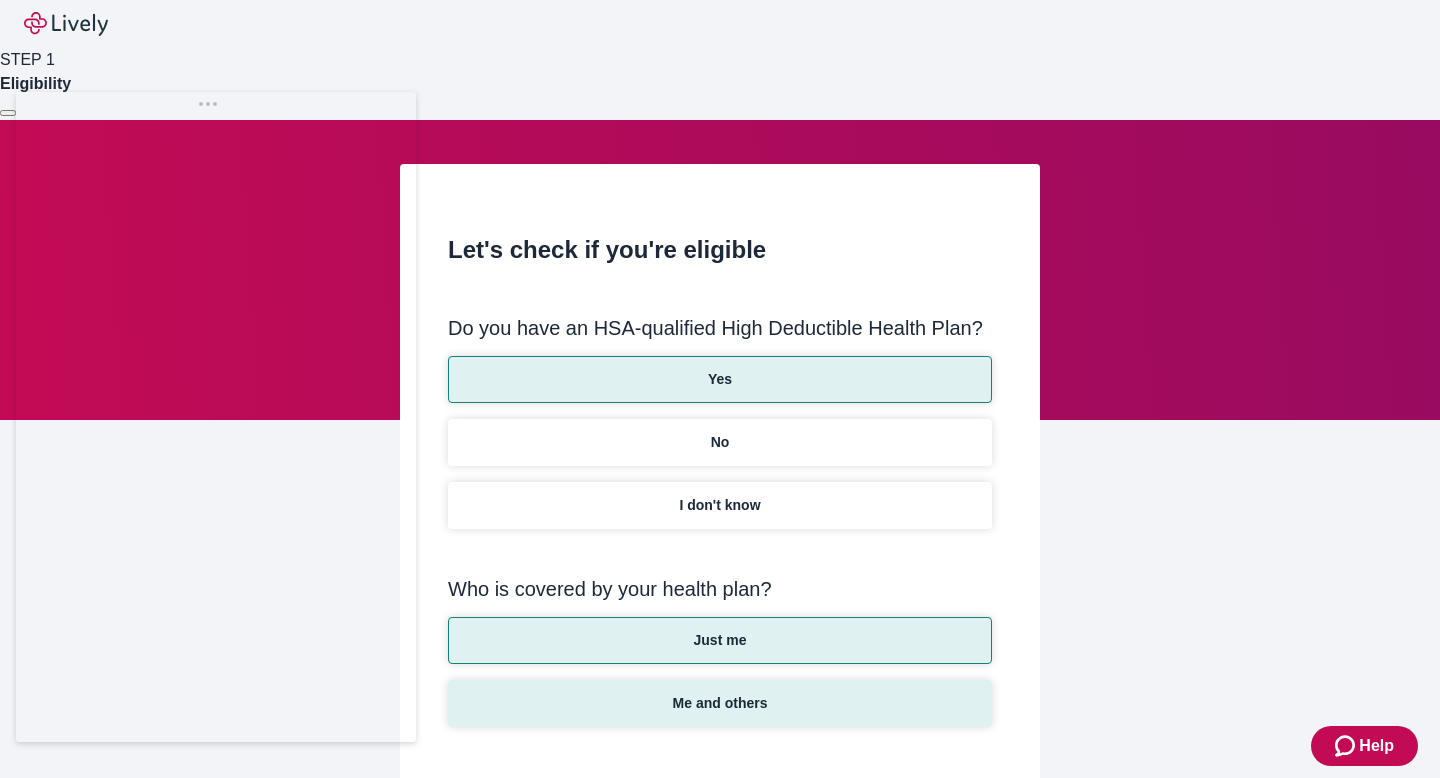 click on "Me and others" at bounding box center [720, 703] 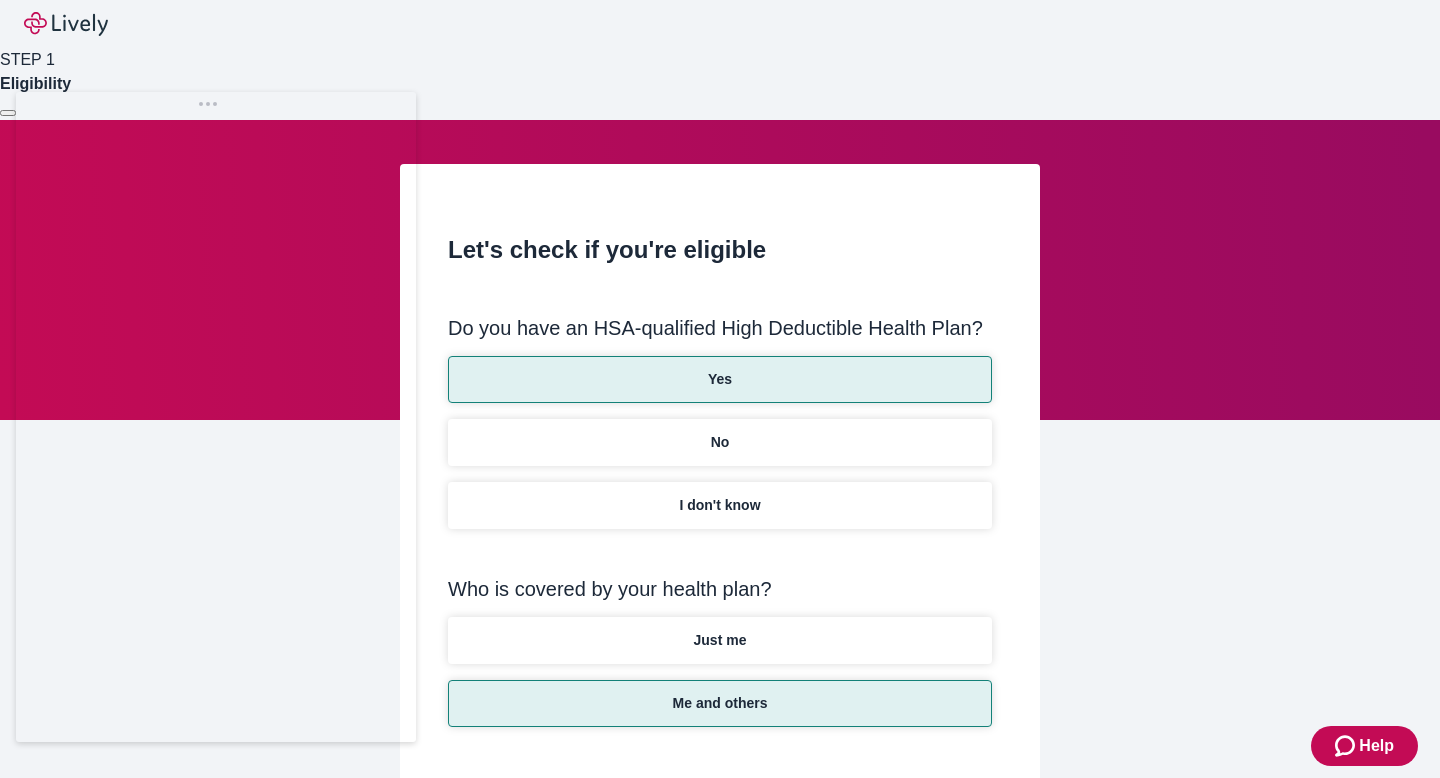 click on "Continue" at bounding box center [936, 997] 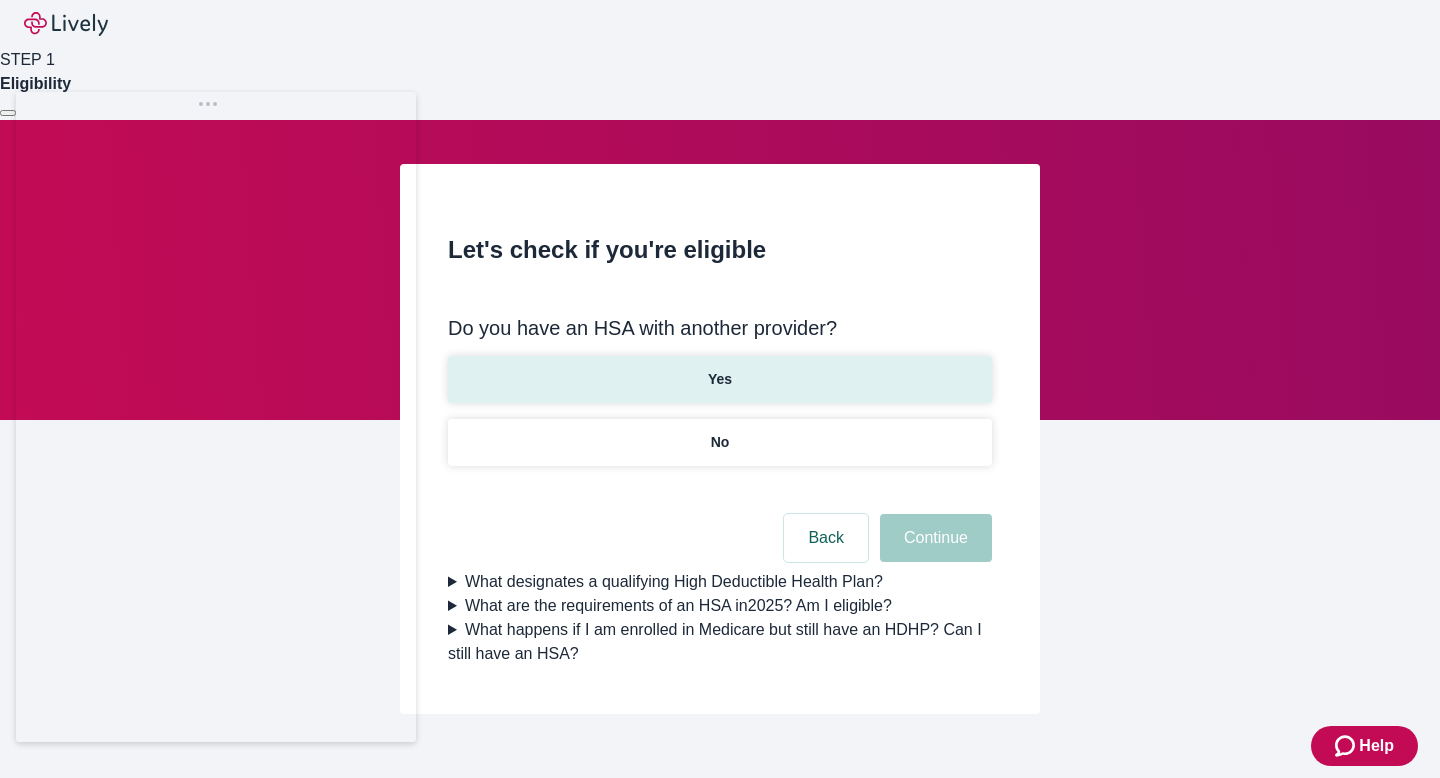 click on "Yes" at bounding box center (720, 379) 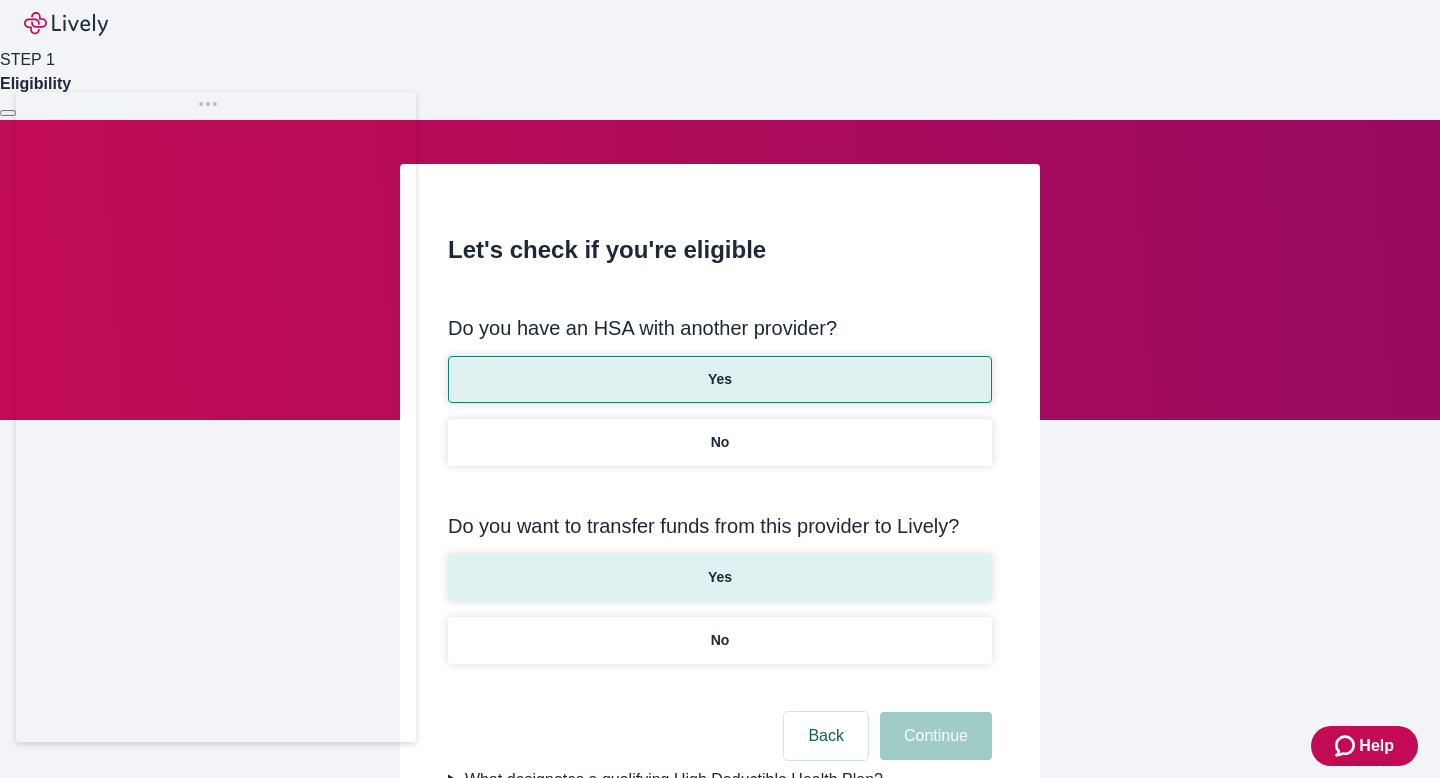 click on "Yes" at bounding box center (720, 577) 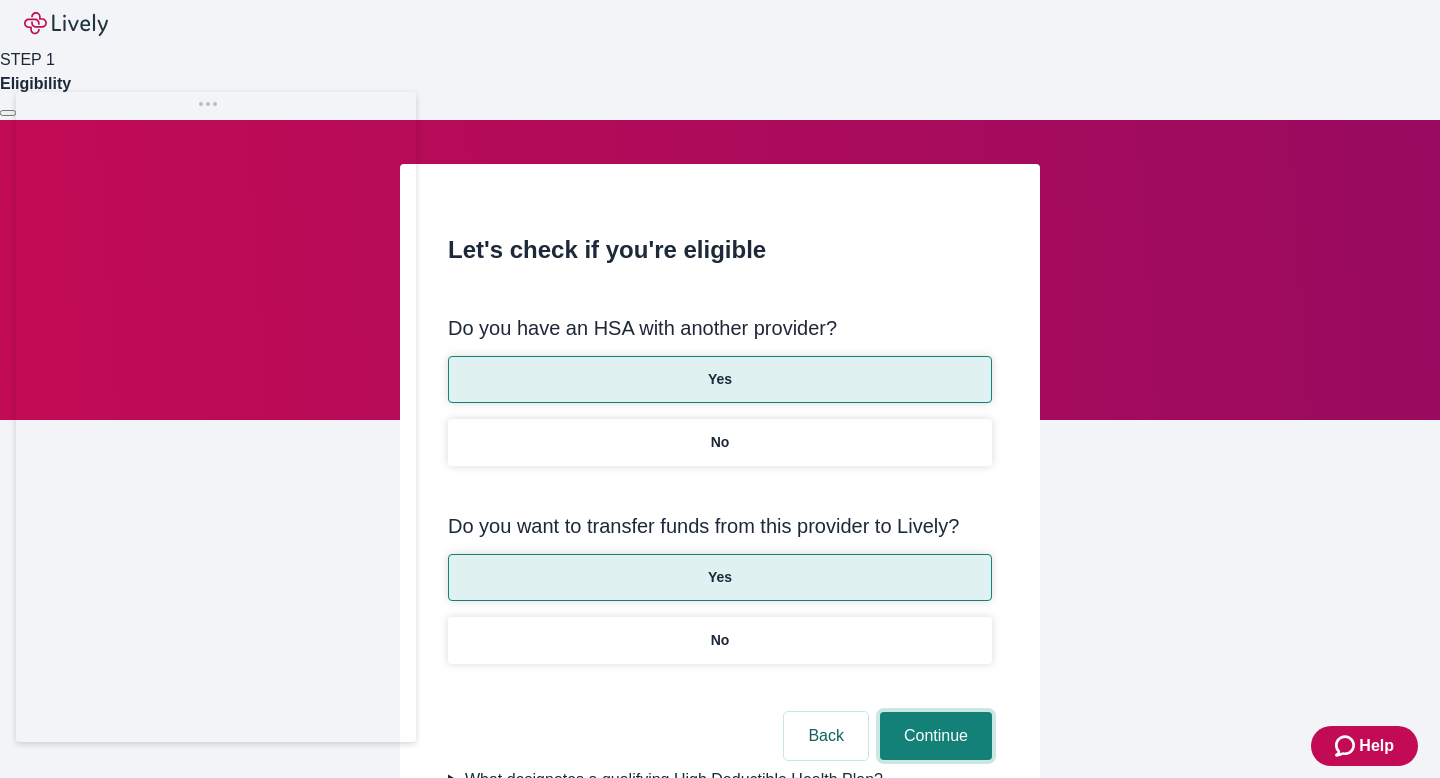 click on "Continue" at bounding box center (936, 736) 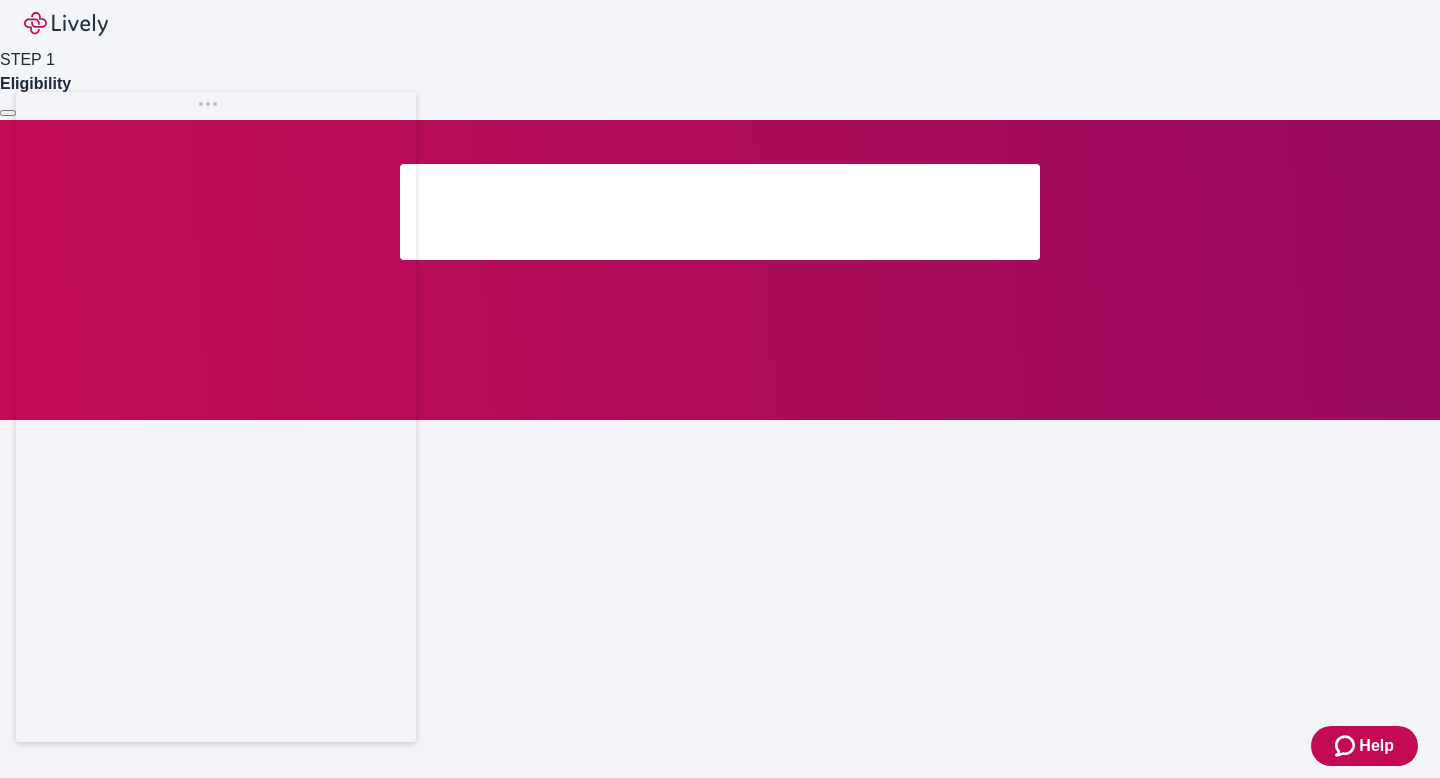 scroll, scrollTop: 290, scrollLeft: 0, axis: vertical 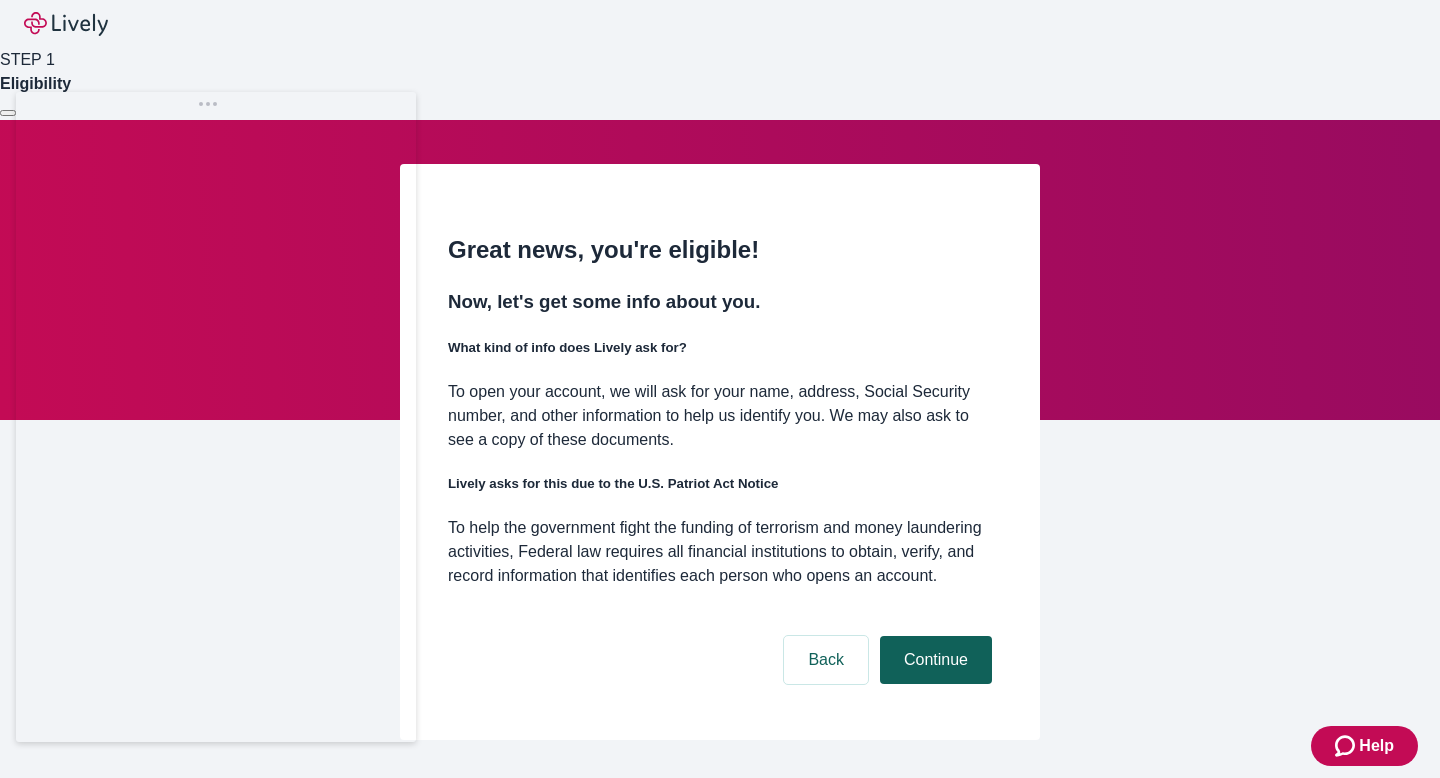 click on "Continue" at bounding box center [936, 660] 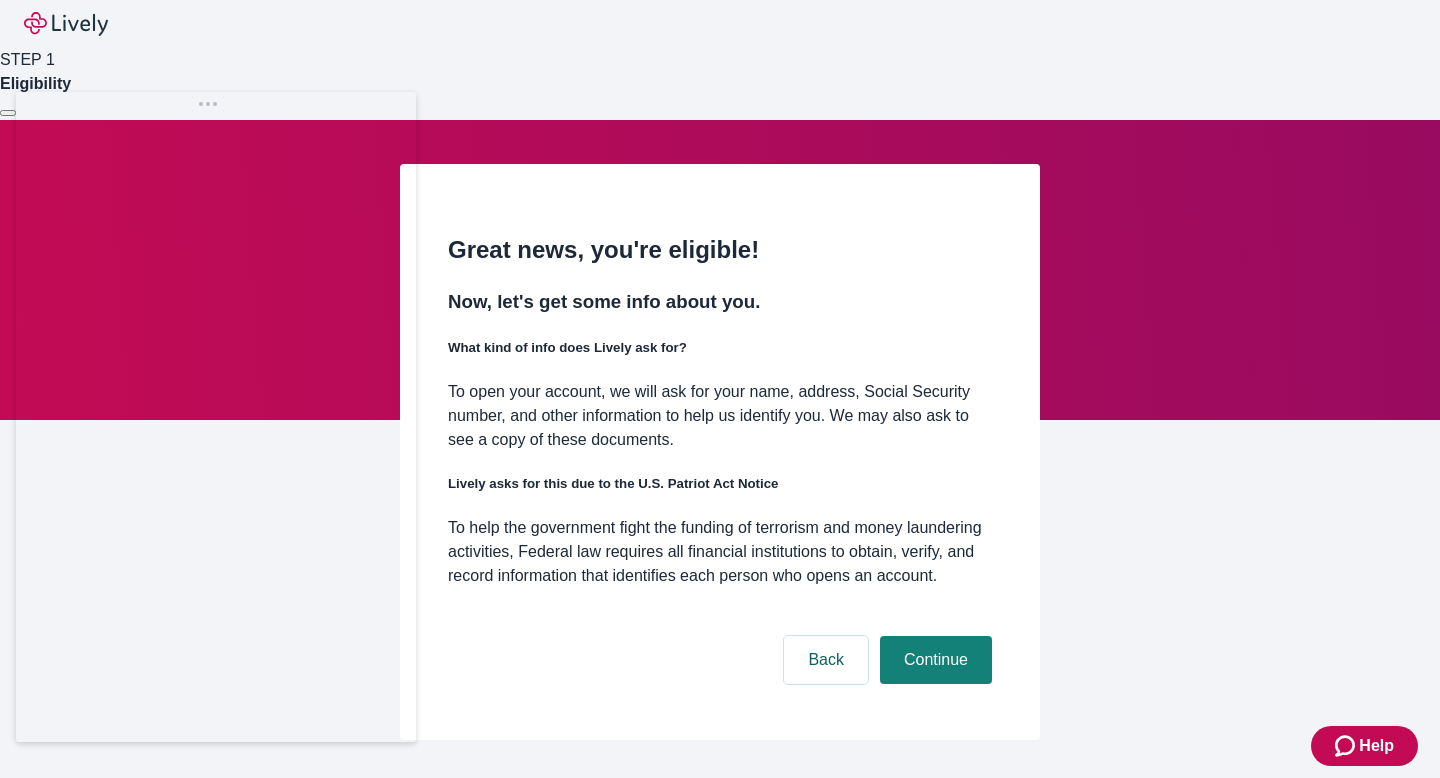 scroll, scrollTop: 0, scrollLeft: 0, axis: both 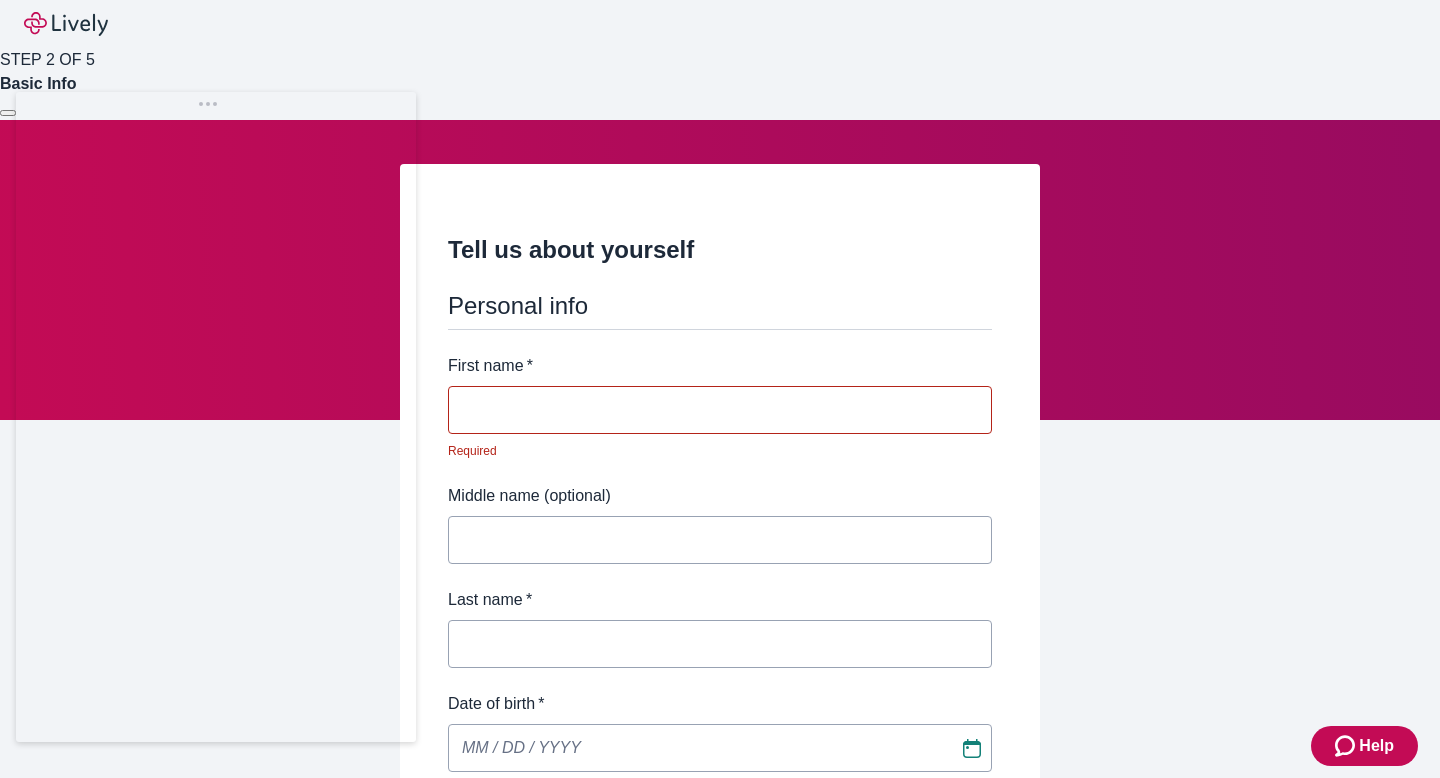 type on "Bethel" 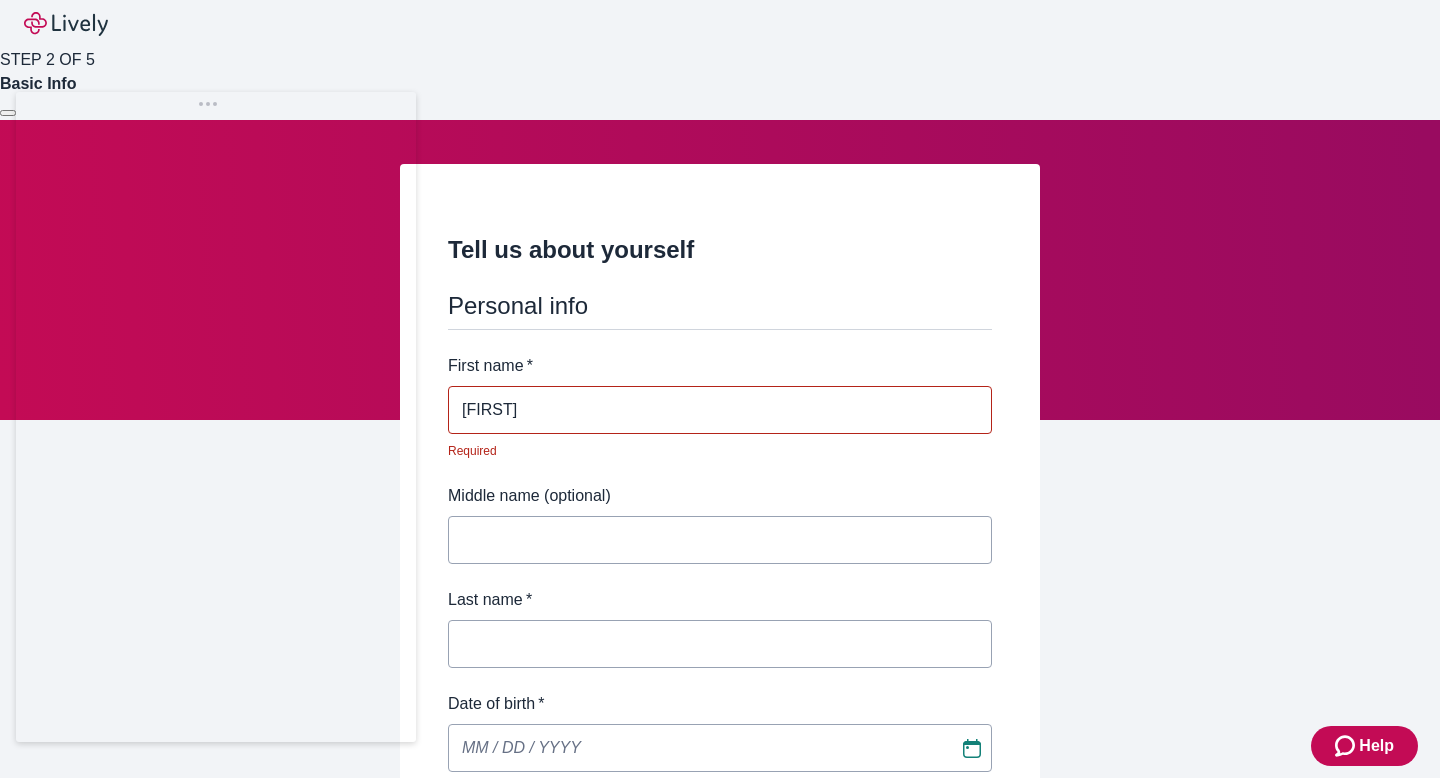 type on "Ut itaque illum doloremque maxime maiores vero accusamus consequatur aspernatur." 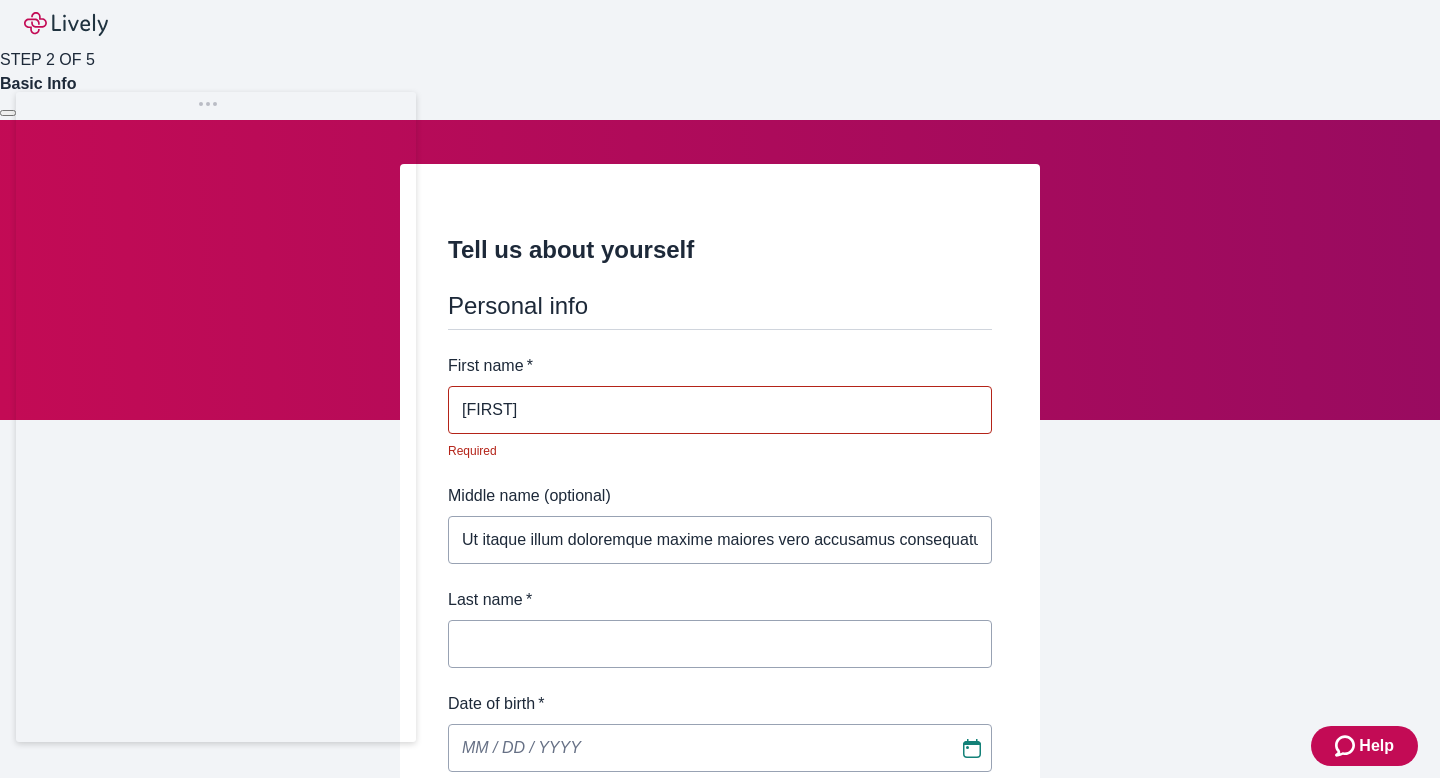 type on "[NAME]" 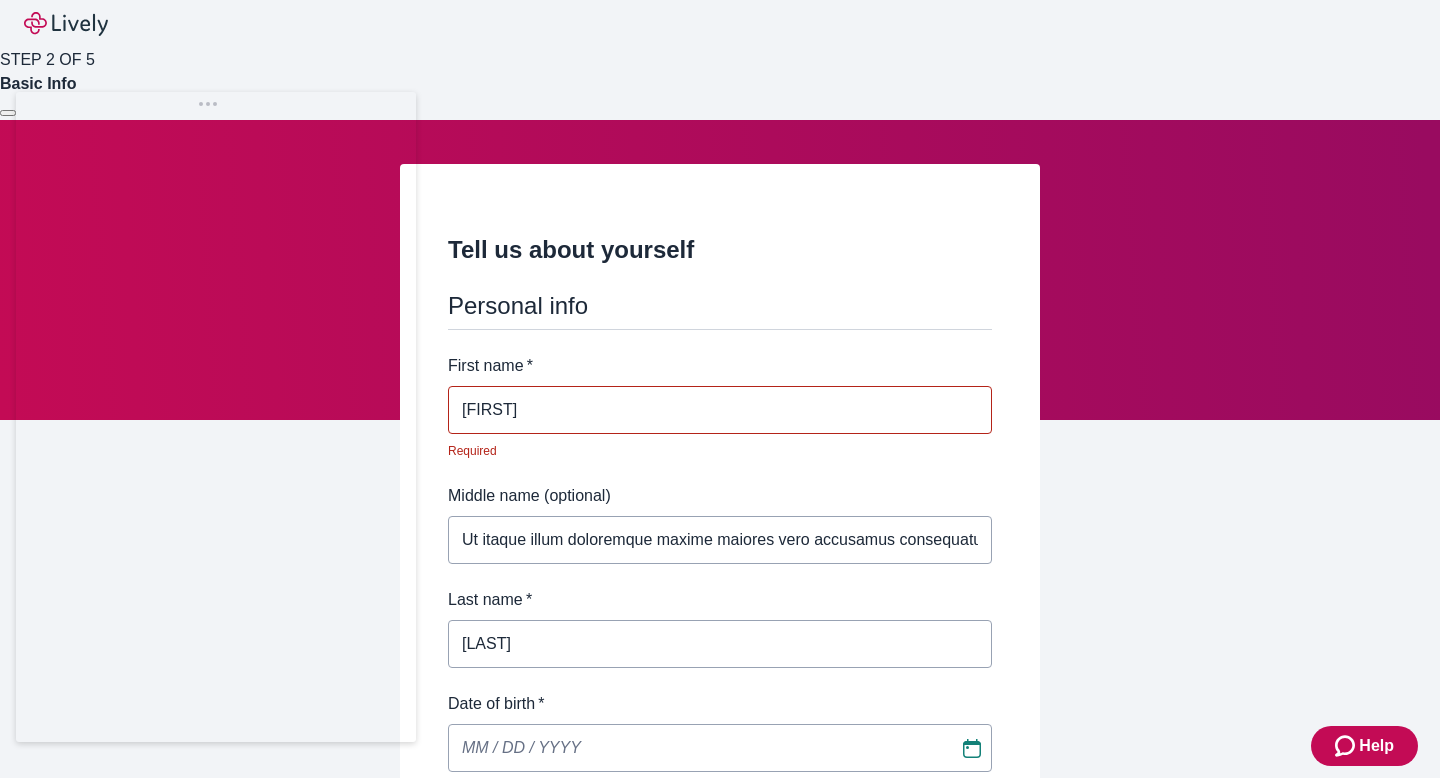type on "•••" 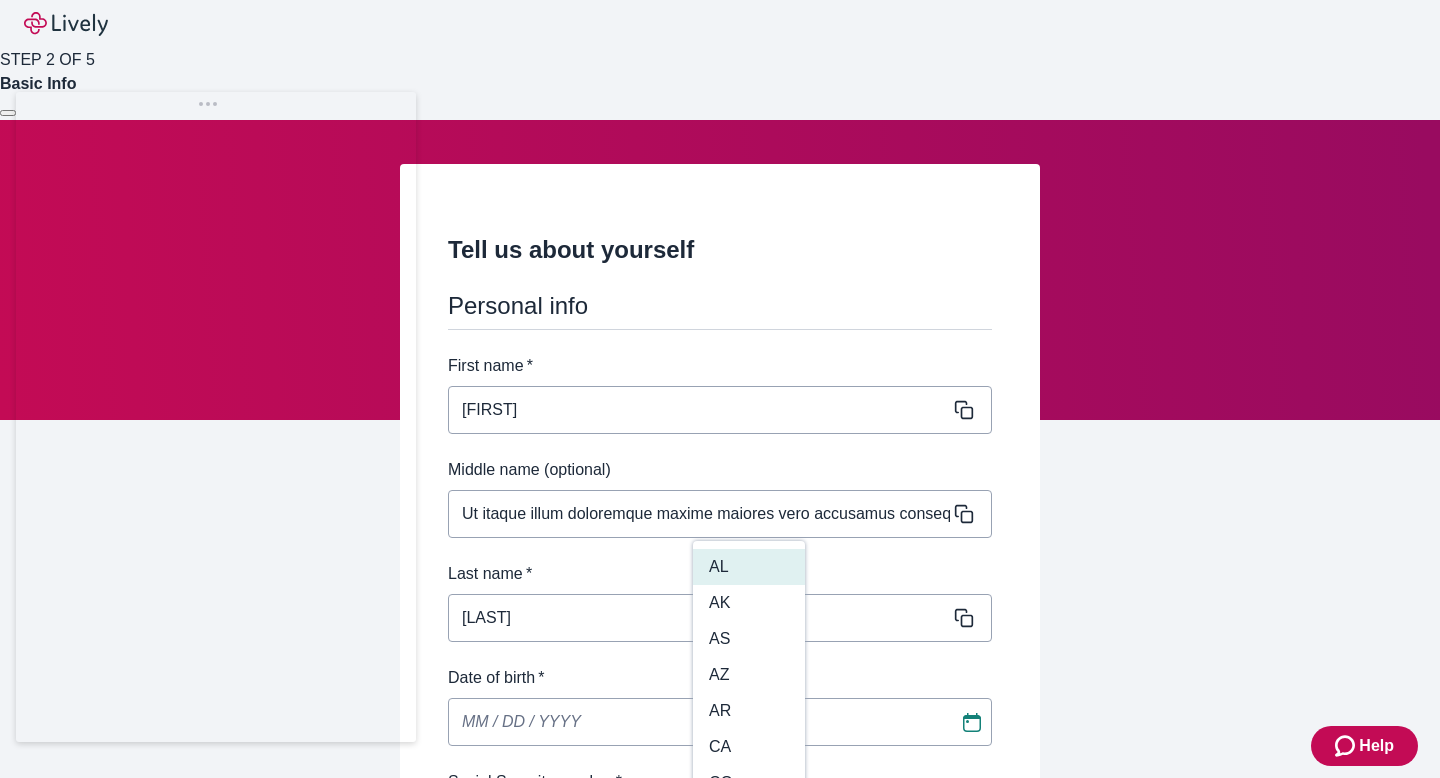 type 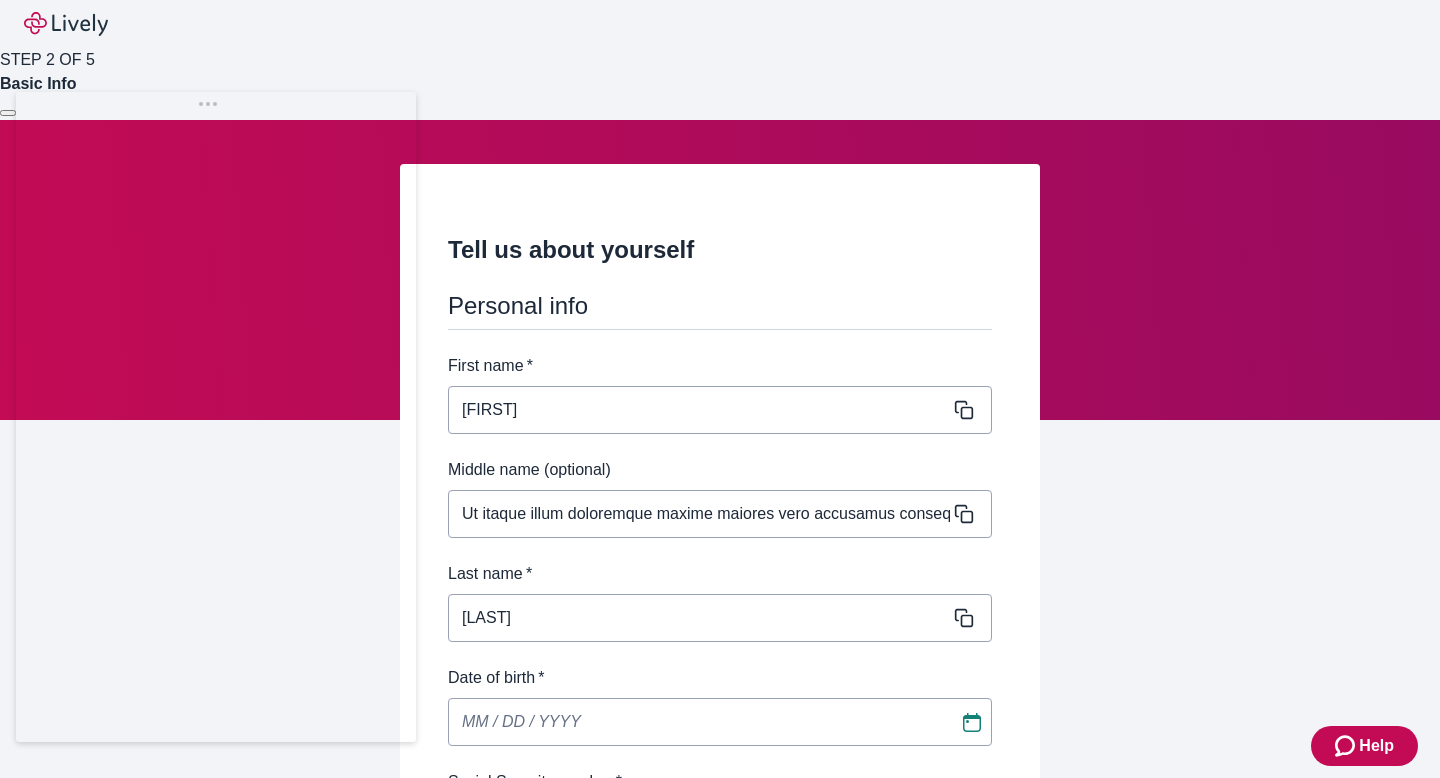 scroll, scrollTop: 196, scrollLeft: 0, axis: vertical 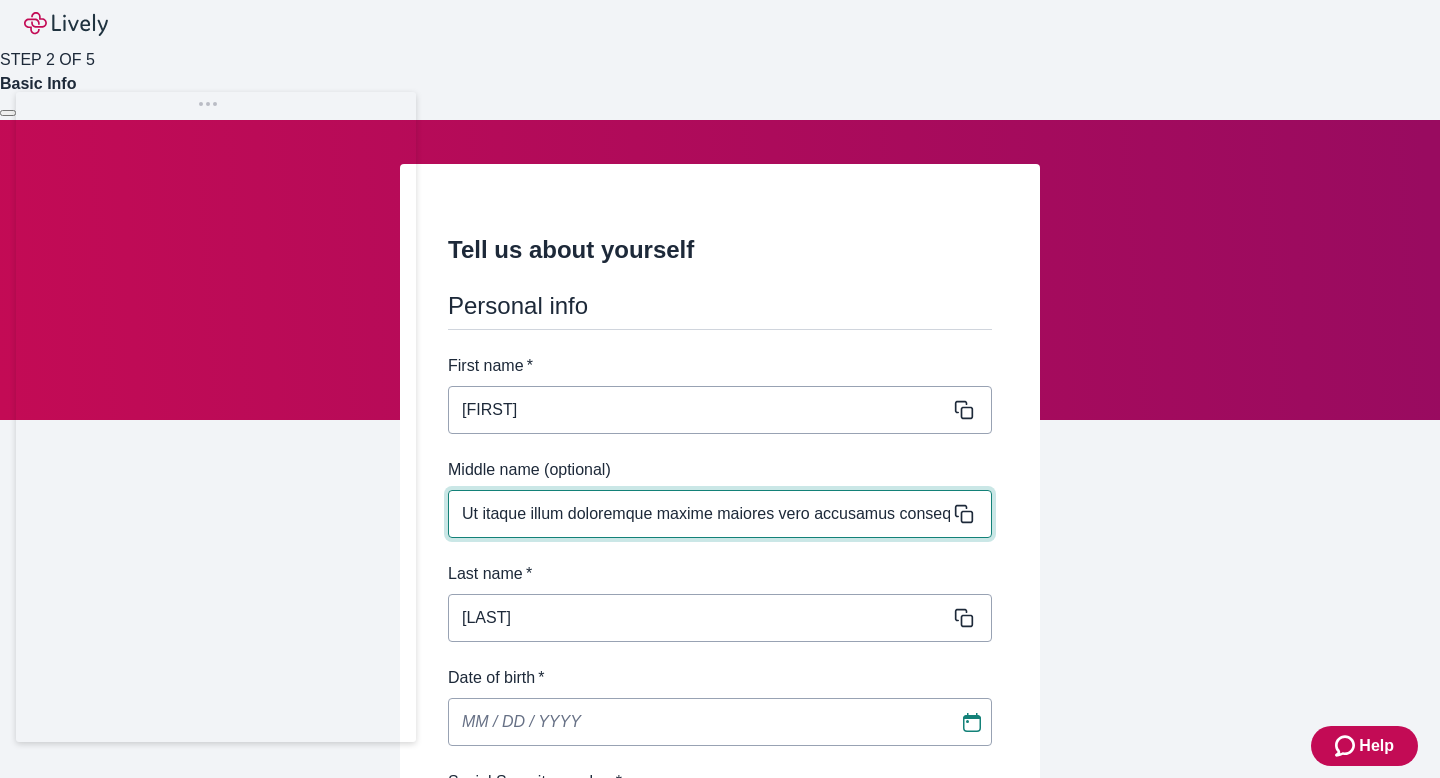 click on "Ut itaque illum doloremque maxime maiores vero accusamus consequatur aspernatur." at bounding box center [699, 514] 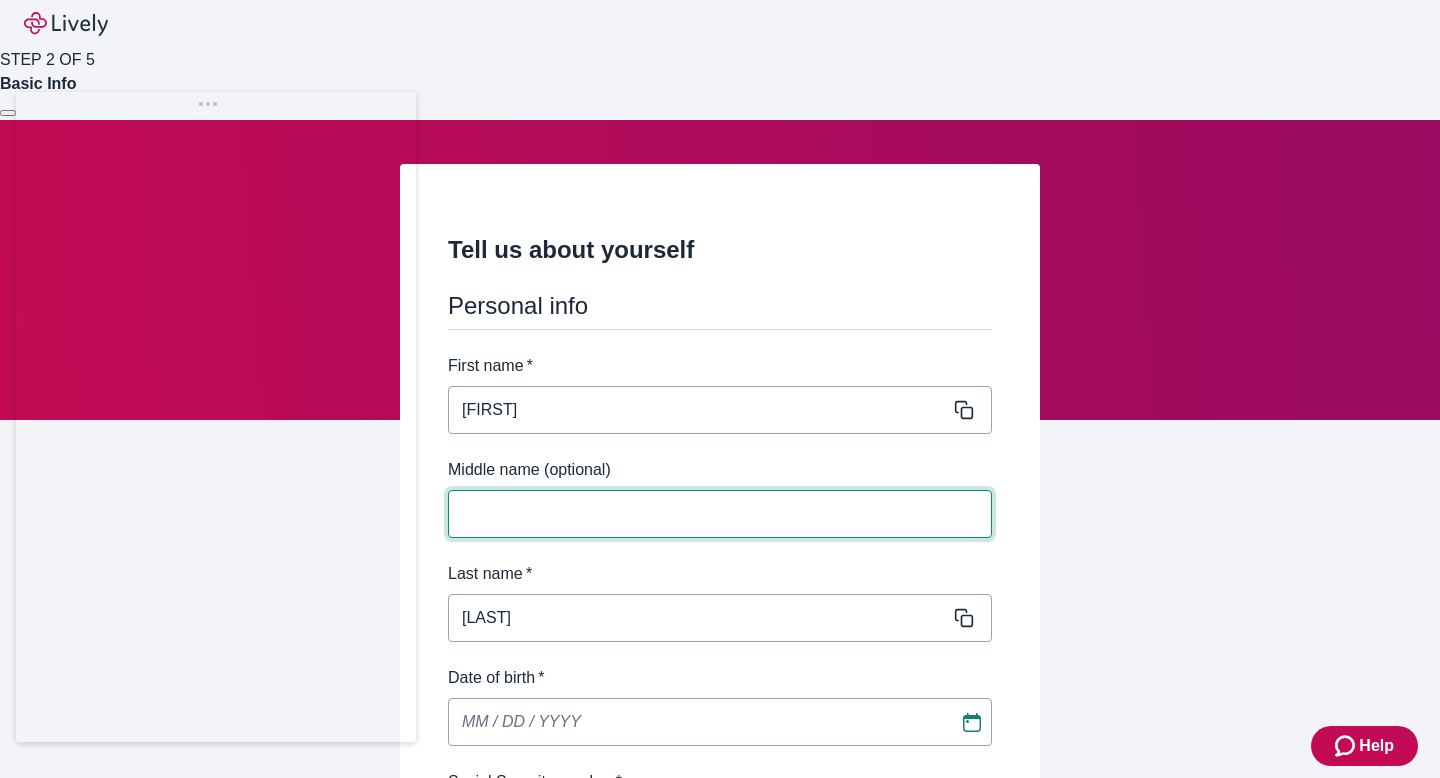 type 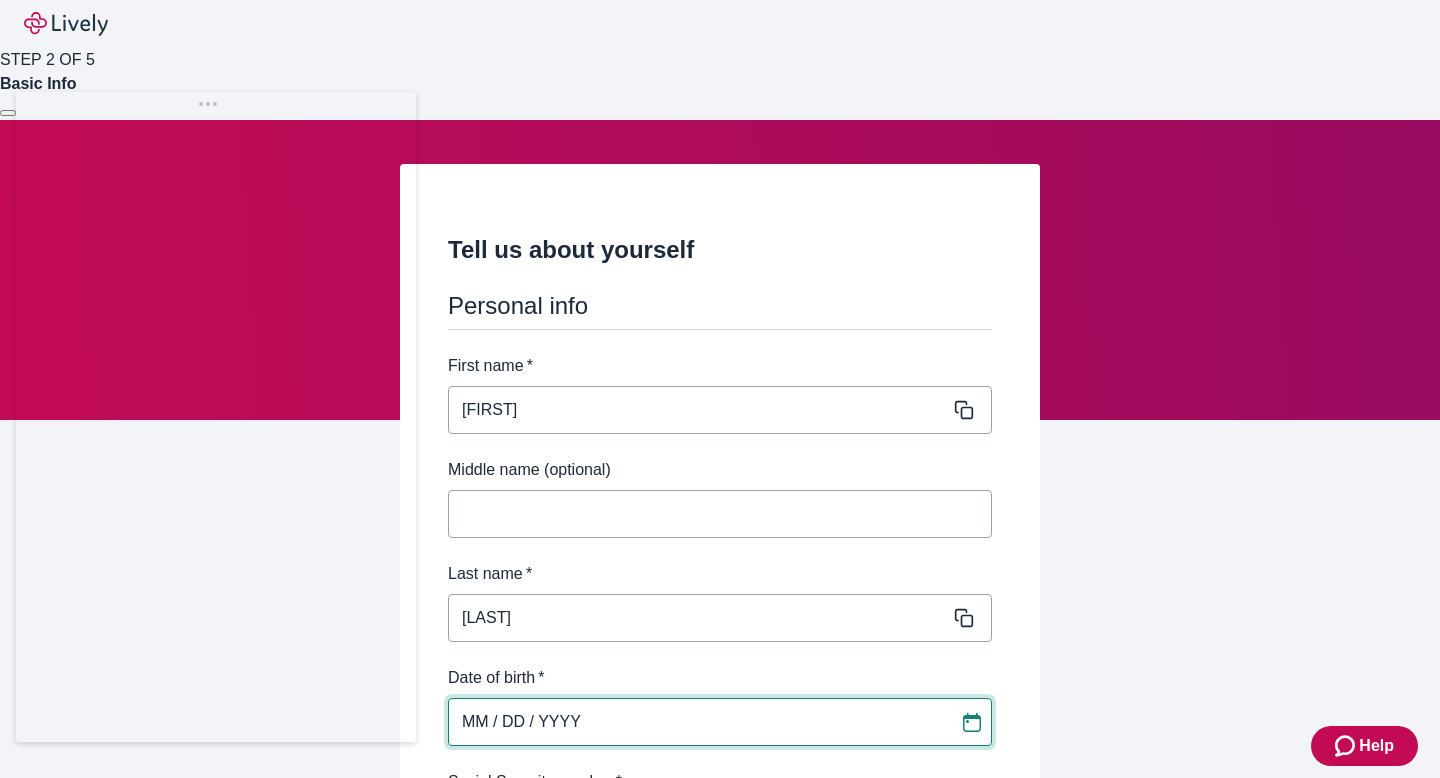 click on "MM / DD / YYYY" at bounding box center [697, 722] 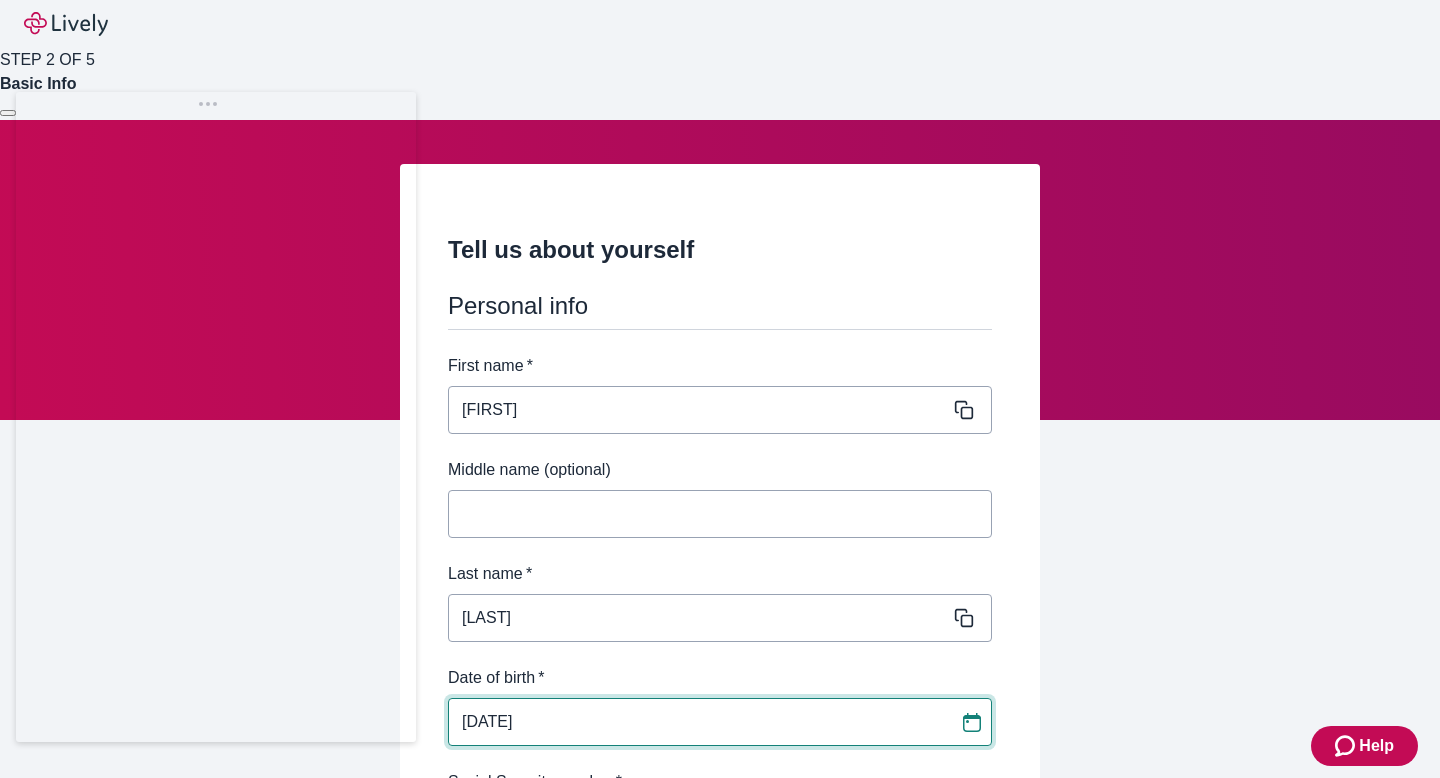 type on "01 / 01 / 2000" 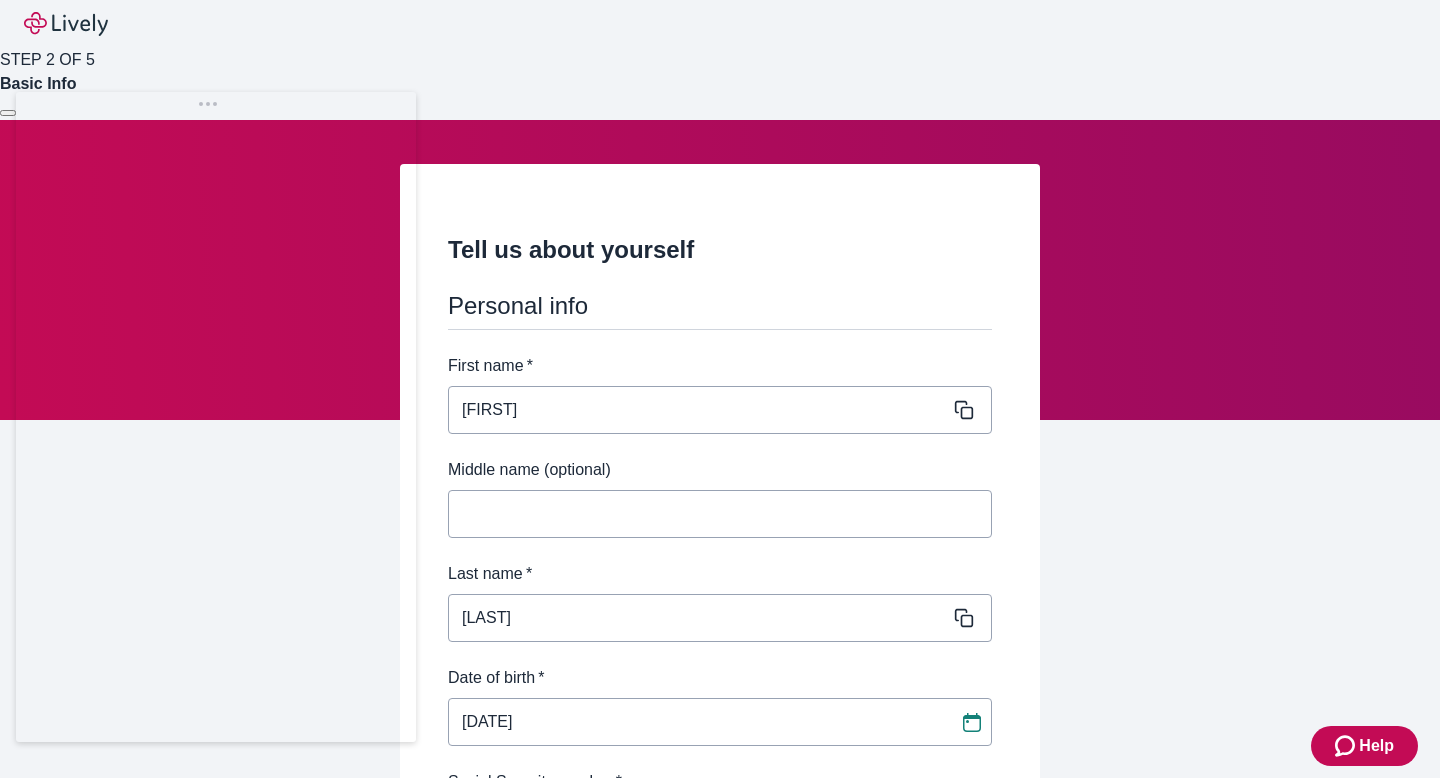 click on "•••" at bounding box center [720, 826] 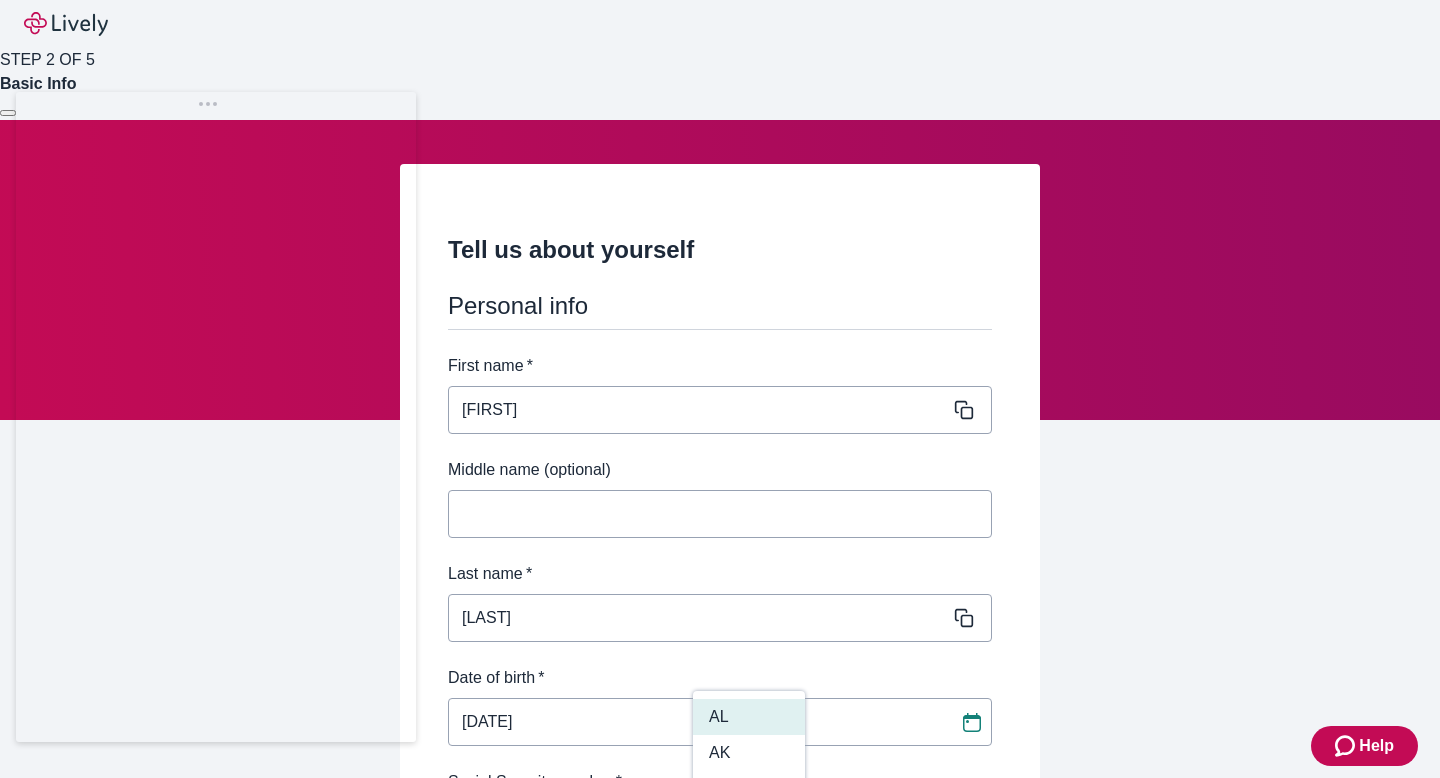 scroll, scrollTop: 623, scrollLeft: 0, axis: vertical 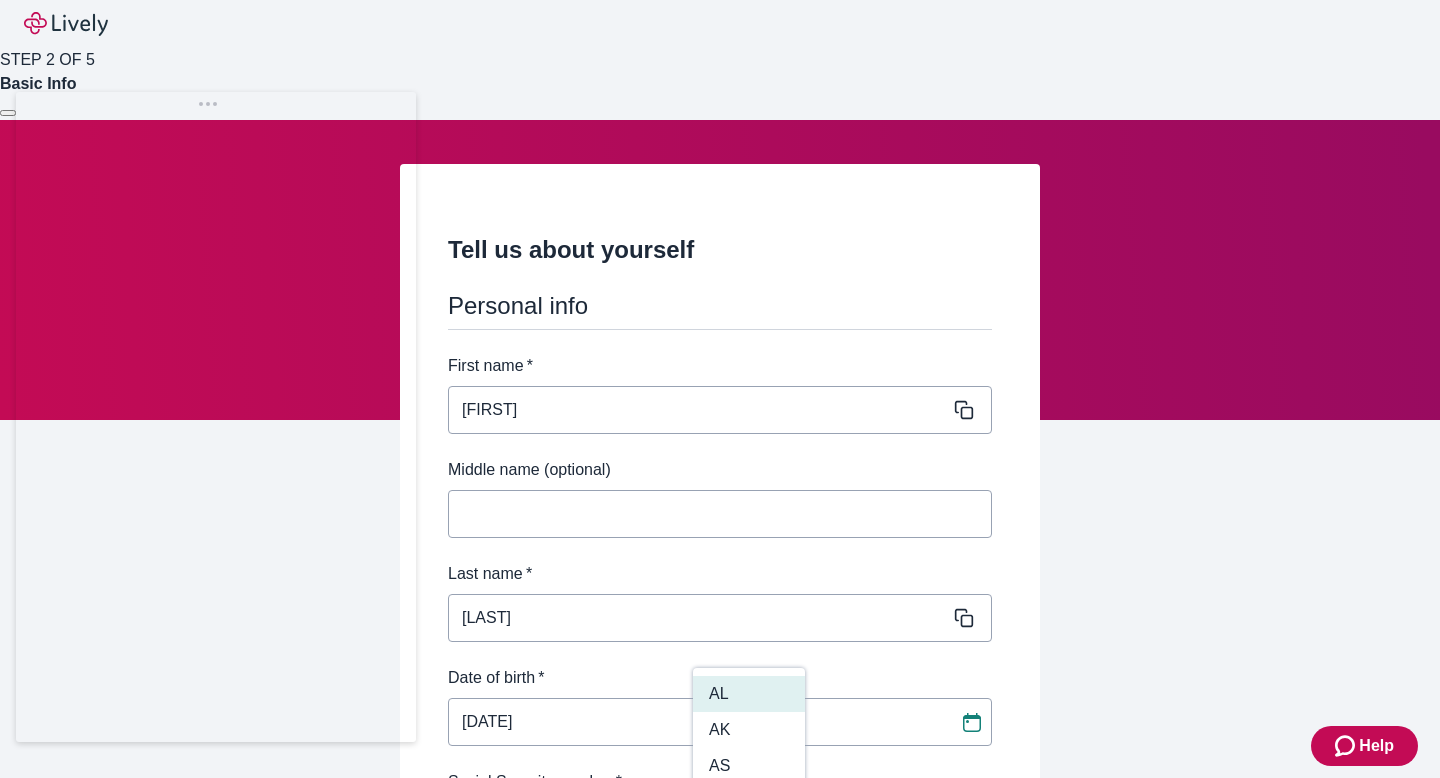 type on "Manager" 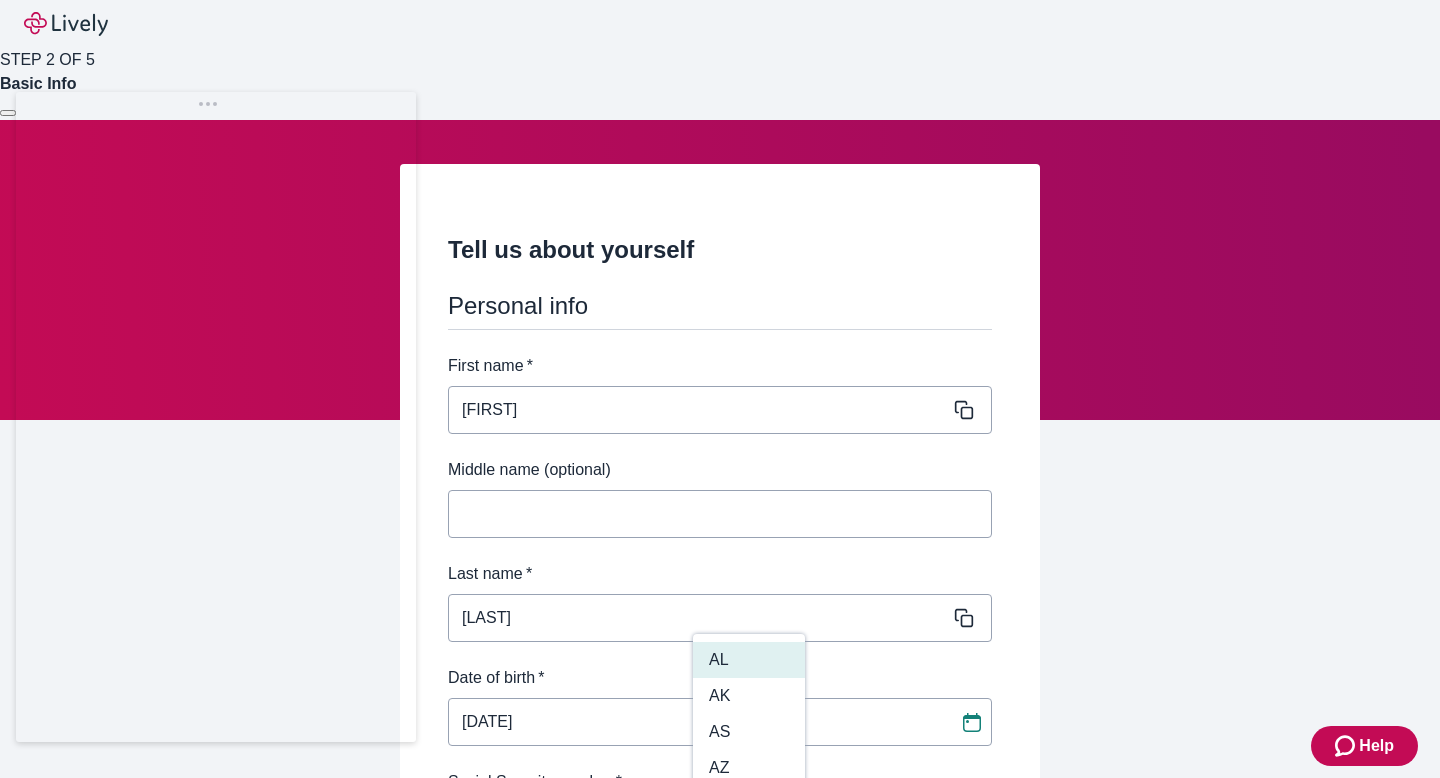 scroll, scrollTop: 849, scrollLeft: 0, axis: vertical 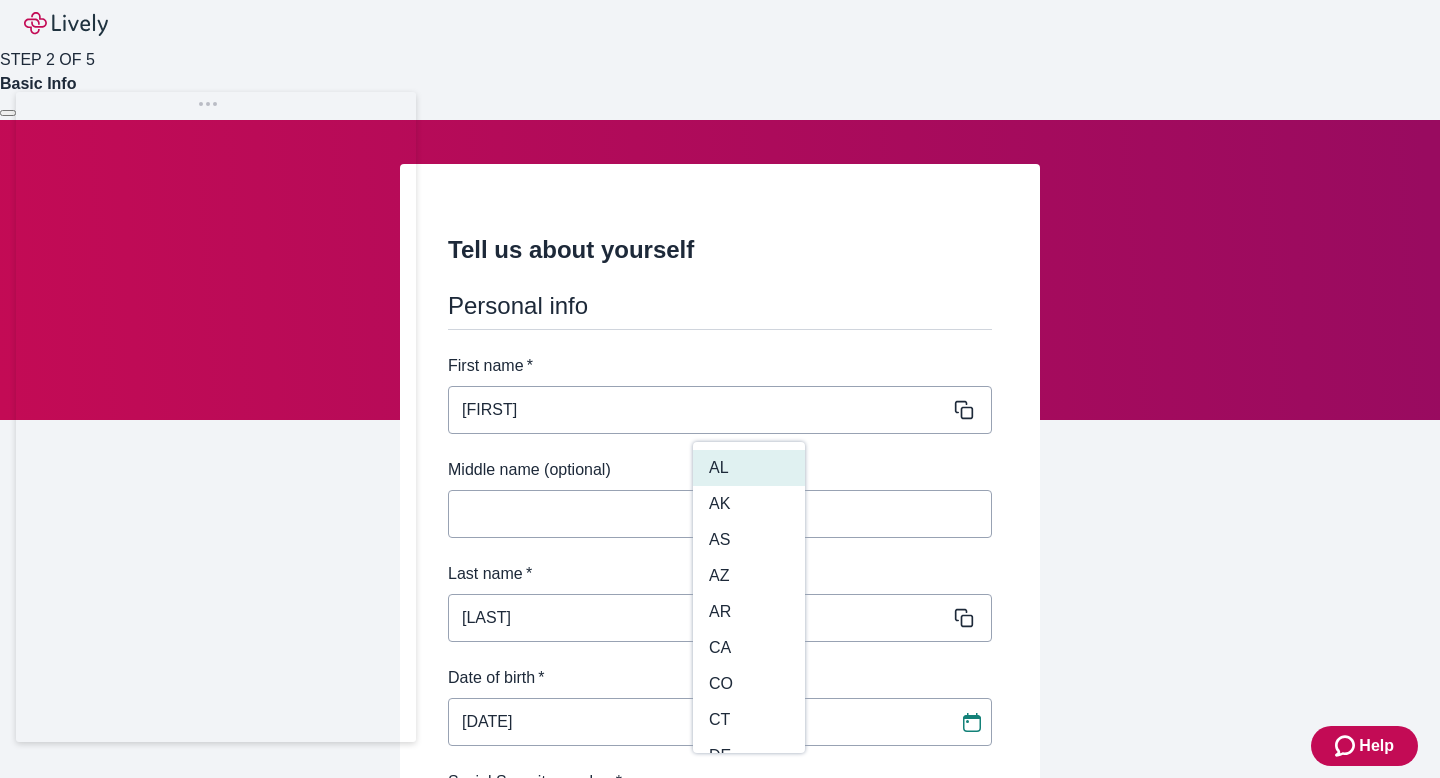click on "Home address   * 14801 Kendall Run ​" at bounding box center [716, 1516] 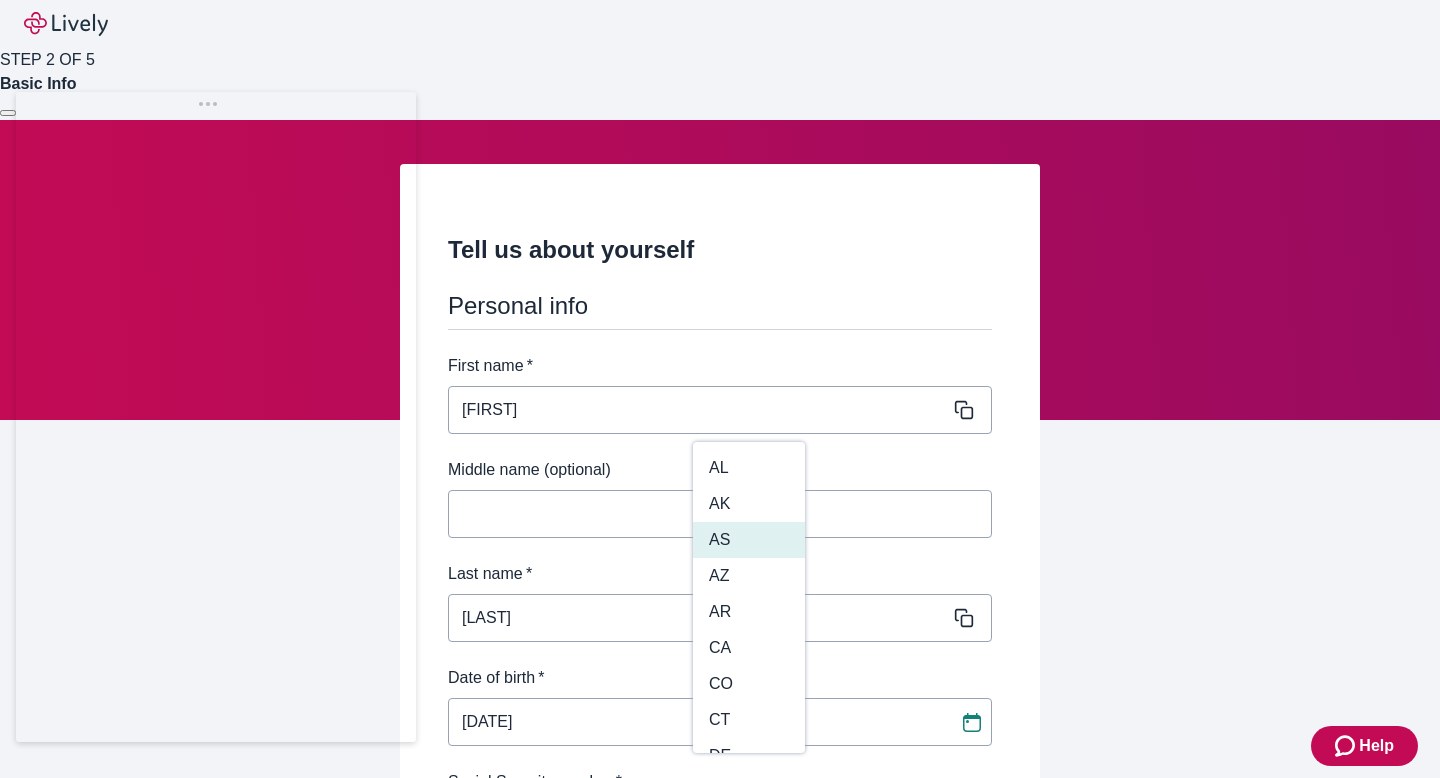 click on "AS" at bounding box center [749, 540] 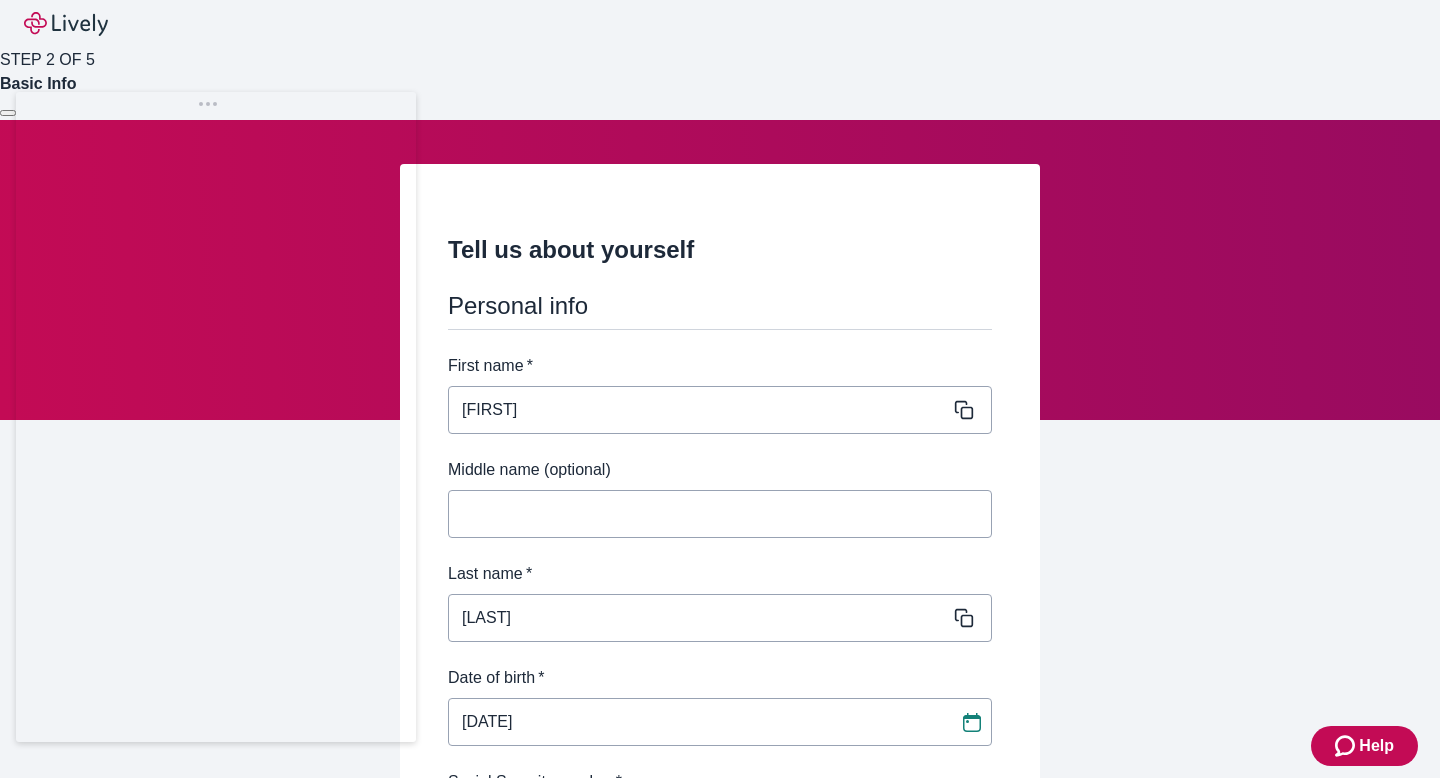 scroll, scrollTop: 1091, scrollLeft: 0, axis: vertical 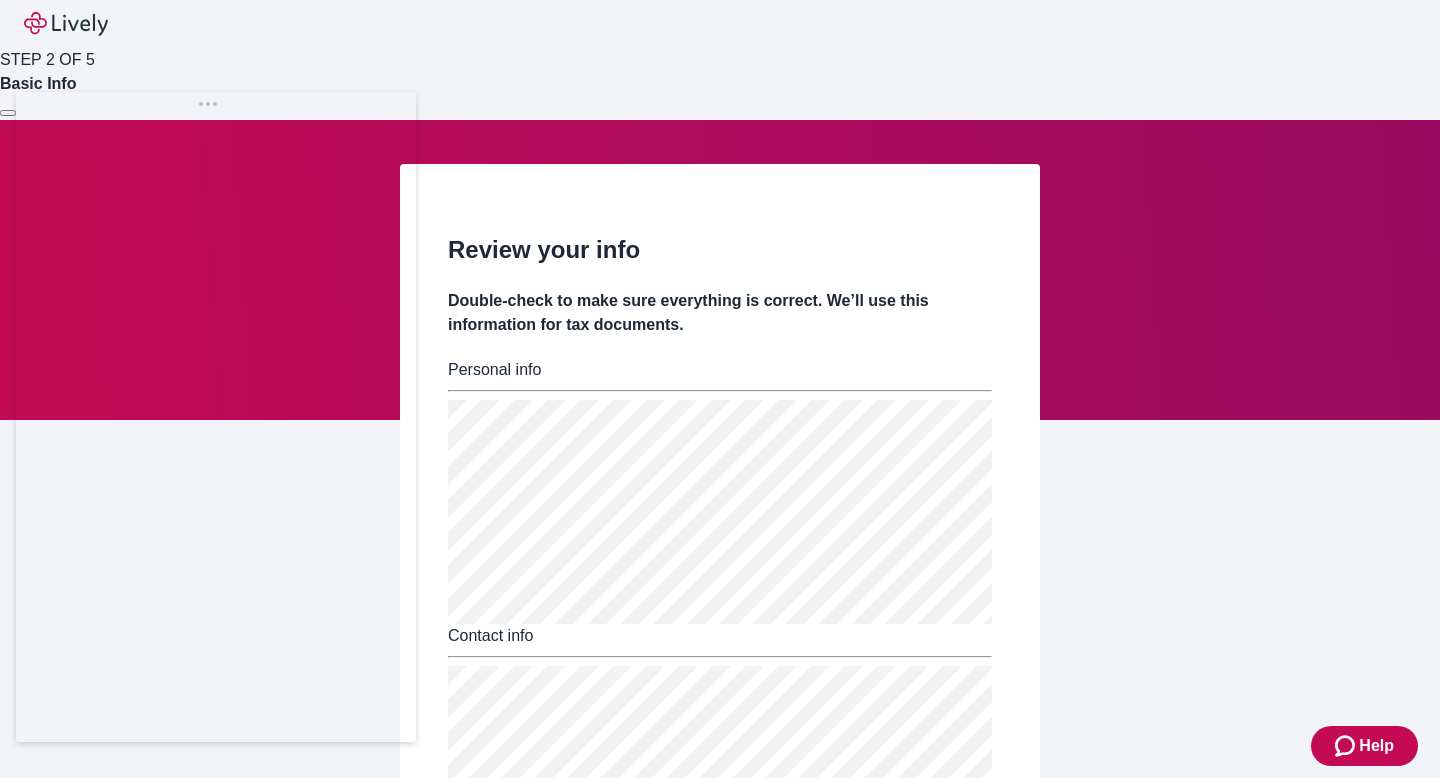 click on "I consent to share my data with Plaid for the purposes of identity verification" at bounding box center [732, 842] 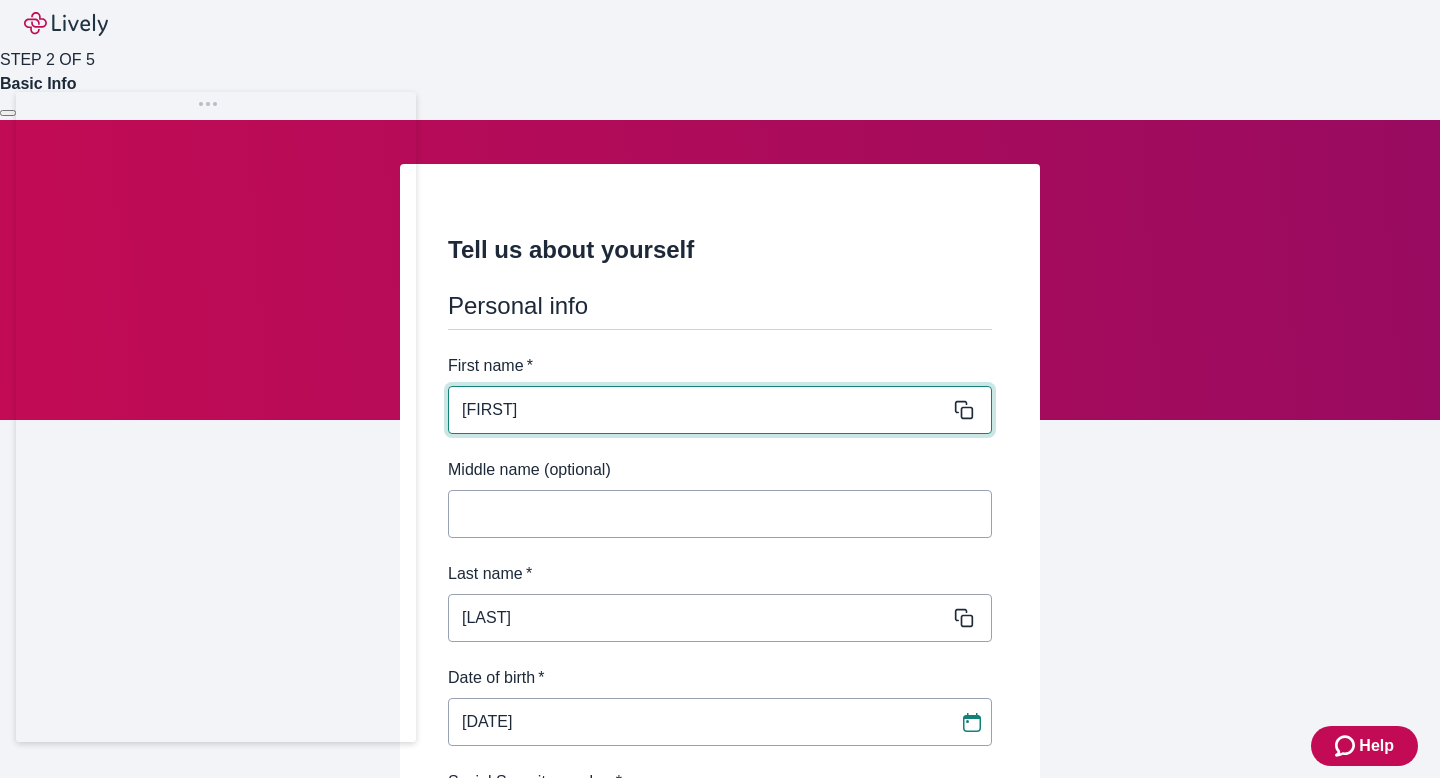 click on "Middle name (optional)" at bounding box center [713, 514] 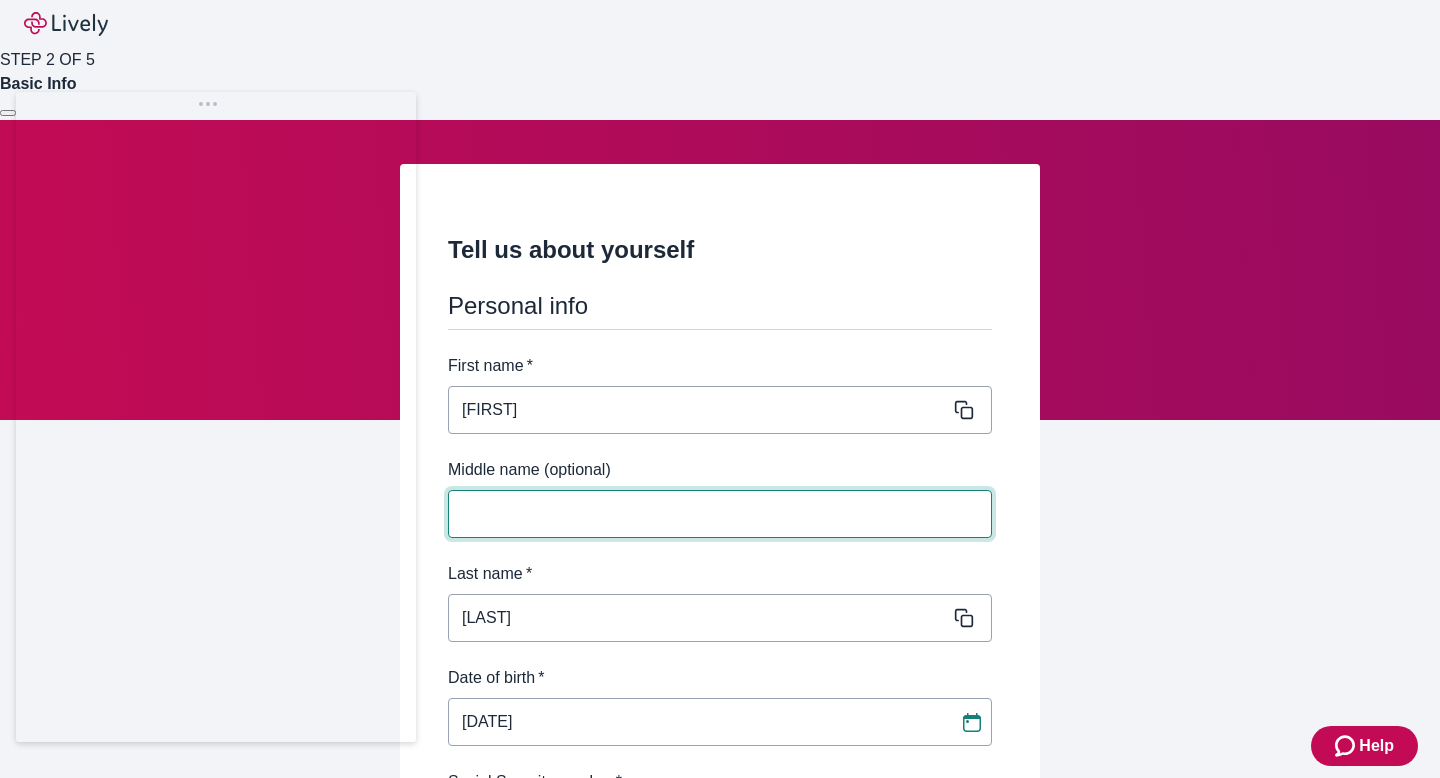 scroll, scrollTop: 381, scrollLeft: 0, axis: vertical 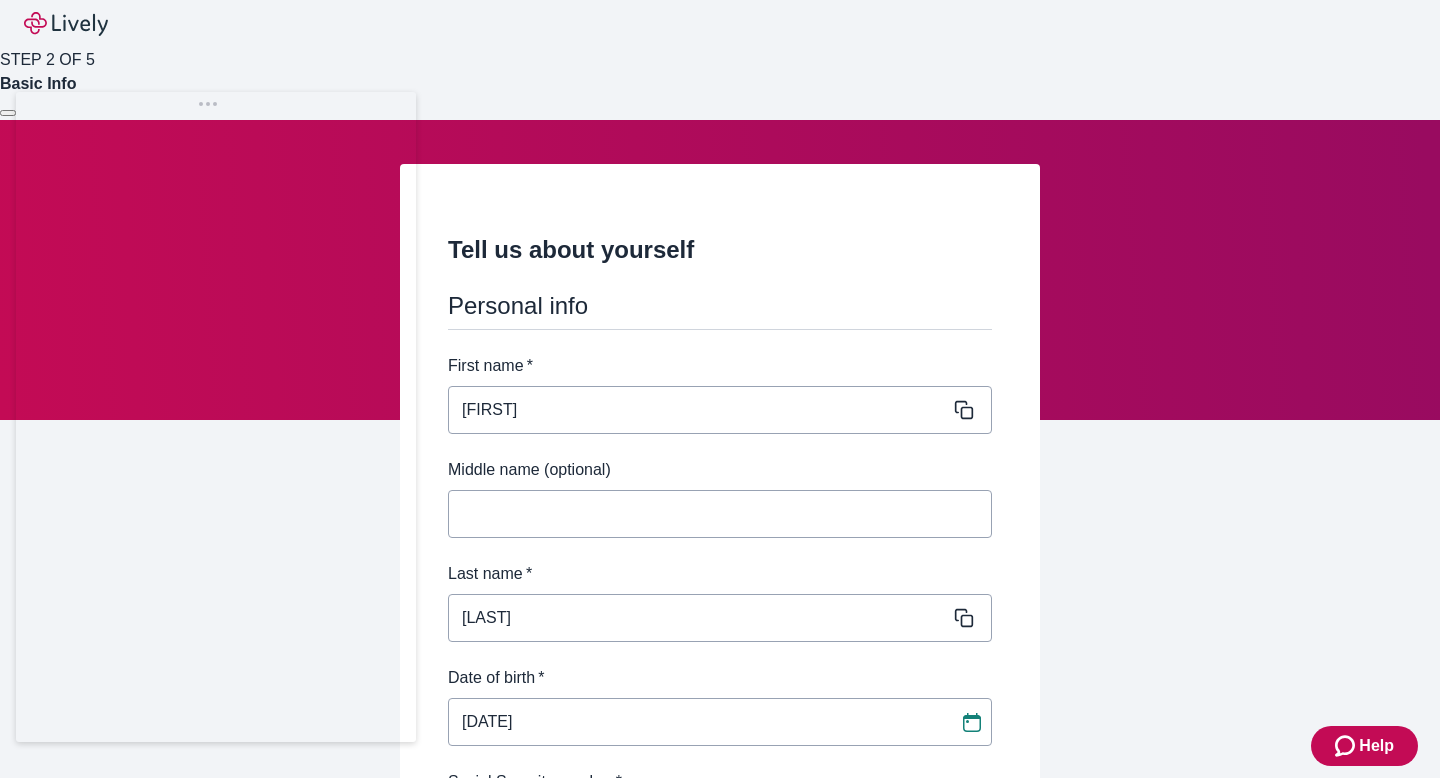 click on "Social Security number   *" at bounding box center [720, 826] 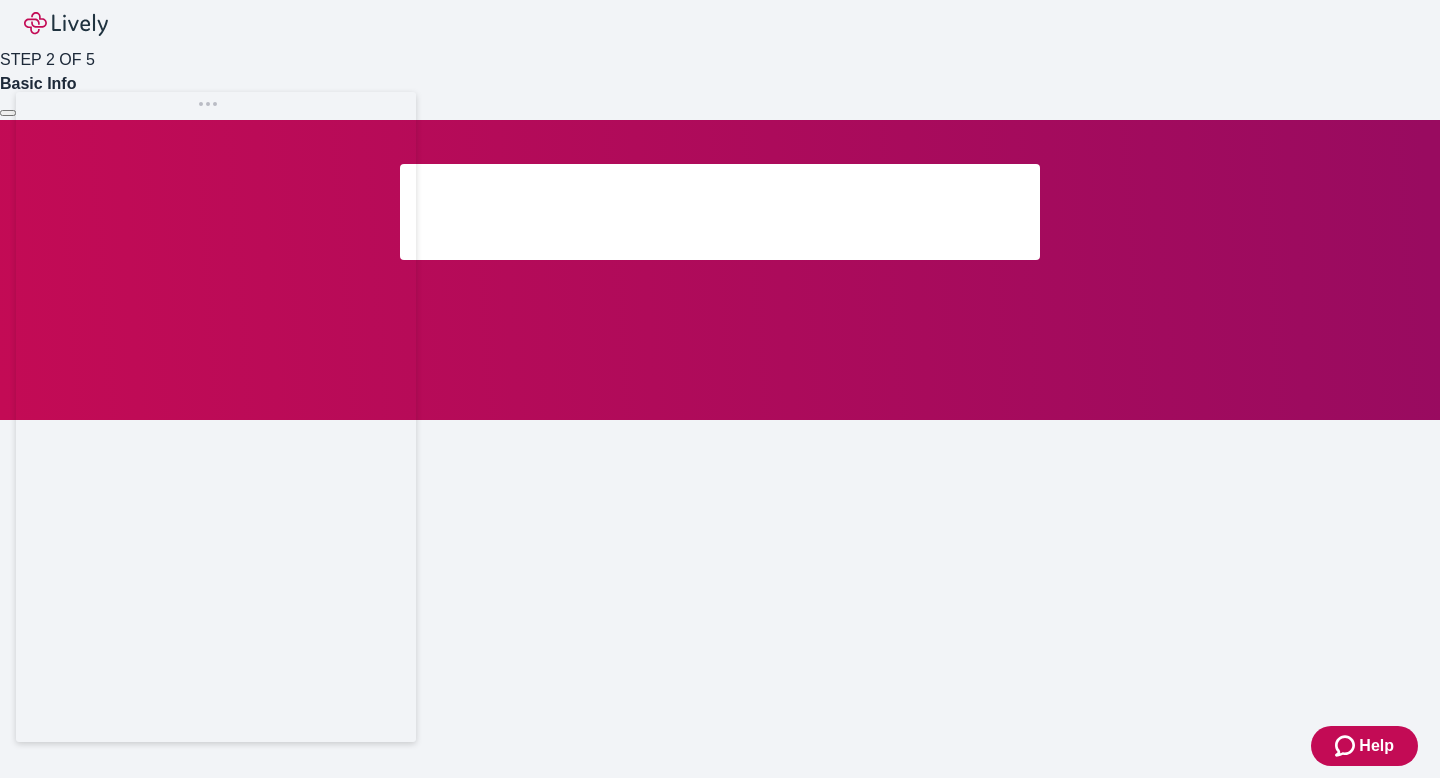 scroll, scrollTop: 356, scrollLeft: 0, axis: vertical 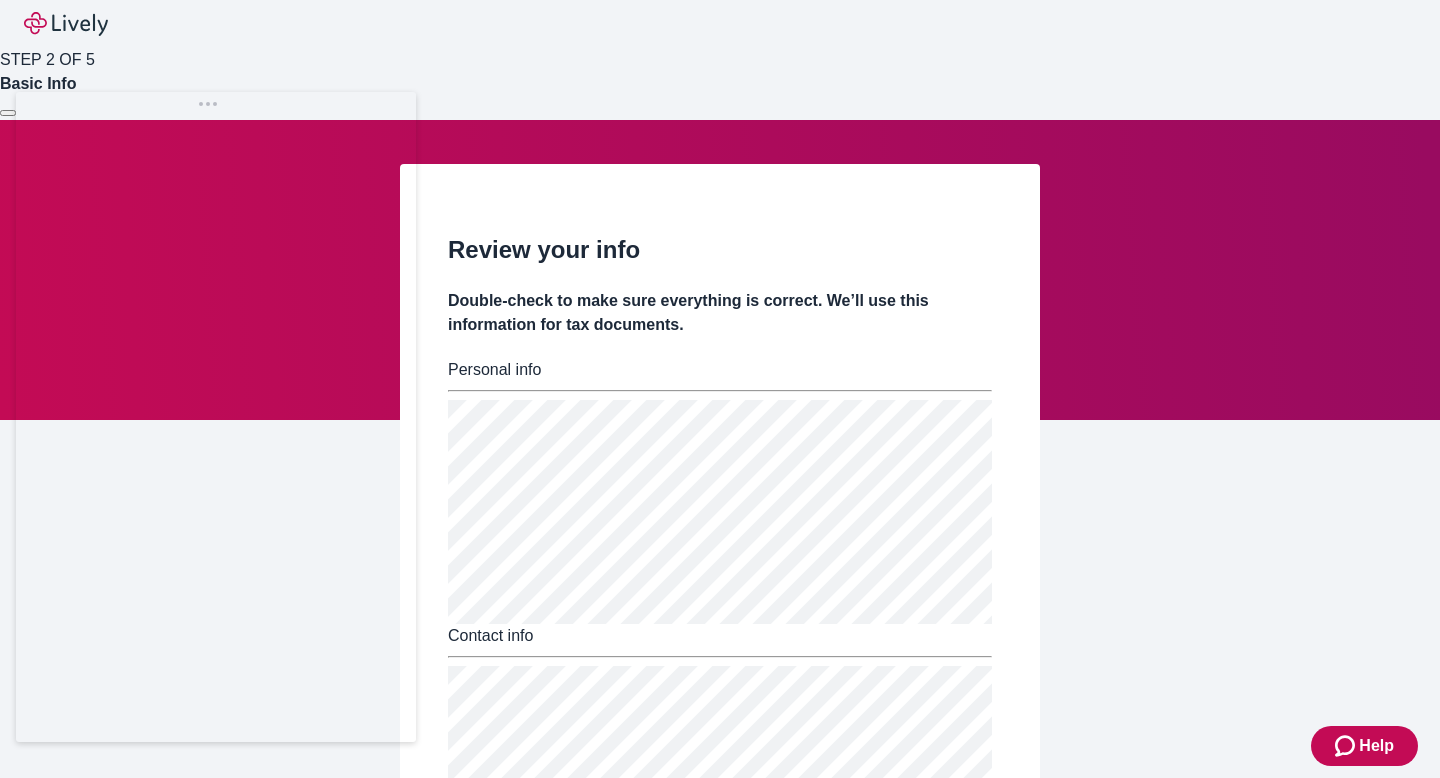 click on "I consent to share my data with Plaid for the purposes of identity verification" at bounding box center (732, 842) 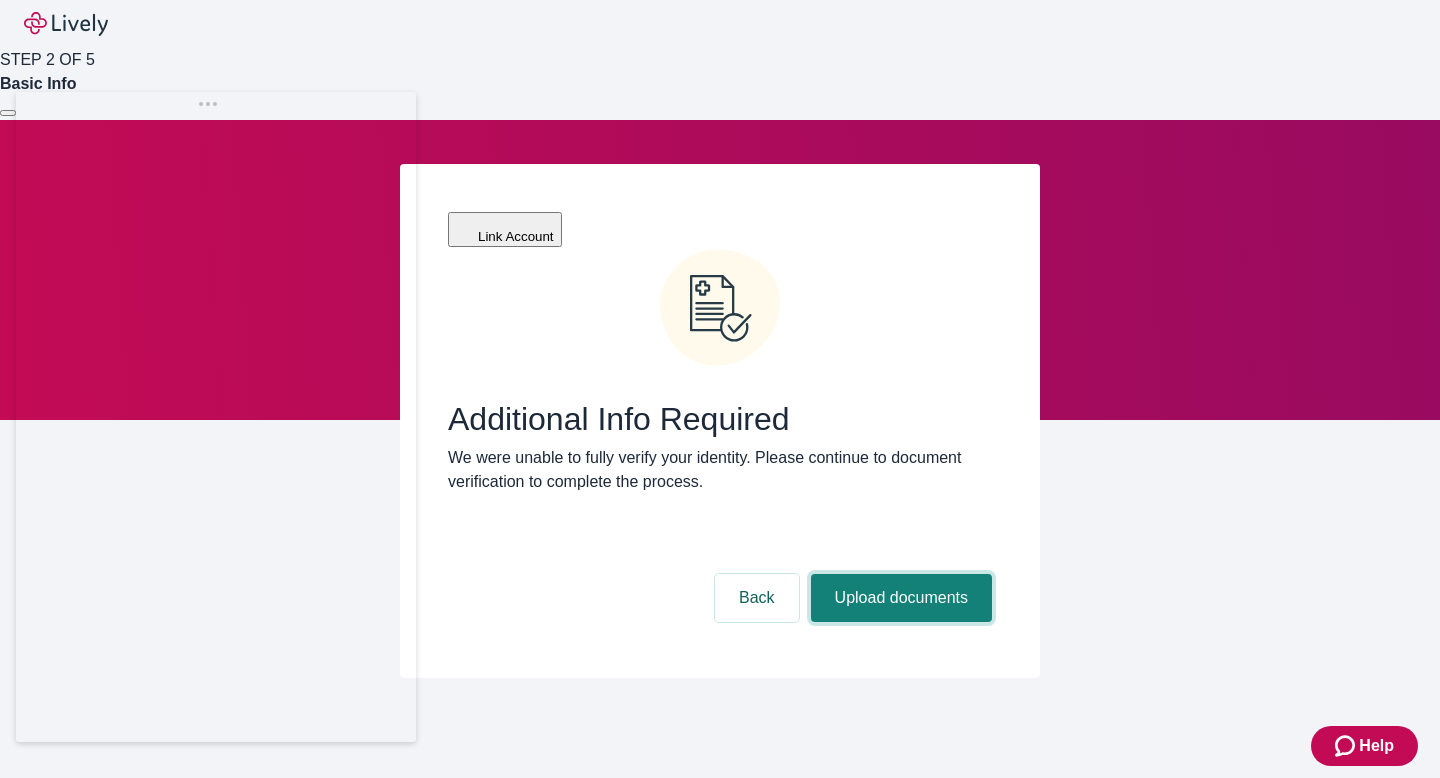click on "Upload documents" at bounding box center [901, 598] 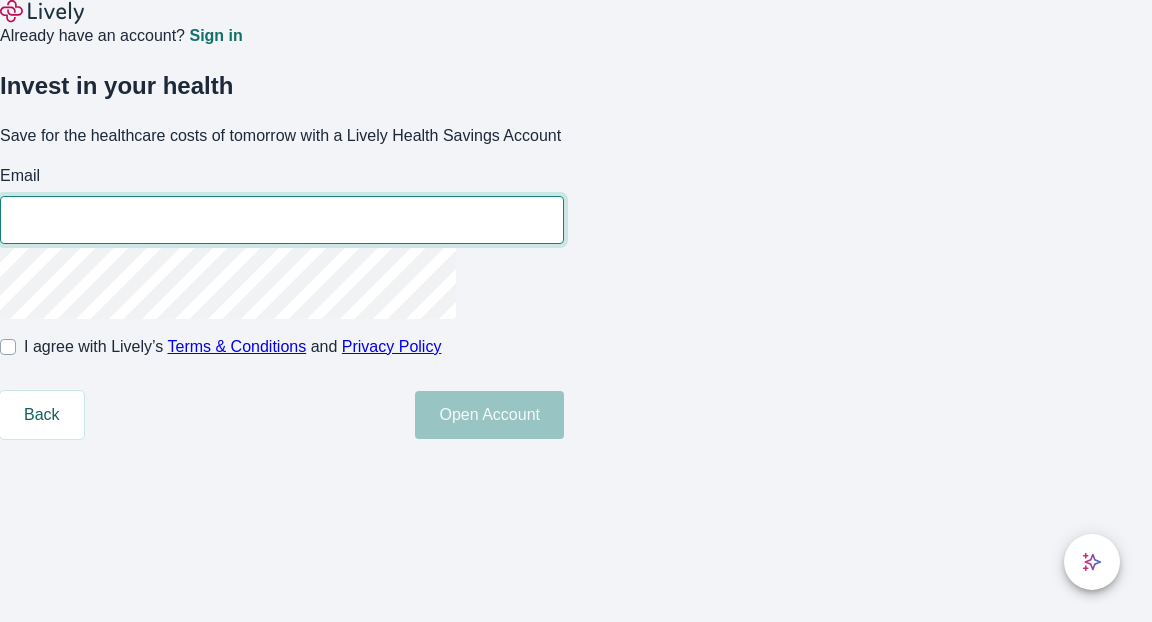 scroll, scrollTop: 0, scrollLeft: 0, axis: both 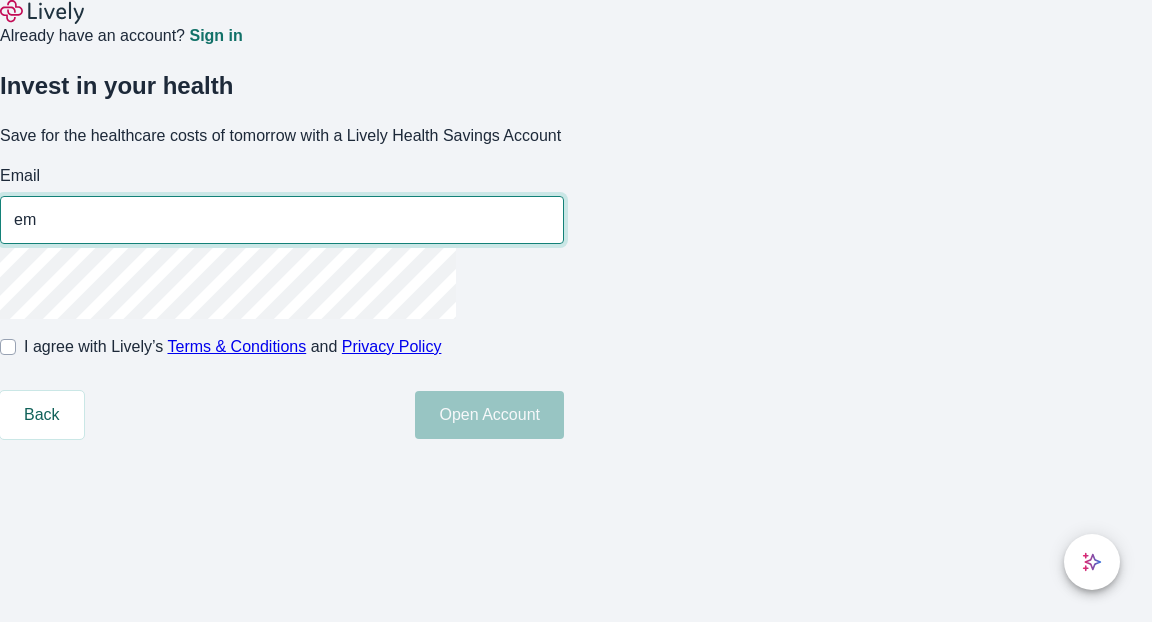 type on "e" 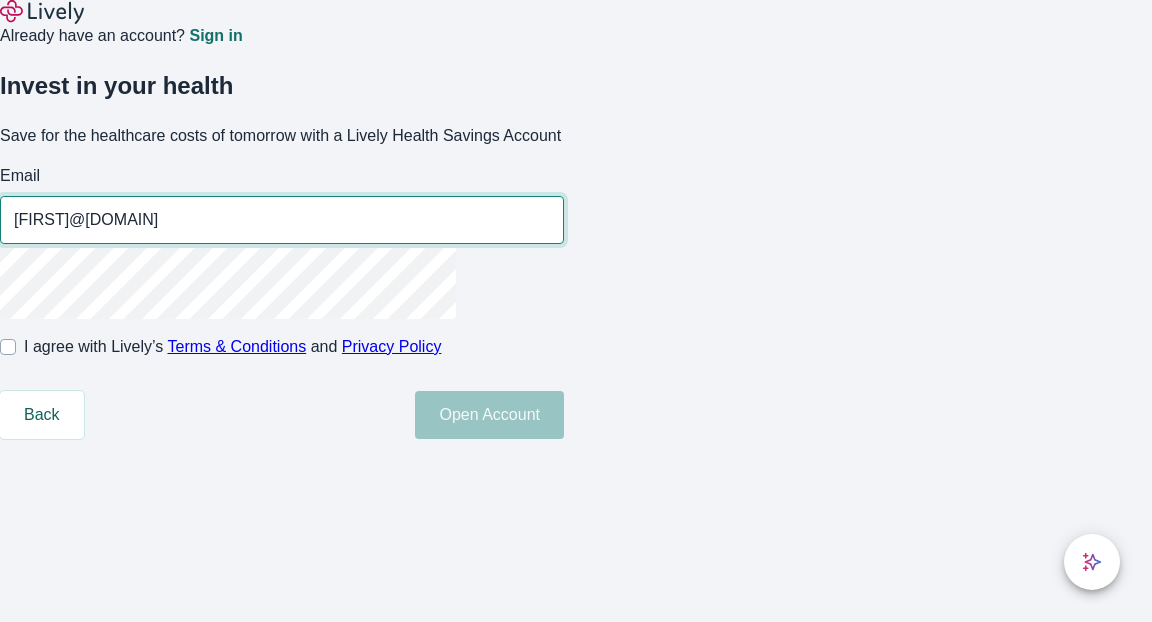type on "[FIRST]@[DOMAIN]" 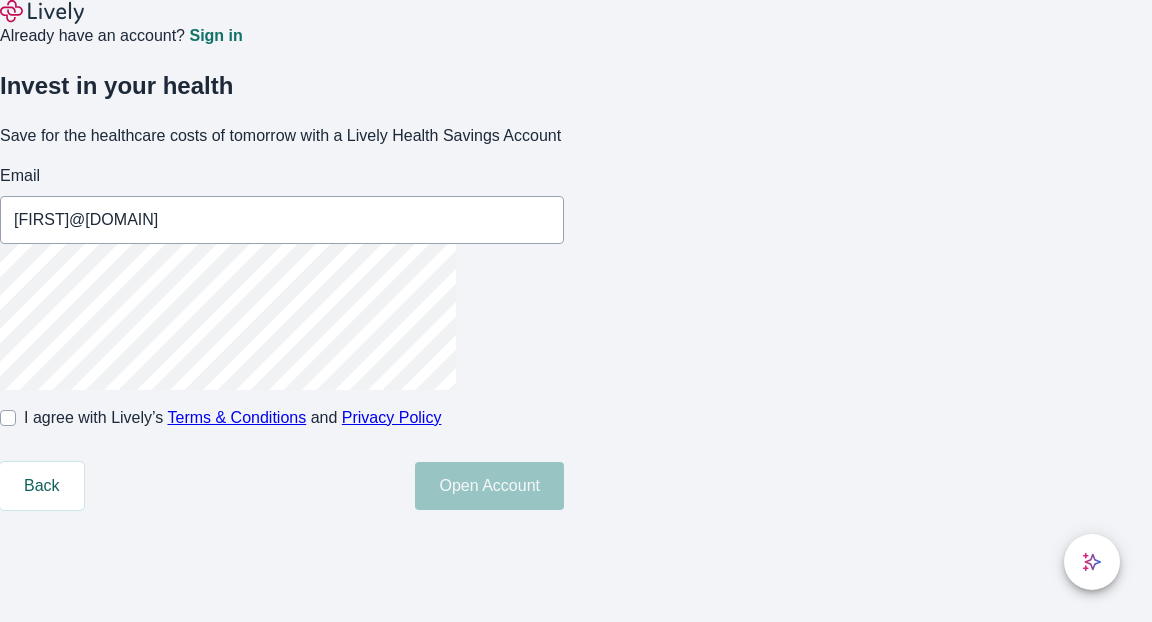 click on "Invest in your health Save for the healthcare costs of tomorrow with a Lively Health Savings Account Email [EMAIL] ​ I agree with Lively’s Terms & Conditions and Privacy Policy Back Open Account" at bounding box center [564, 279] 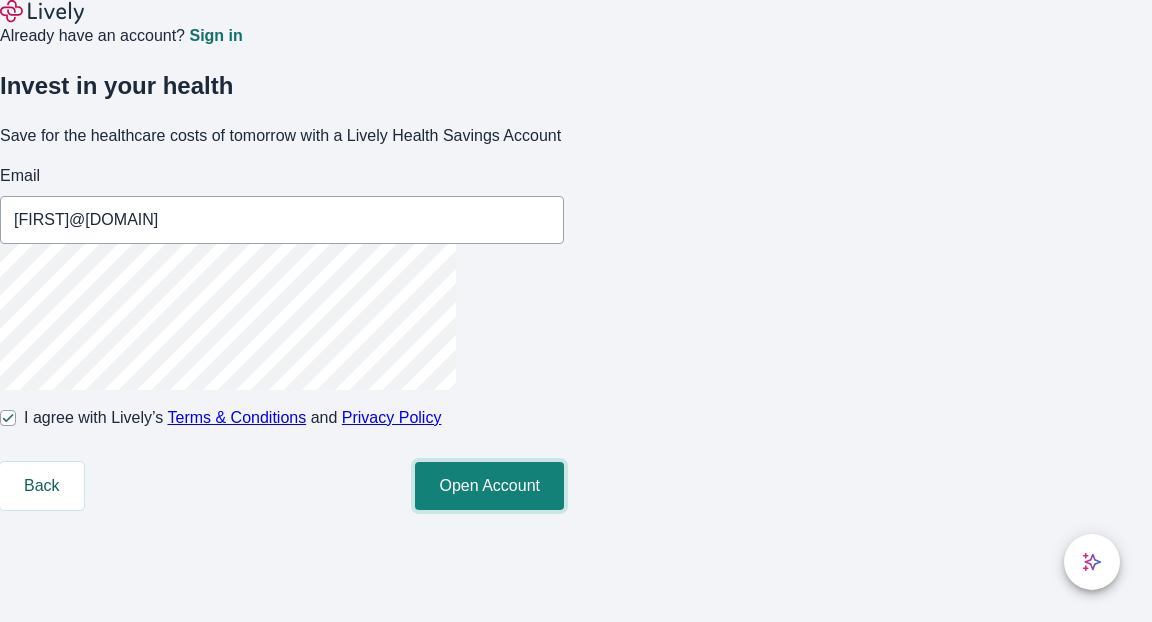 click on "Open Account" at bounding box center [489, 486] 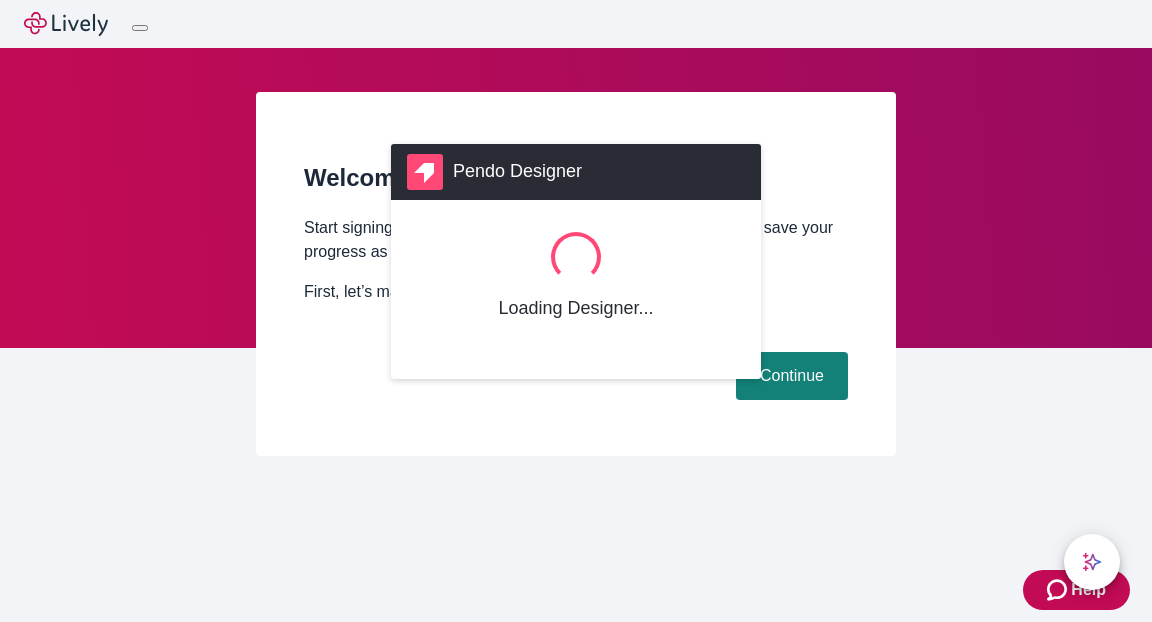 scroll, scrollTop: 0, scrollLeft: 0, axis: both 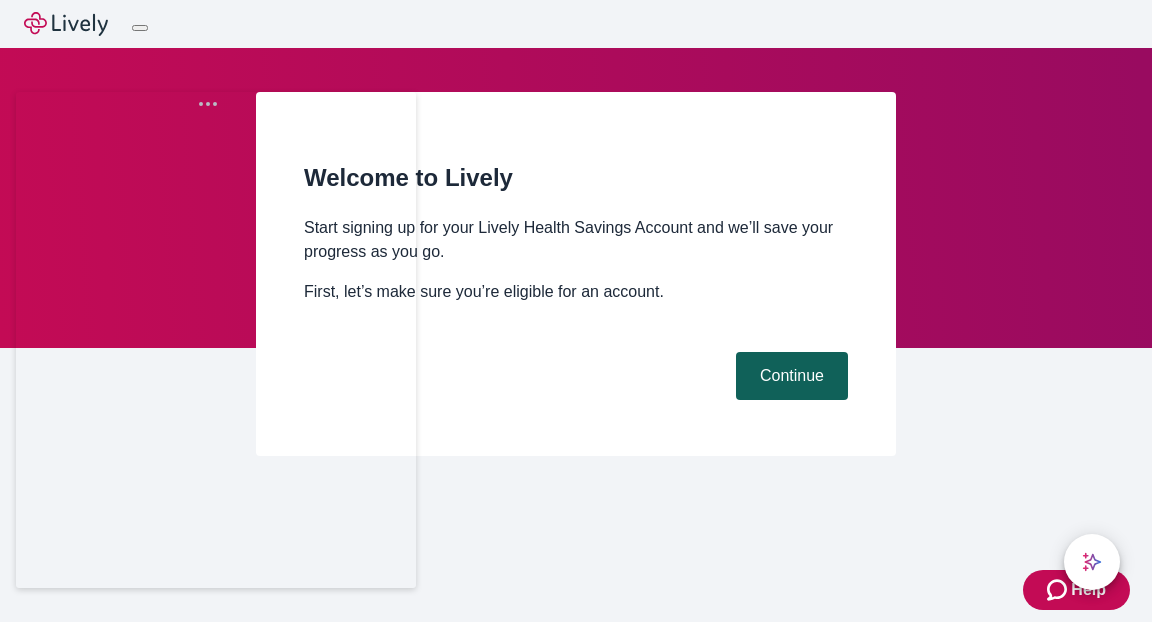 click on "Continue" at bounding box center (792, 376) 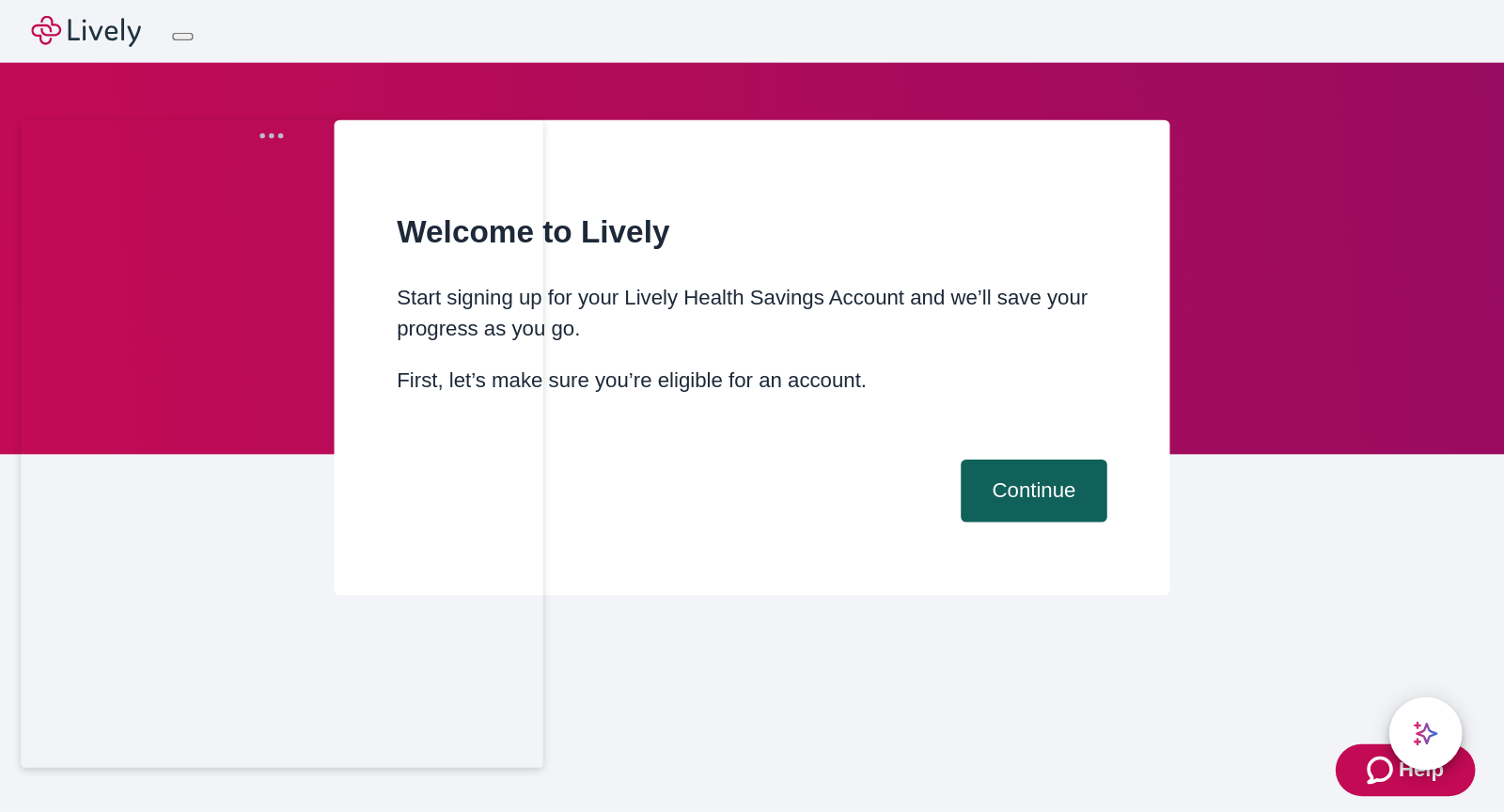 scroll, scrollTop: 0, scrollLeft: 0, axis: both 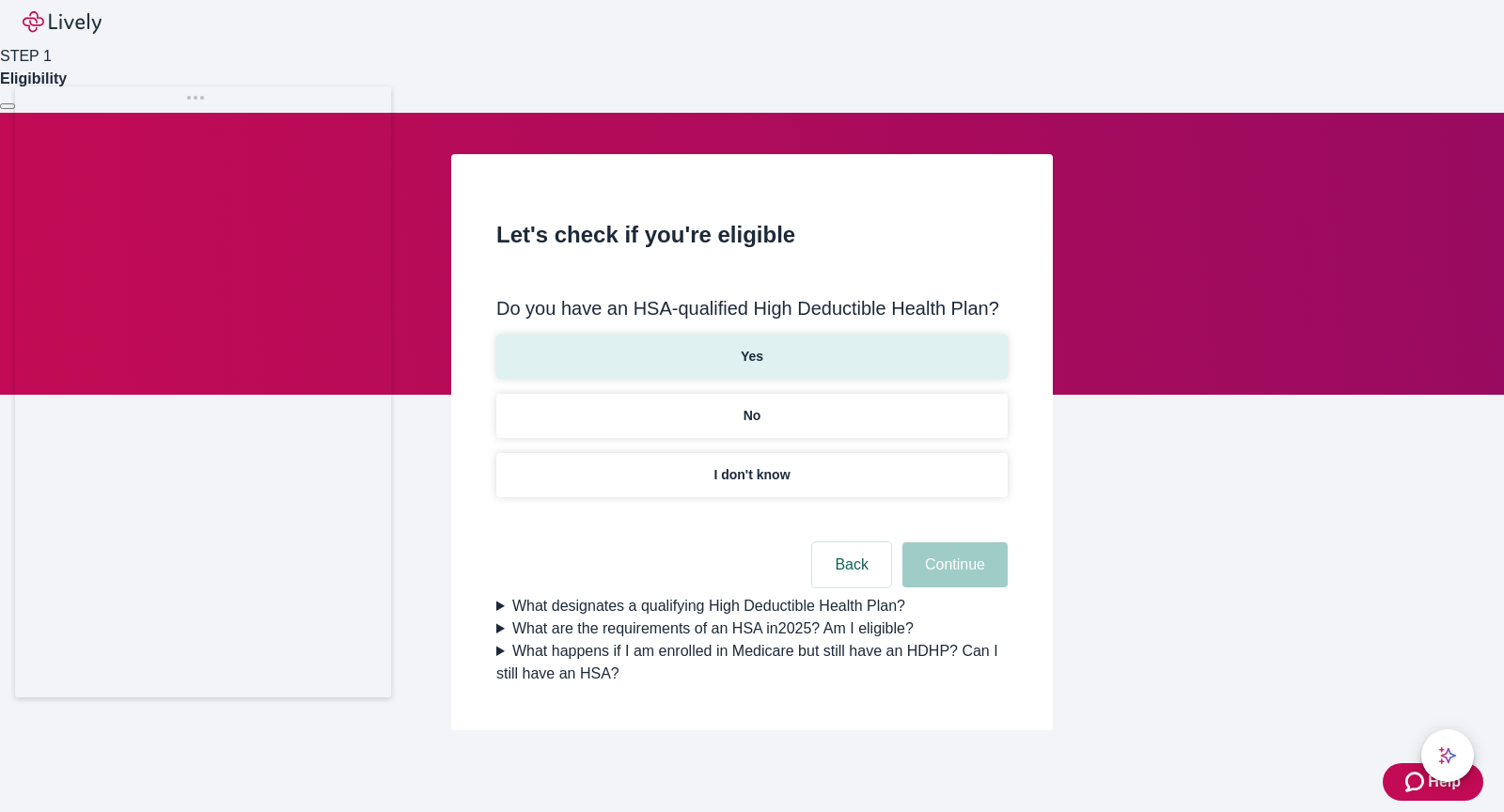 click on "Yes" at bounding box center (752, 356) 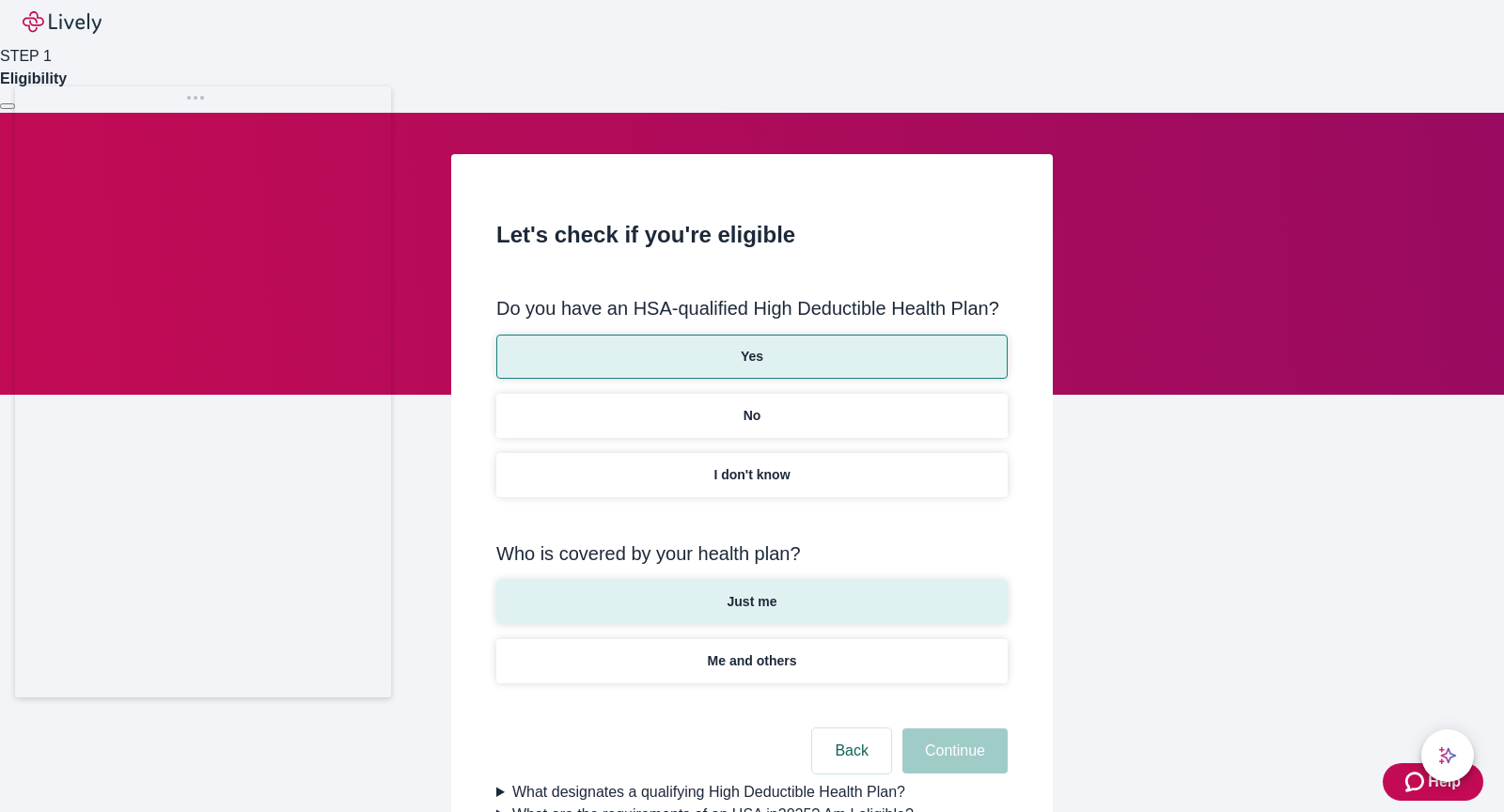 click on "Just me" at bounding box center [752, 601] 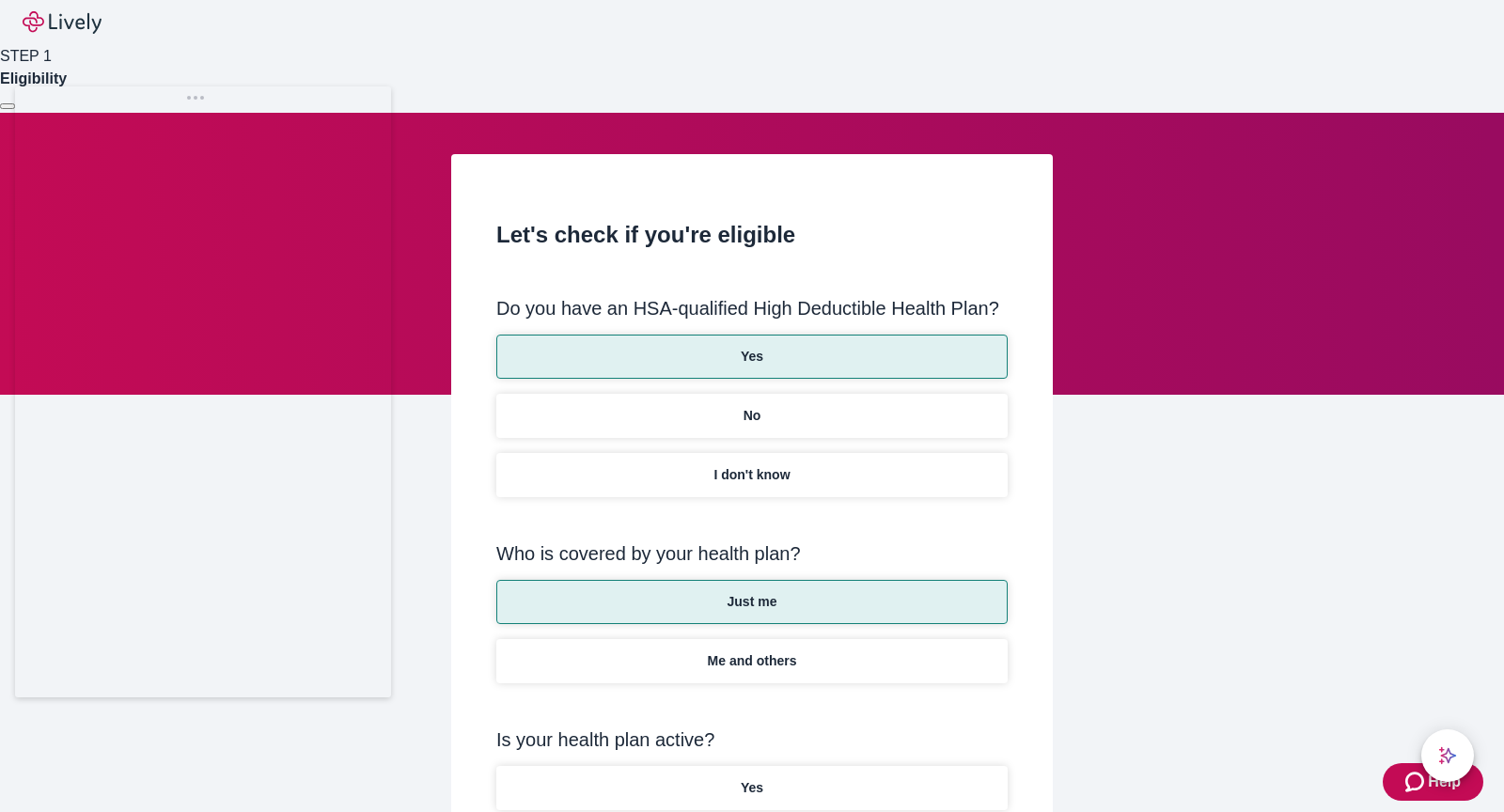 scroll, scrollTop: 104, scrollLeft: 0, axis: vertical 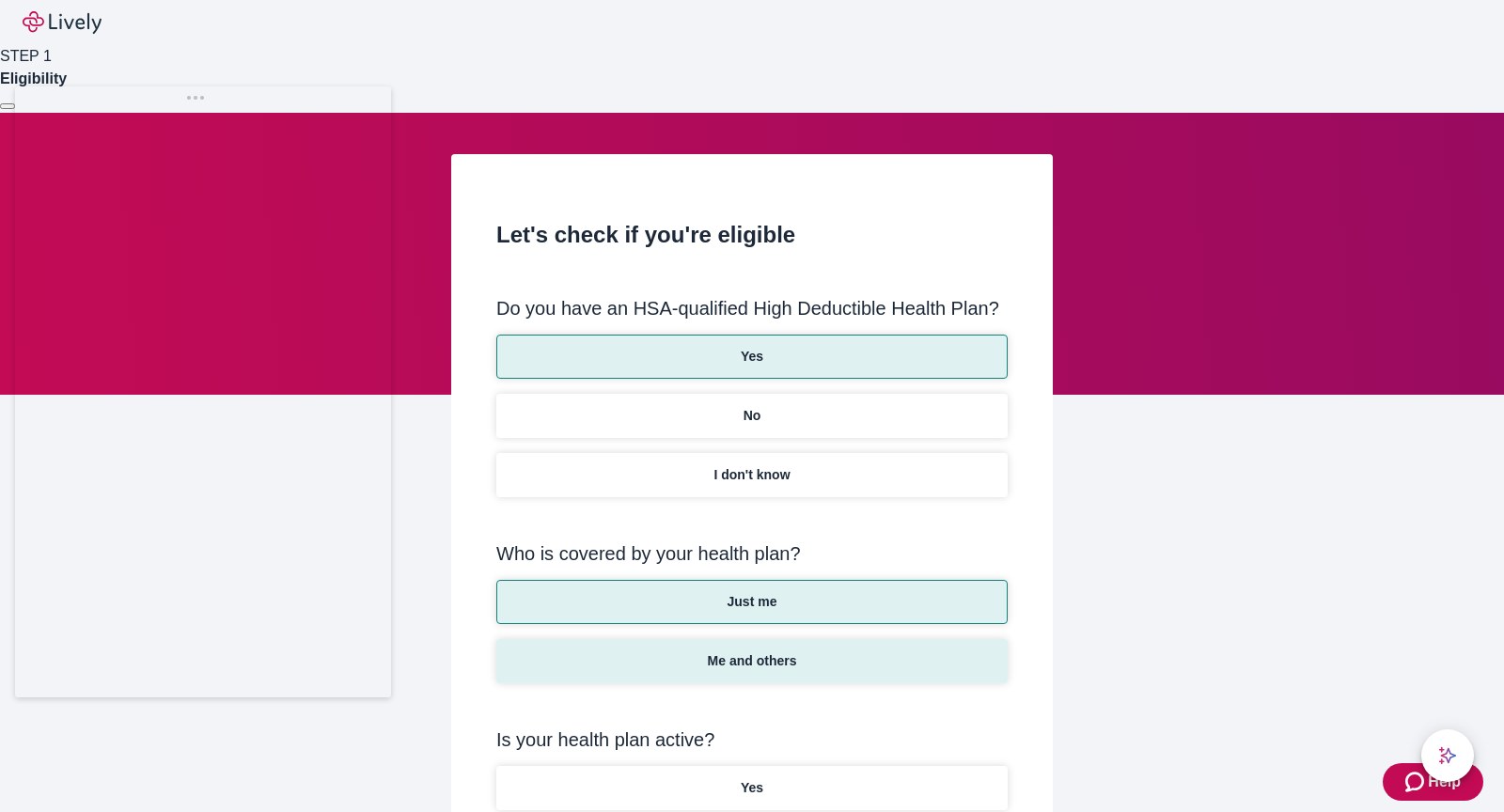 click on "Me and others" at bounding box center (752, 661) 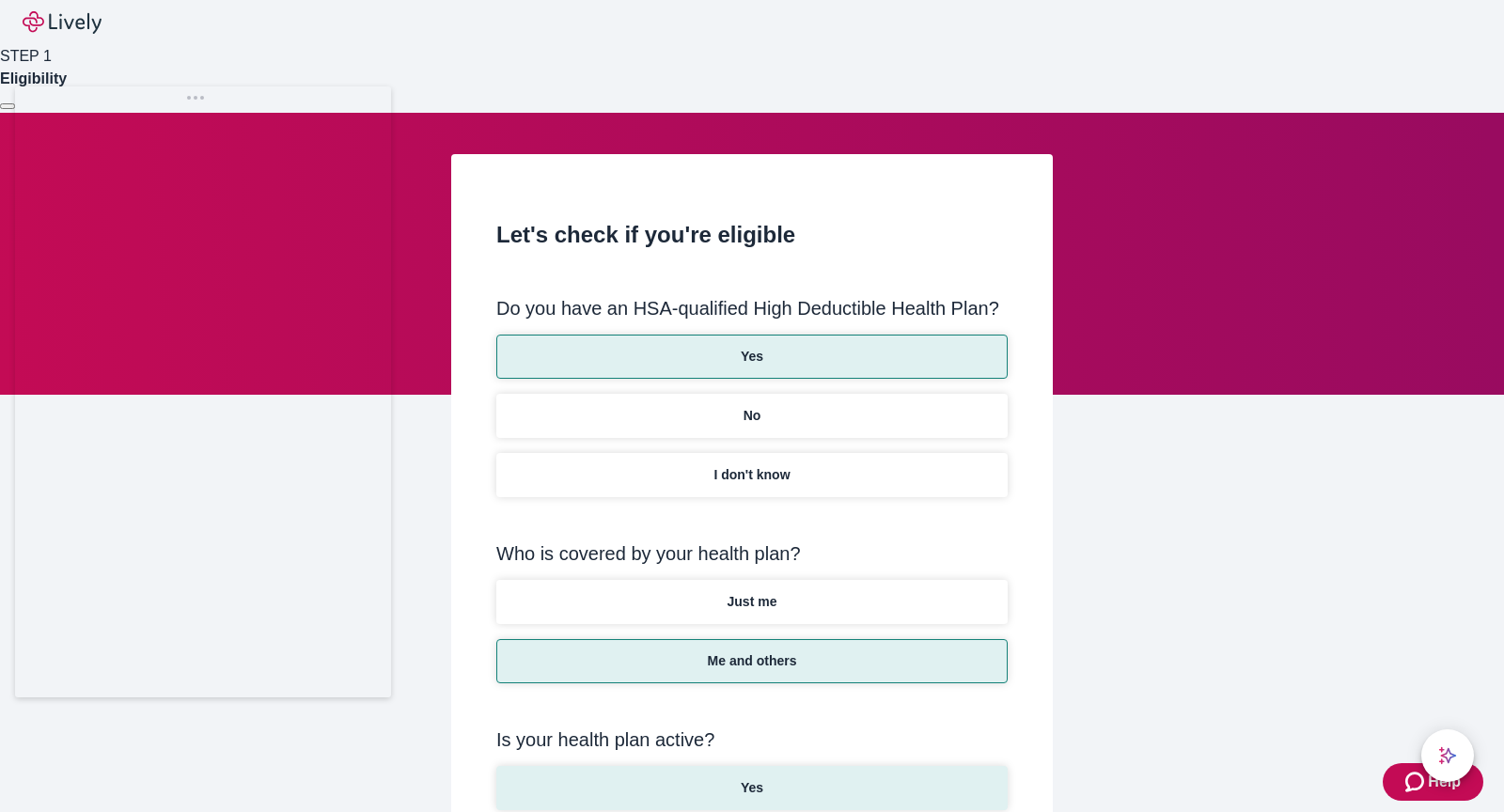 click on "Yes" at bounding box center (752, 788) 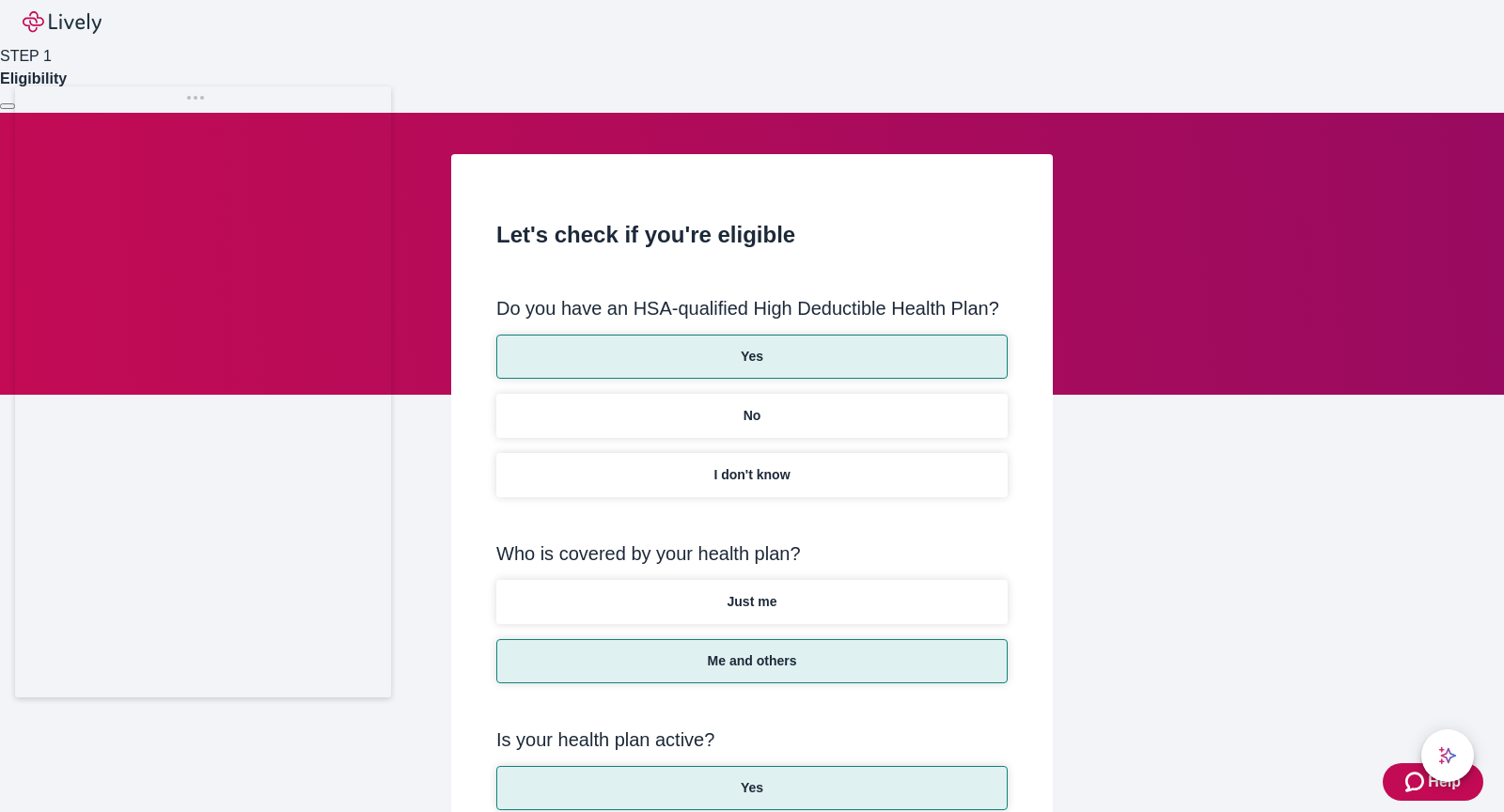 scroll, scrollTop: 201, scrollLeft: 0, axis: vertical 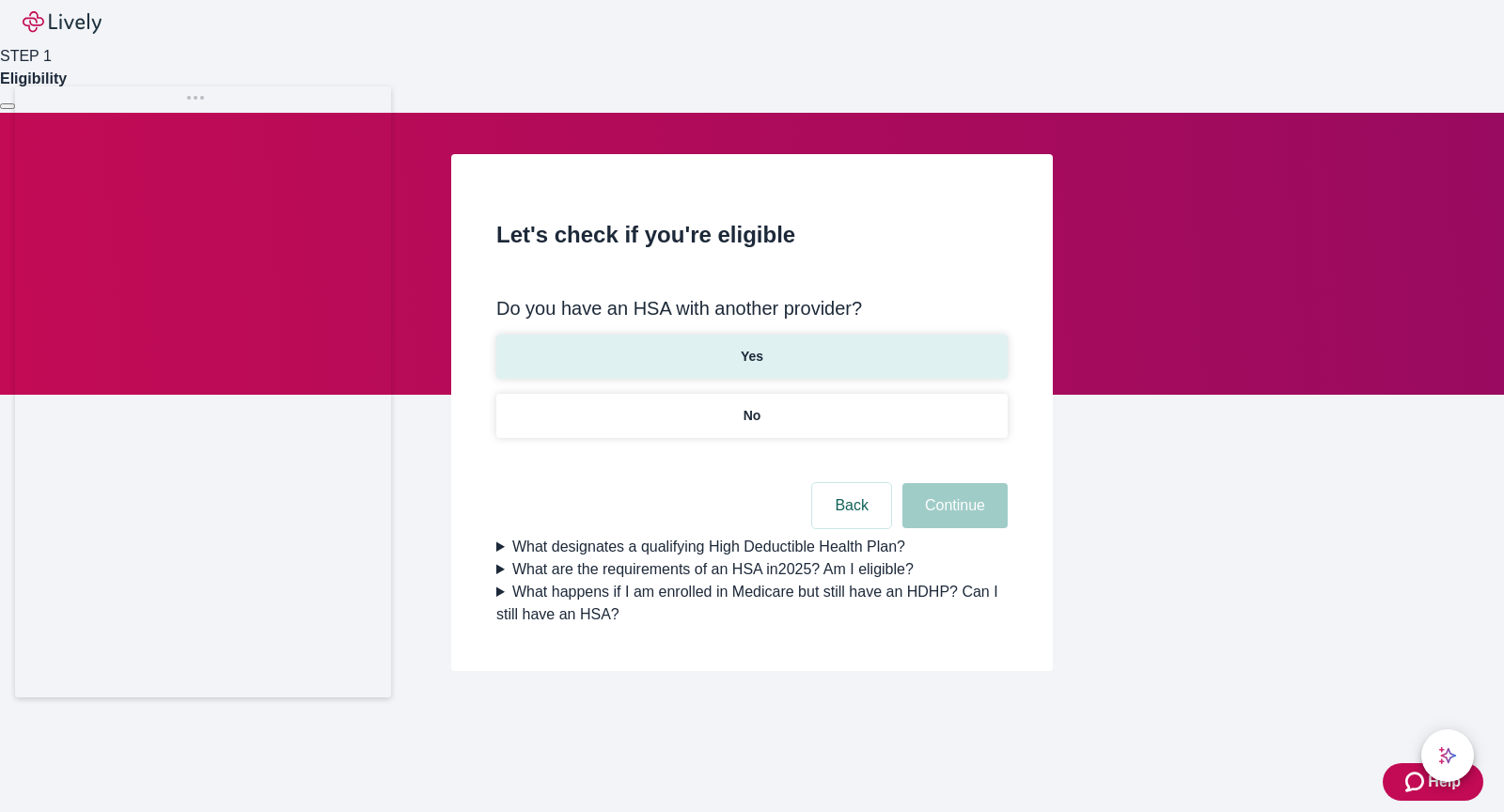 click on "Yes" at bounding box center (752, 356) 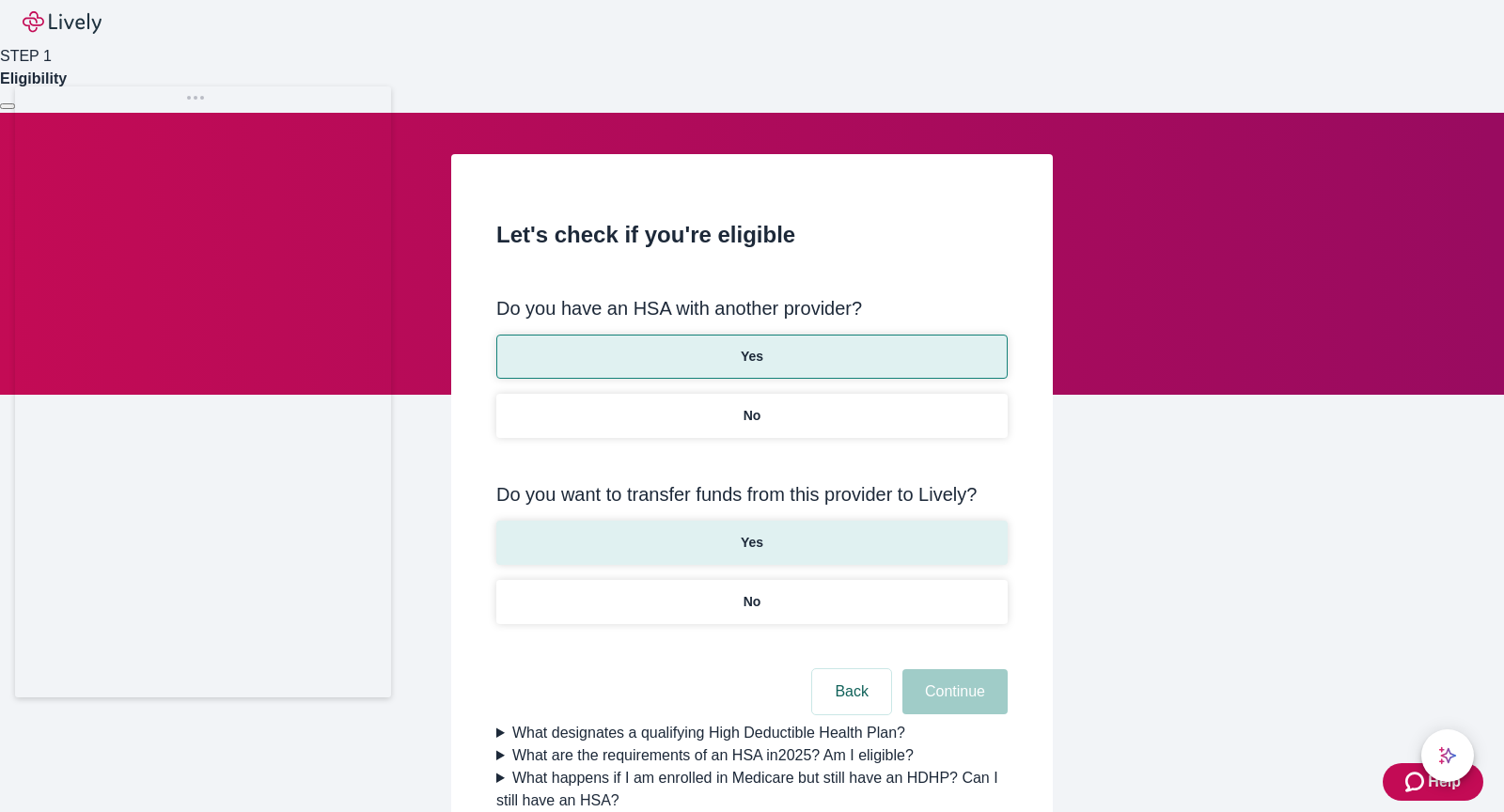 click on "Yes" at bounding box center (752, 542) 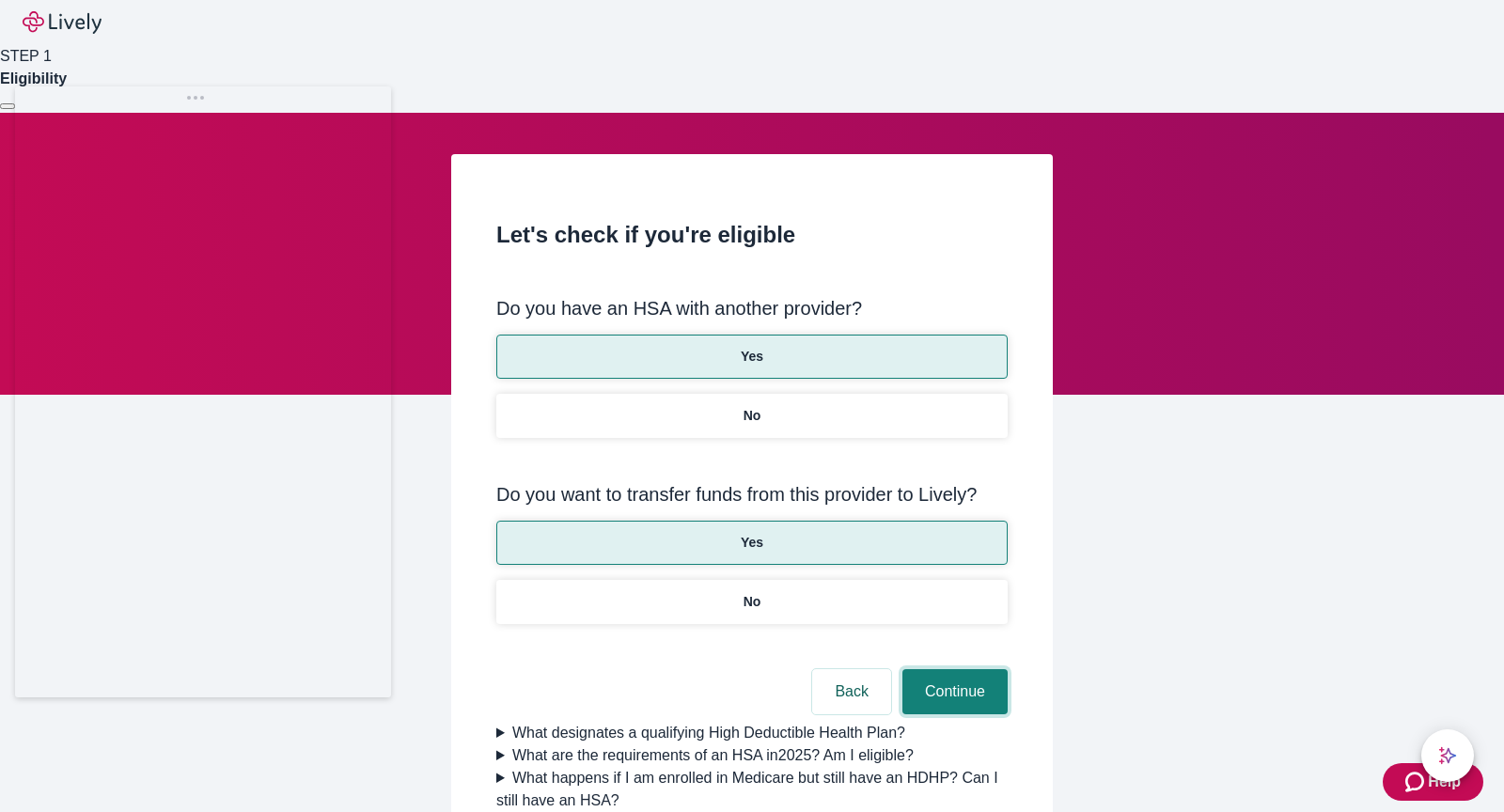 click on "Continue" at bounding box center [955, 692] 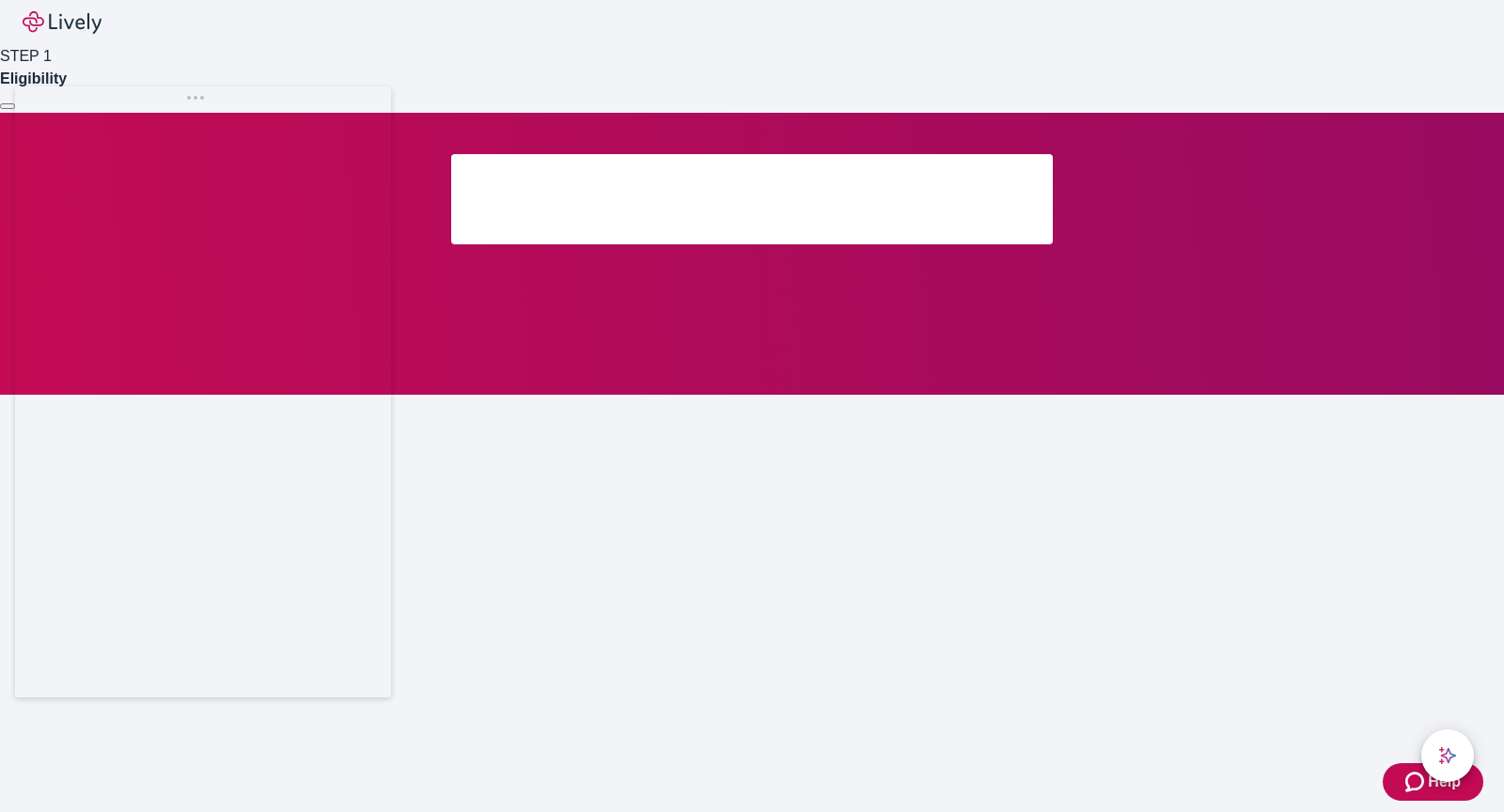 scroll, scrollTop: 190, scrollLeft: 0, axis: vertical 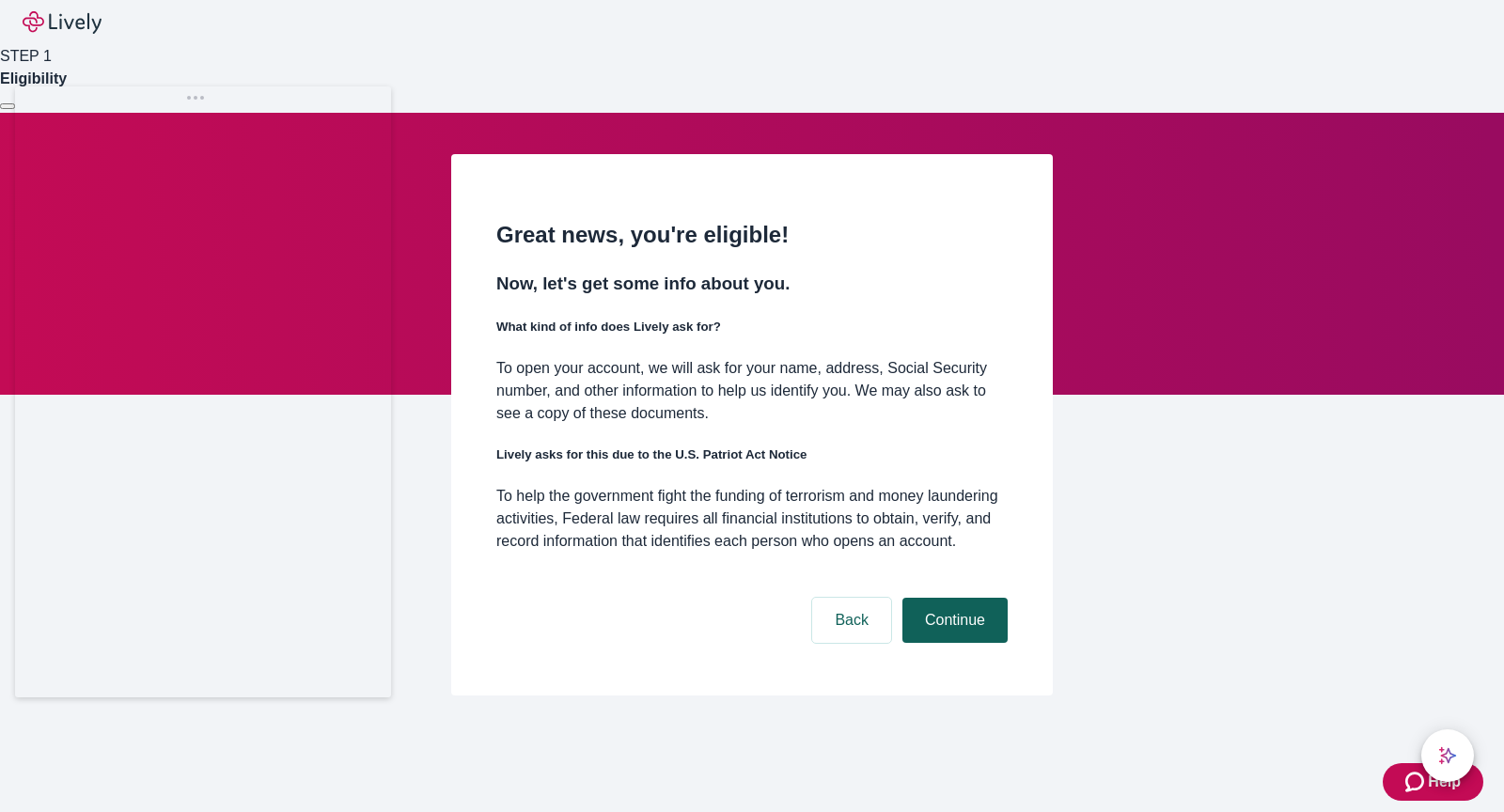 click on "Continue" at bounding box center (955, 620) 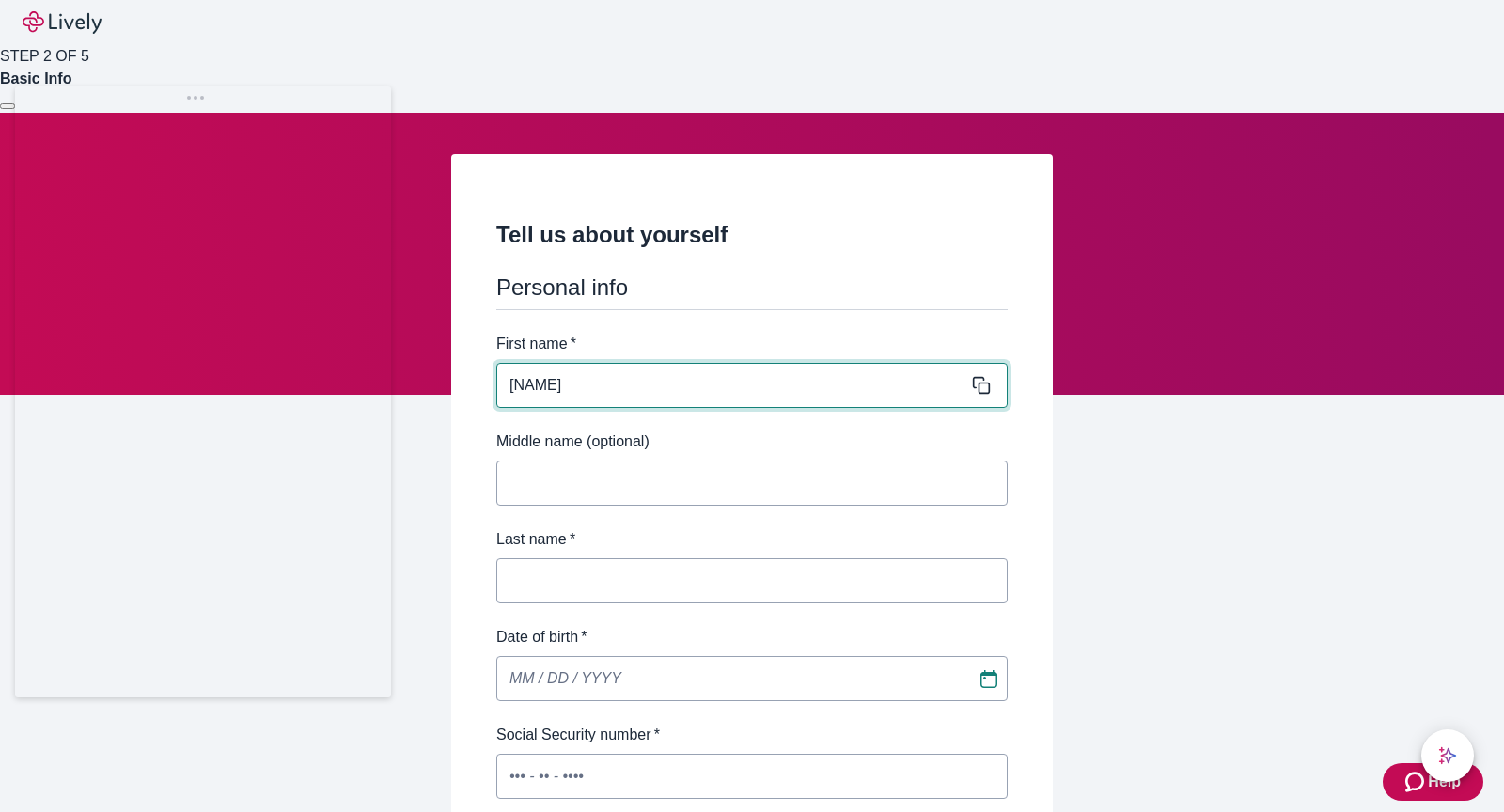 type on "[NAME]" 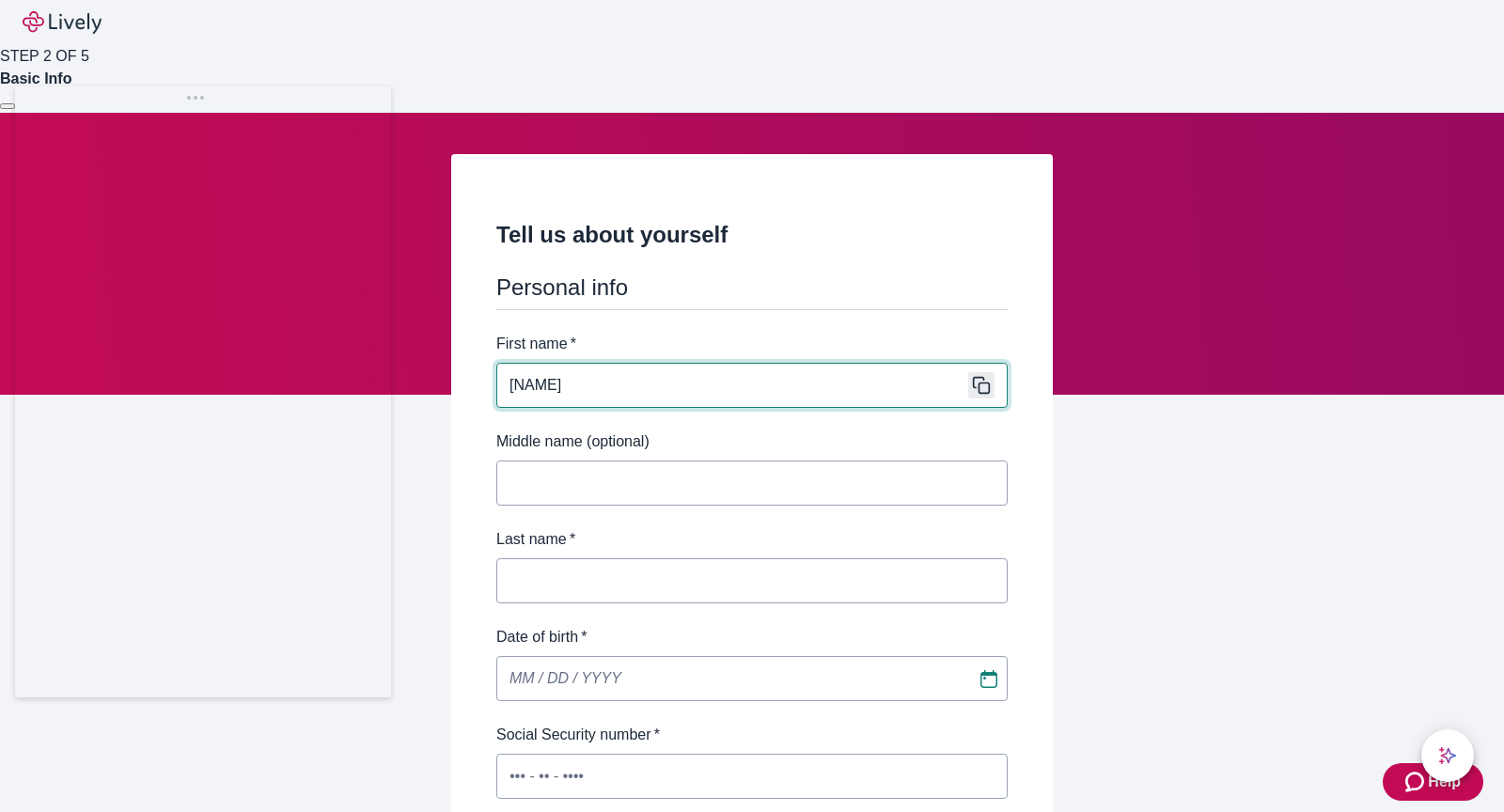 type 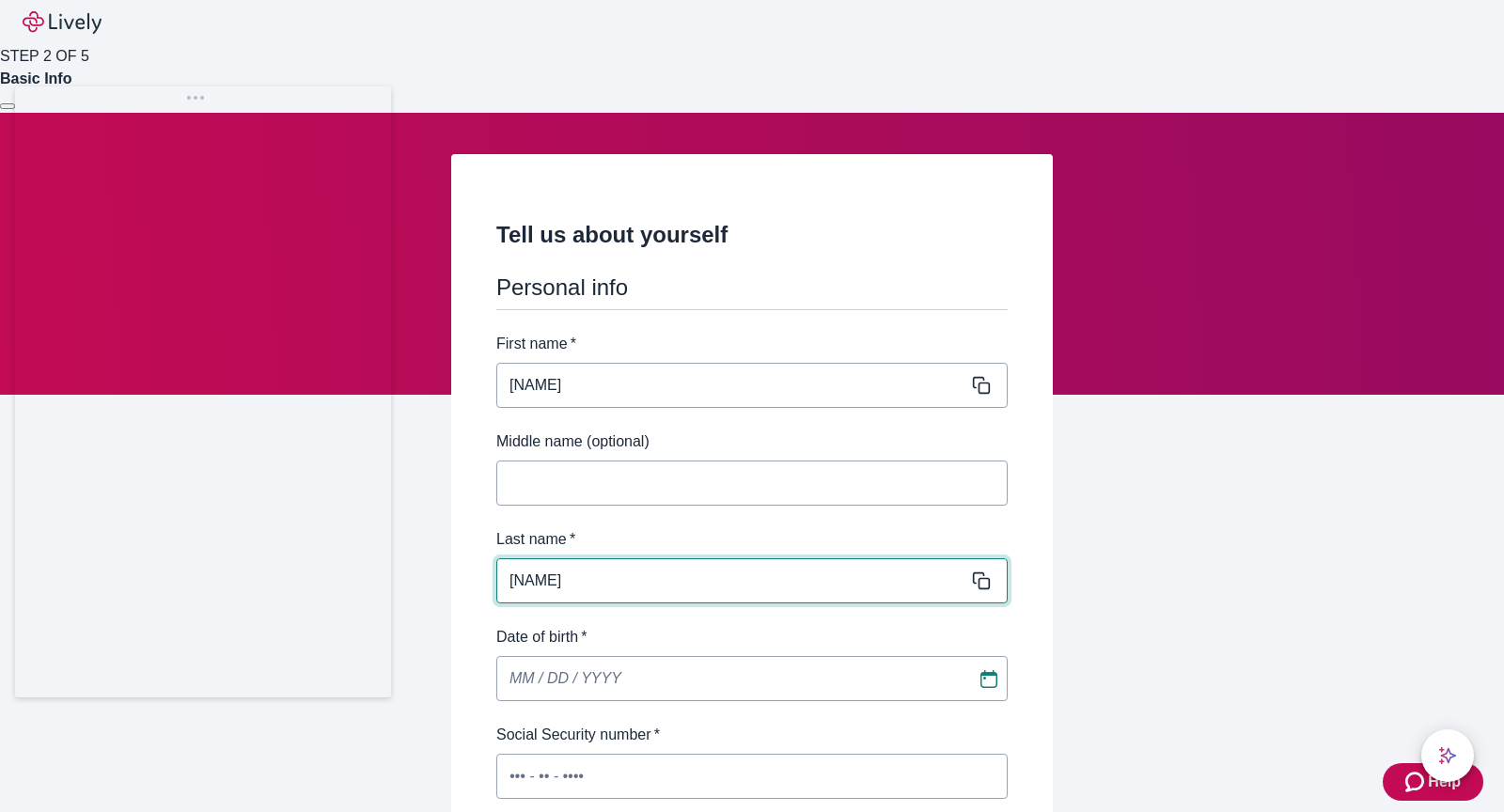 type on "[NAME]" 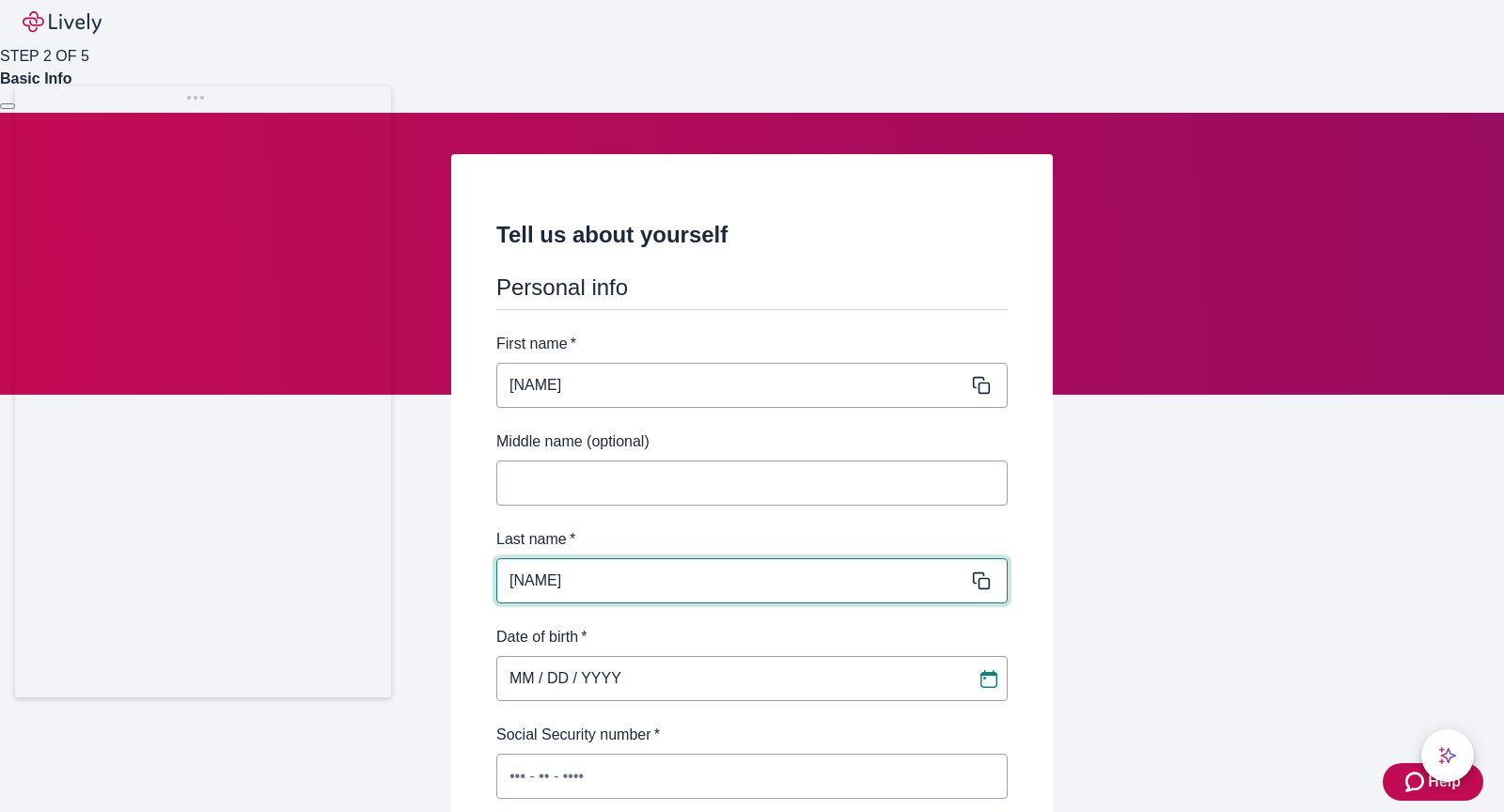 click on "MM / DD / YYYY" at bounding box center (730, 679) 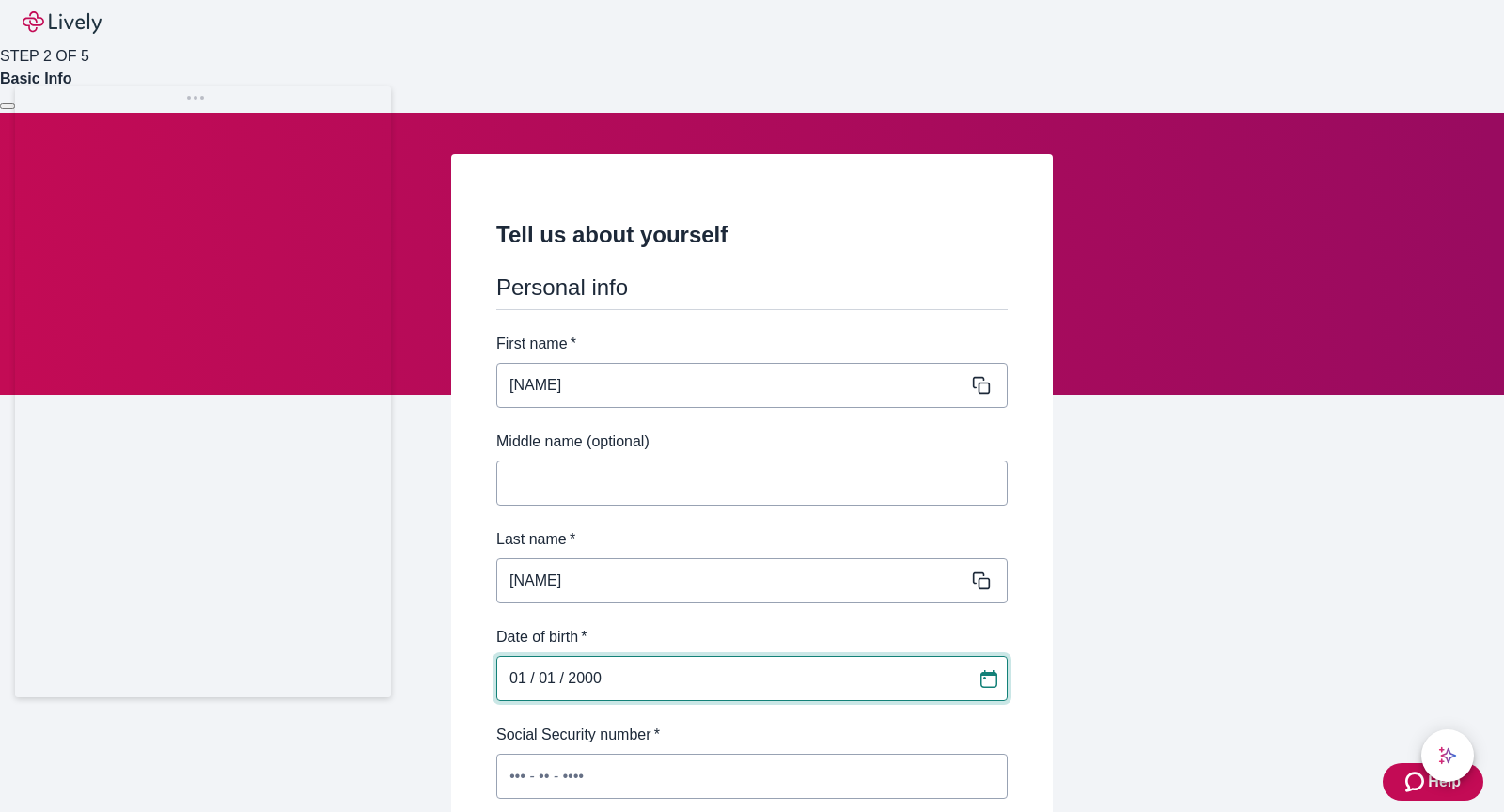 type on "01 / 01 / 2000" 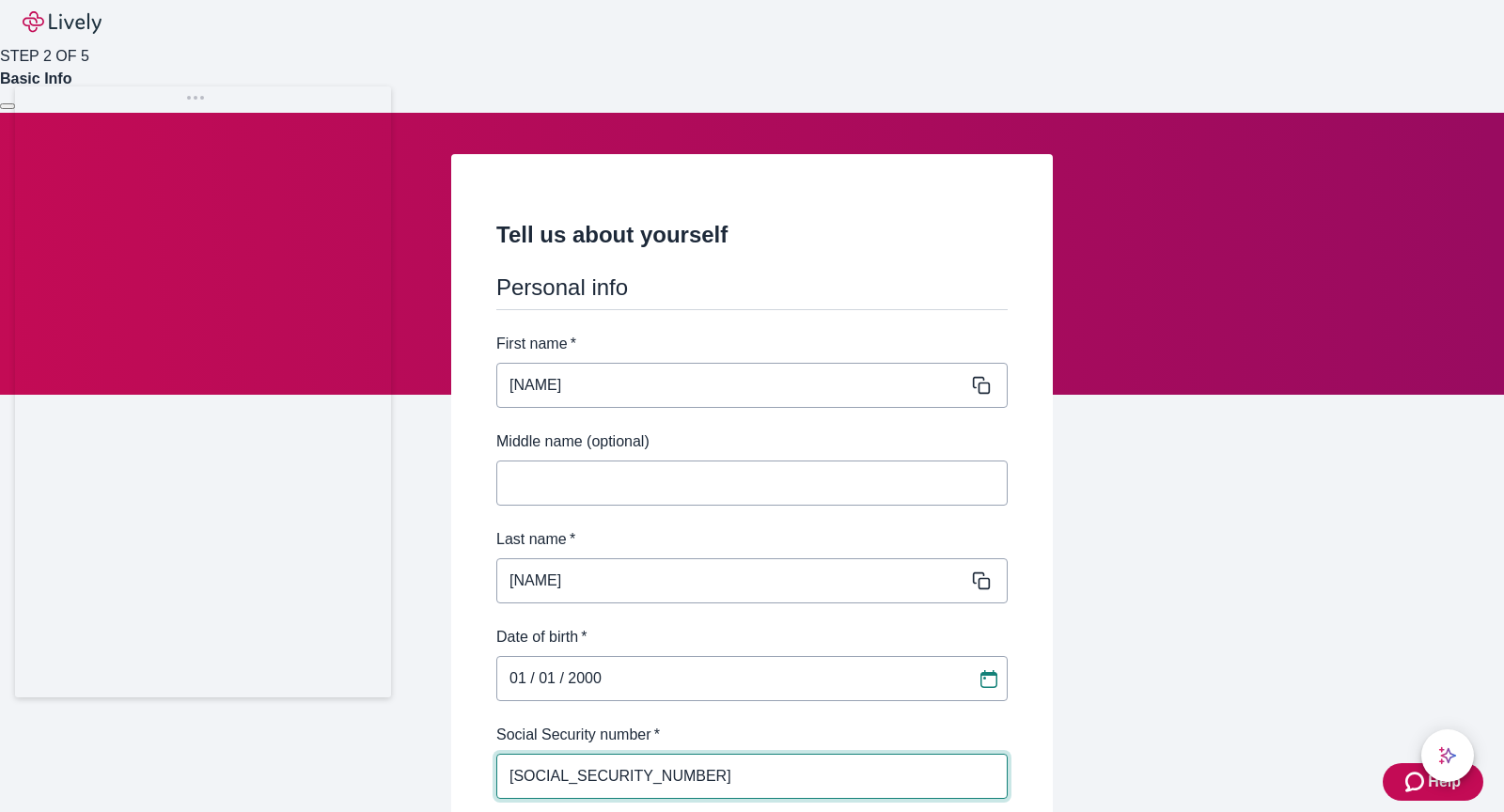 scroll, scrollTop: 164, scrollLeft: 0, axis: vertical 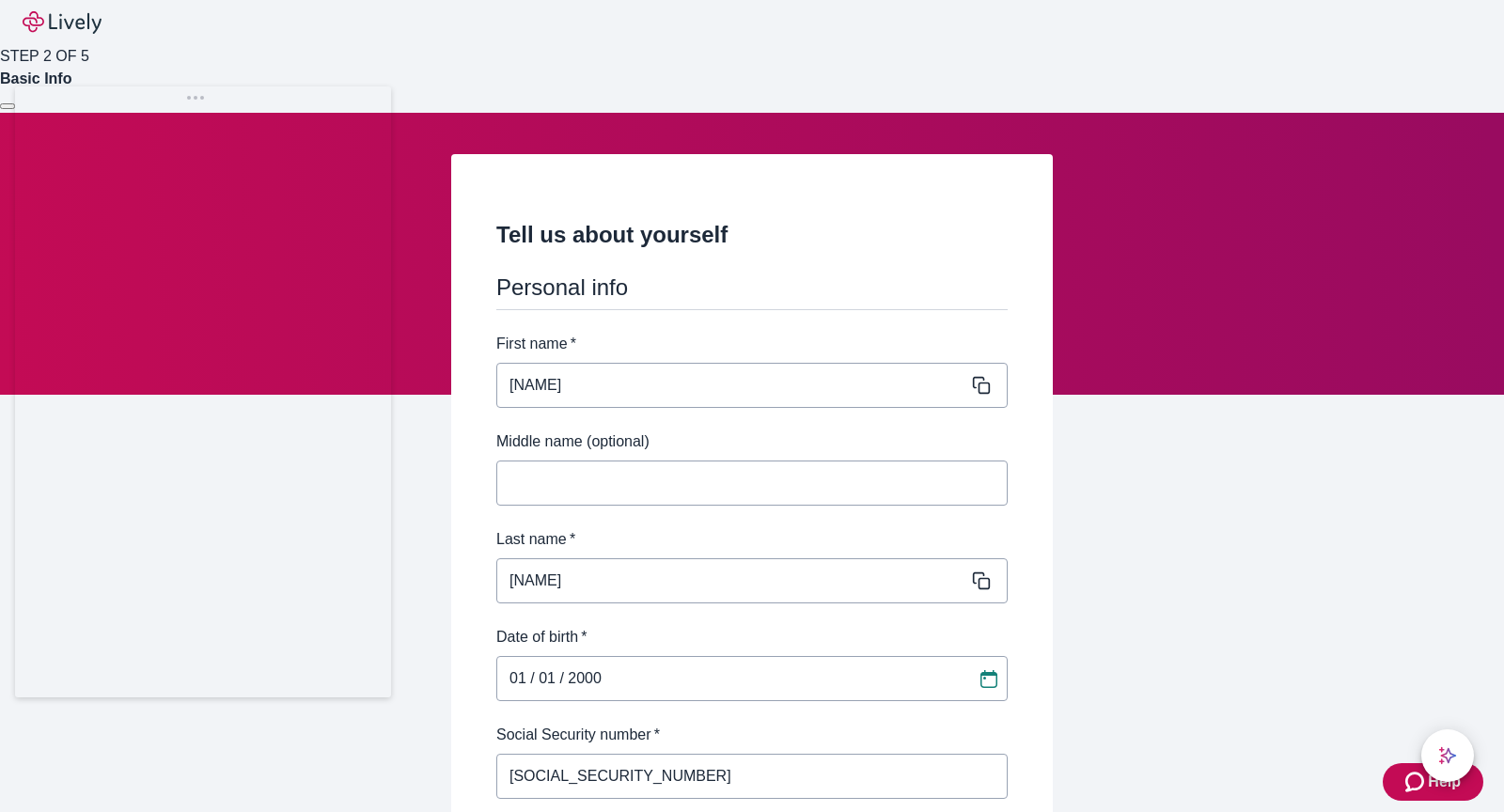 click on "Confirm Social Security number   *" at bounding box center (752, 874) 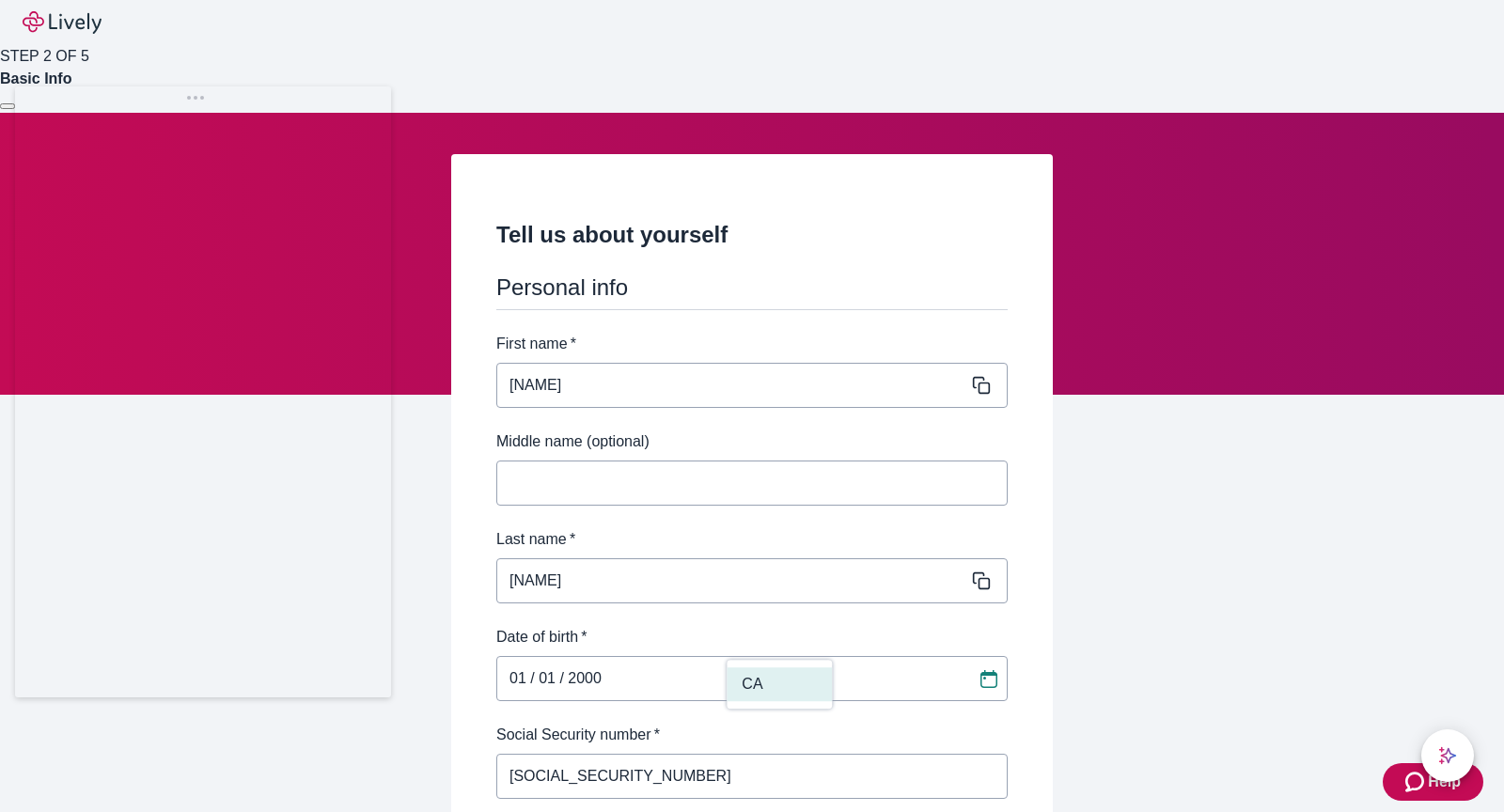 drag, startPoint x: 767, startPoint y: 682, endPoint x: 814, endPoint y: 662, distance: 51.078 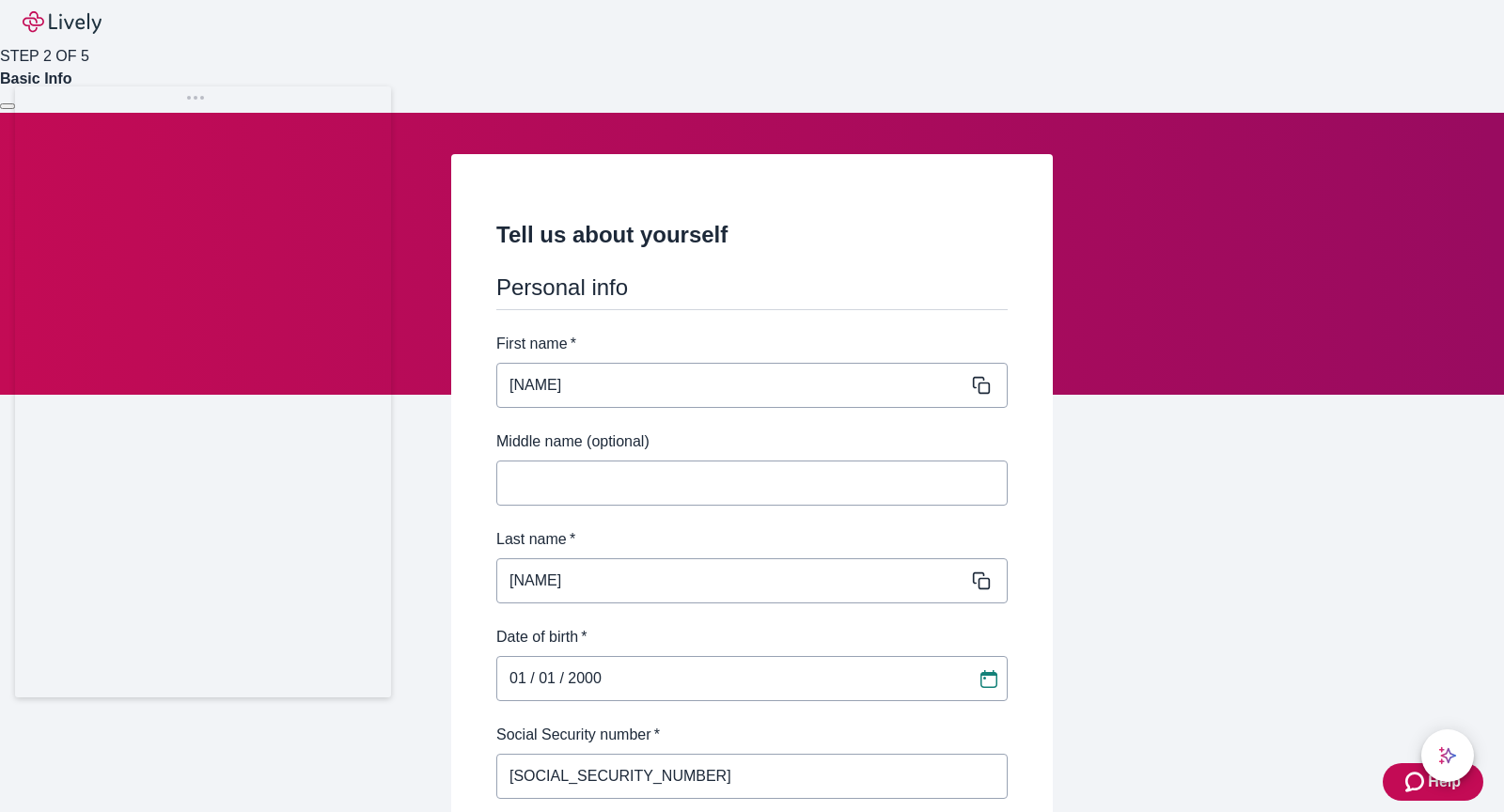 type on "CA" 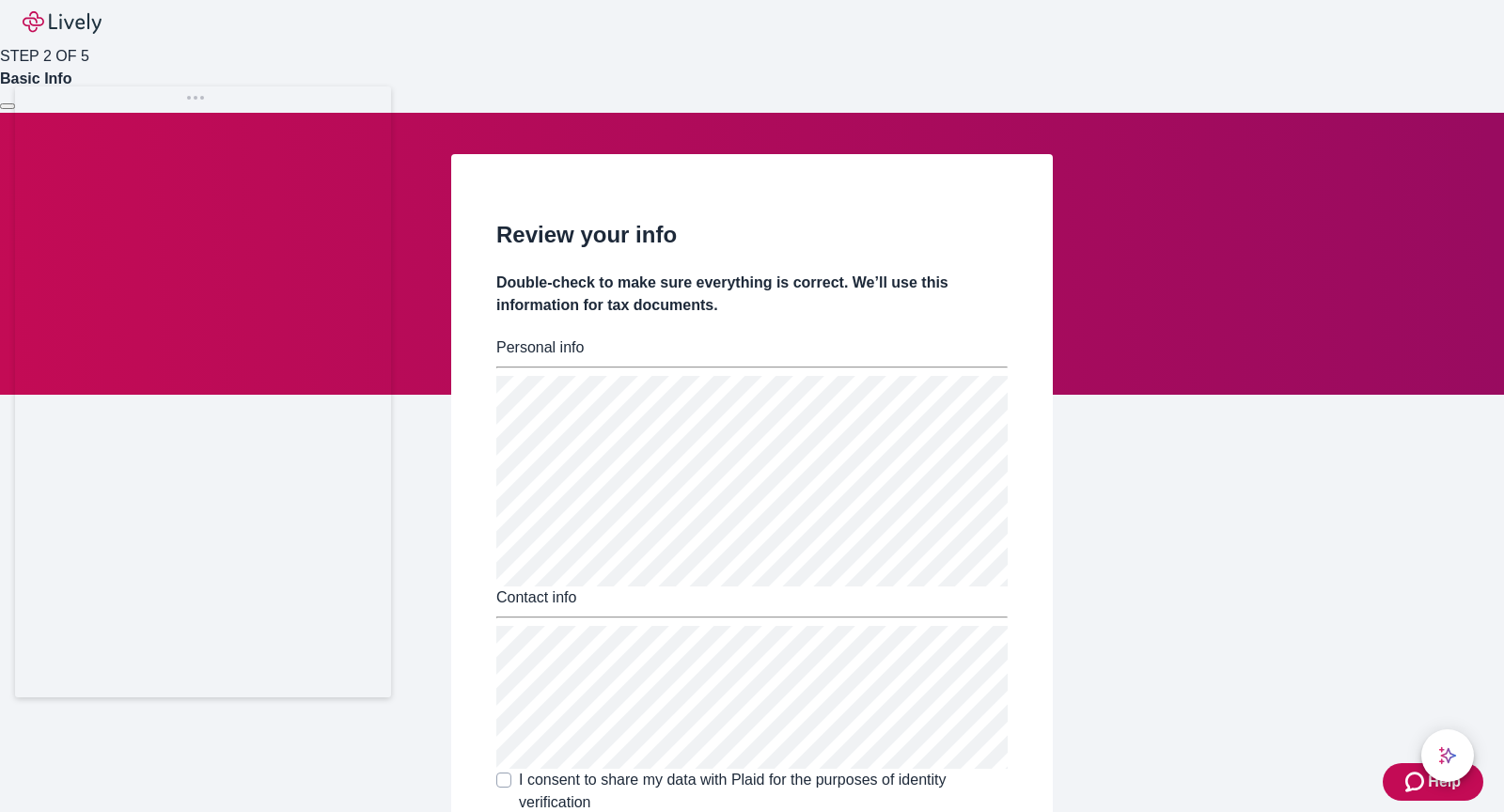 scroll, scrollTop: 253, scrollLeft: 0, axis: vertical 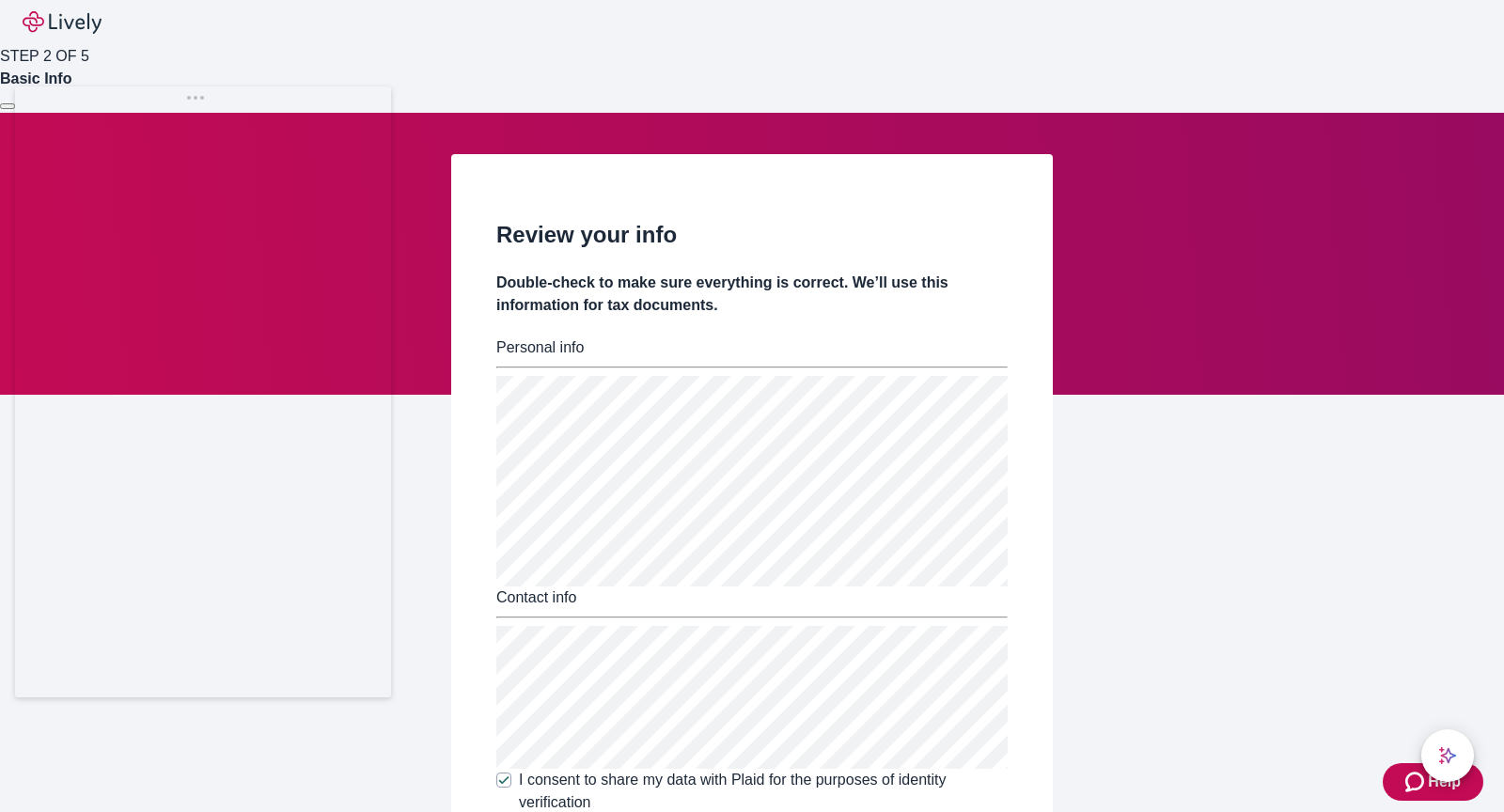 click on "Continue" at bounding box center [955, 882] 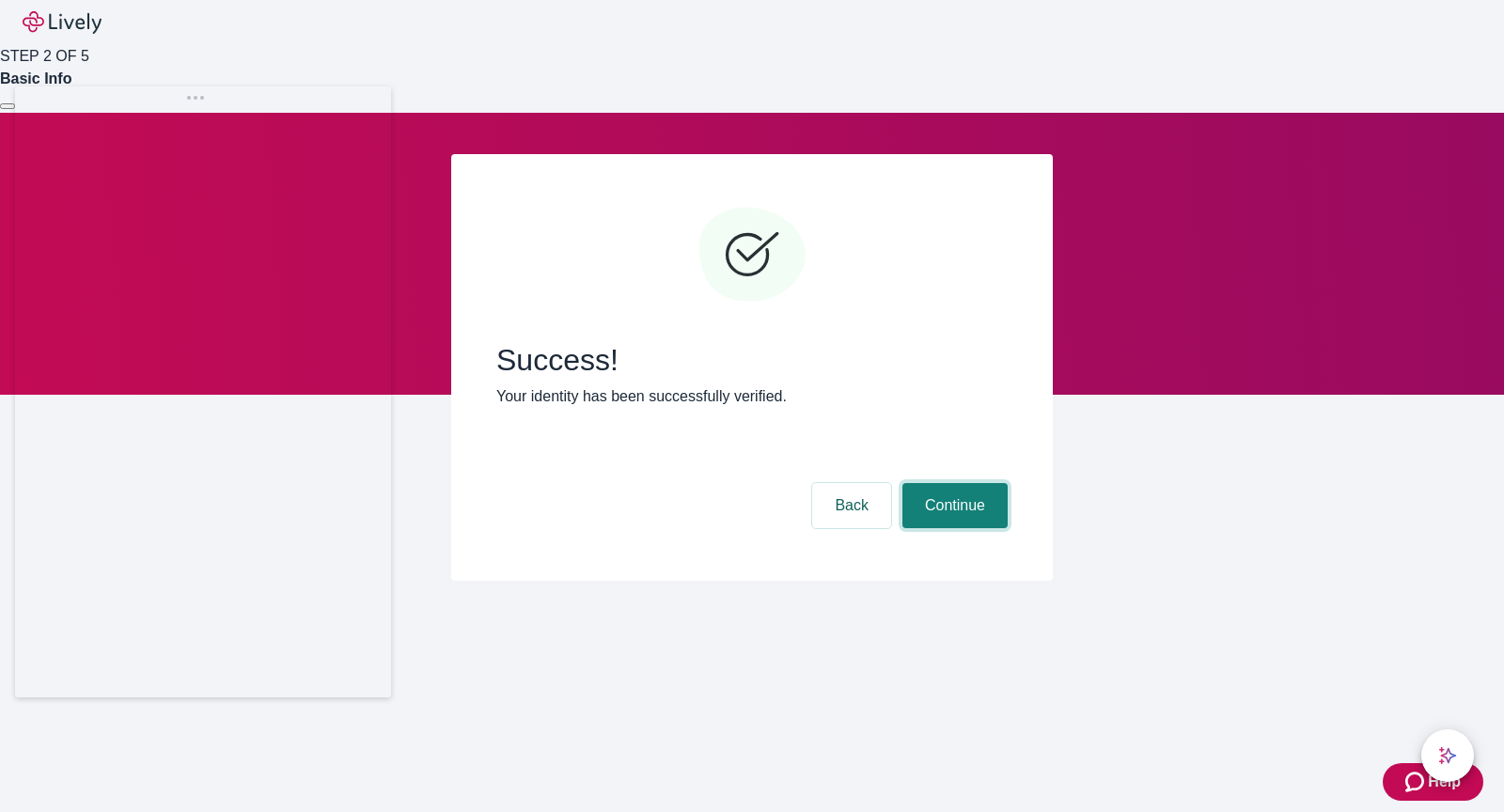 click on "Continue" at bounding box center (955, 506) 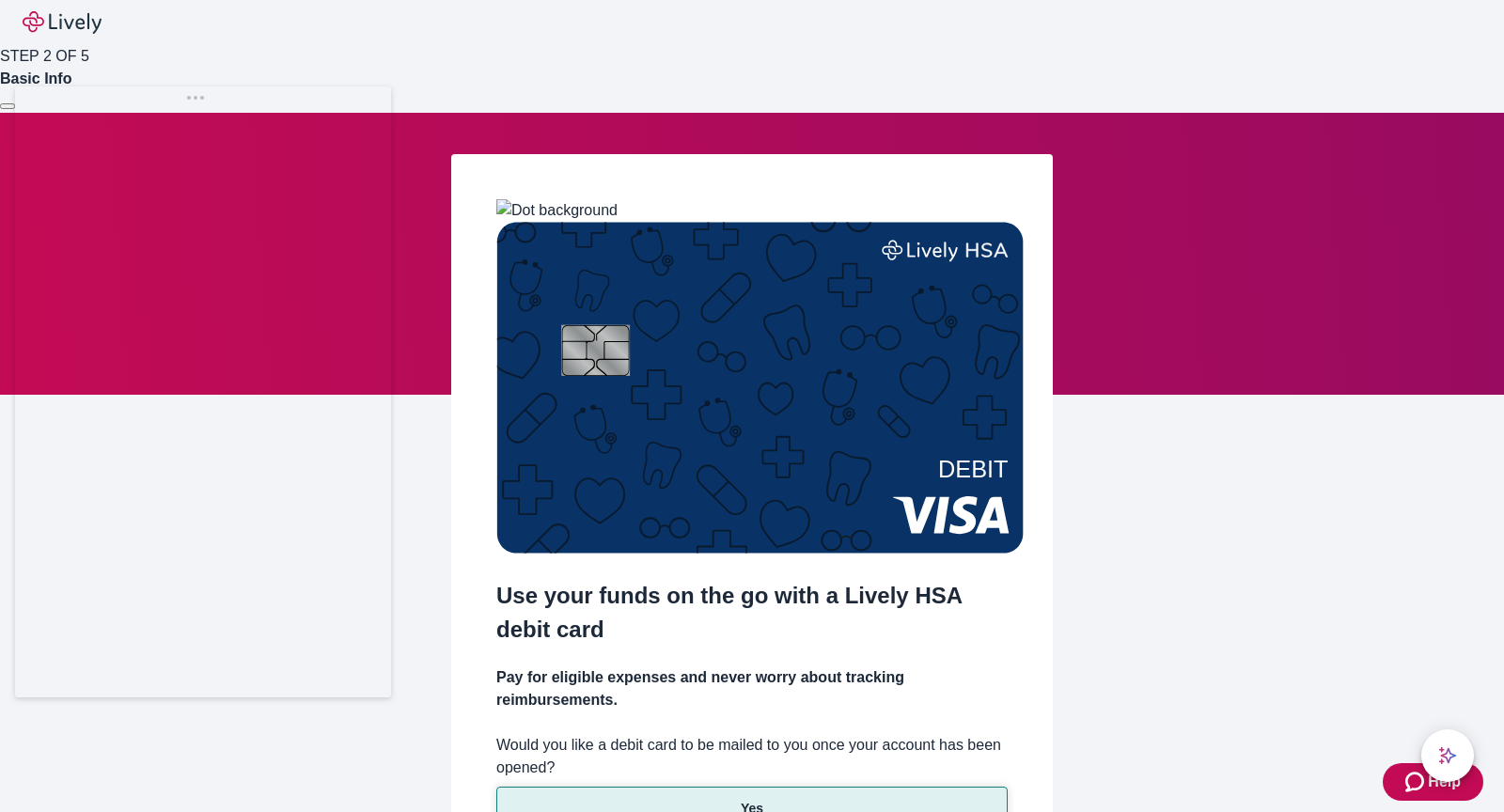 scroll, scrollTop: 106, scrollLeft: 0, axis: vertical 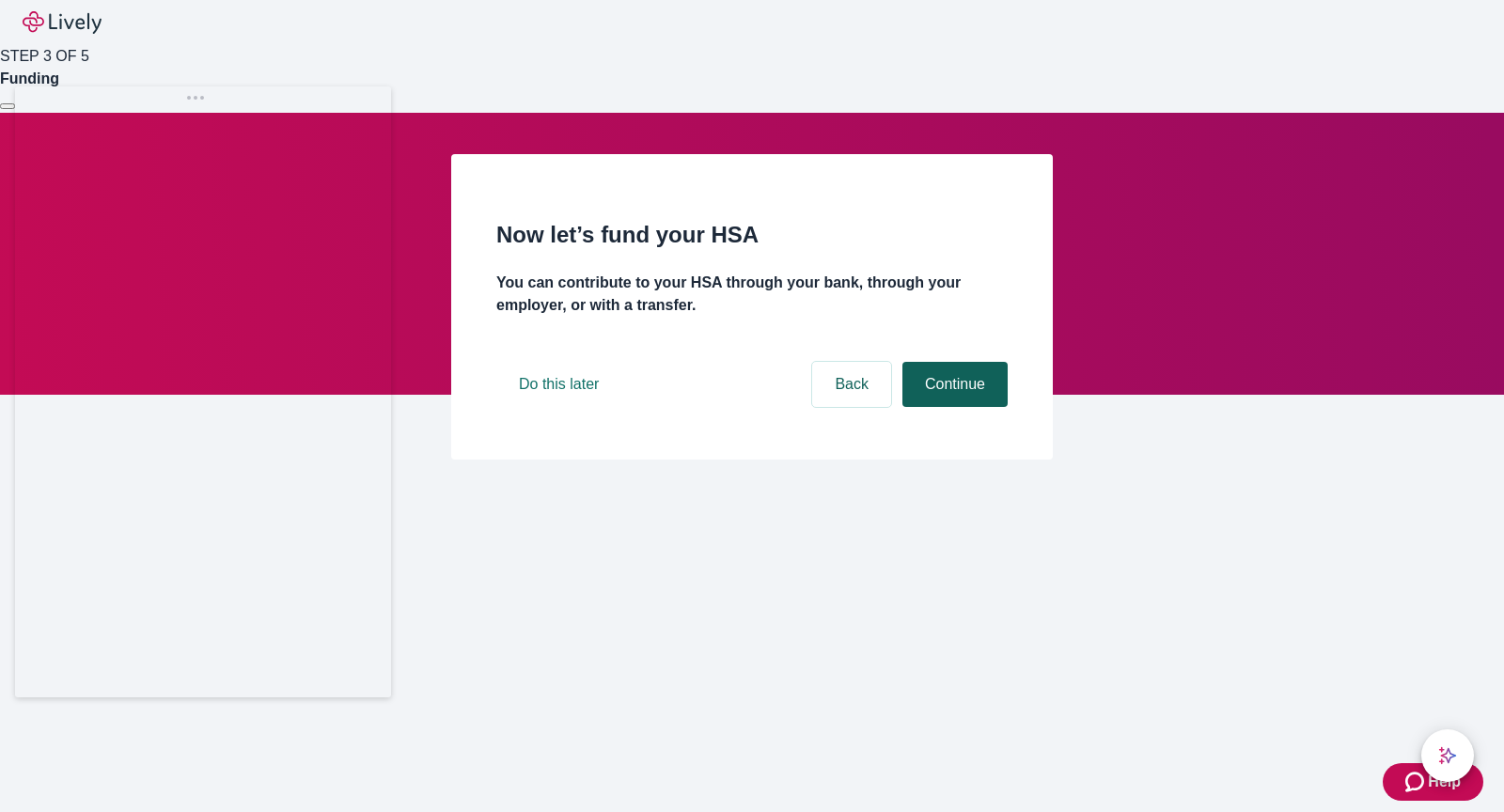 click on "Continue" at bounding box center (955, 384) 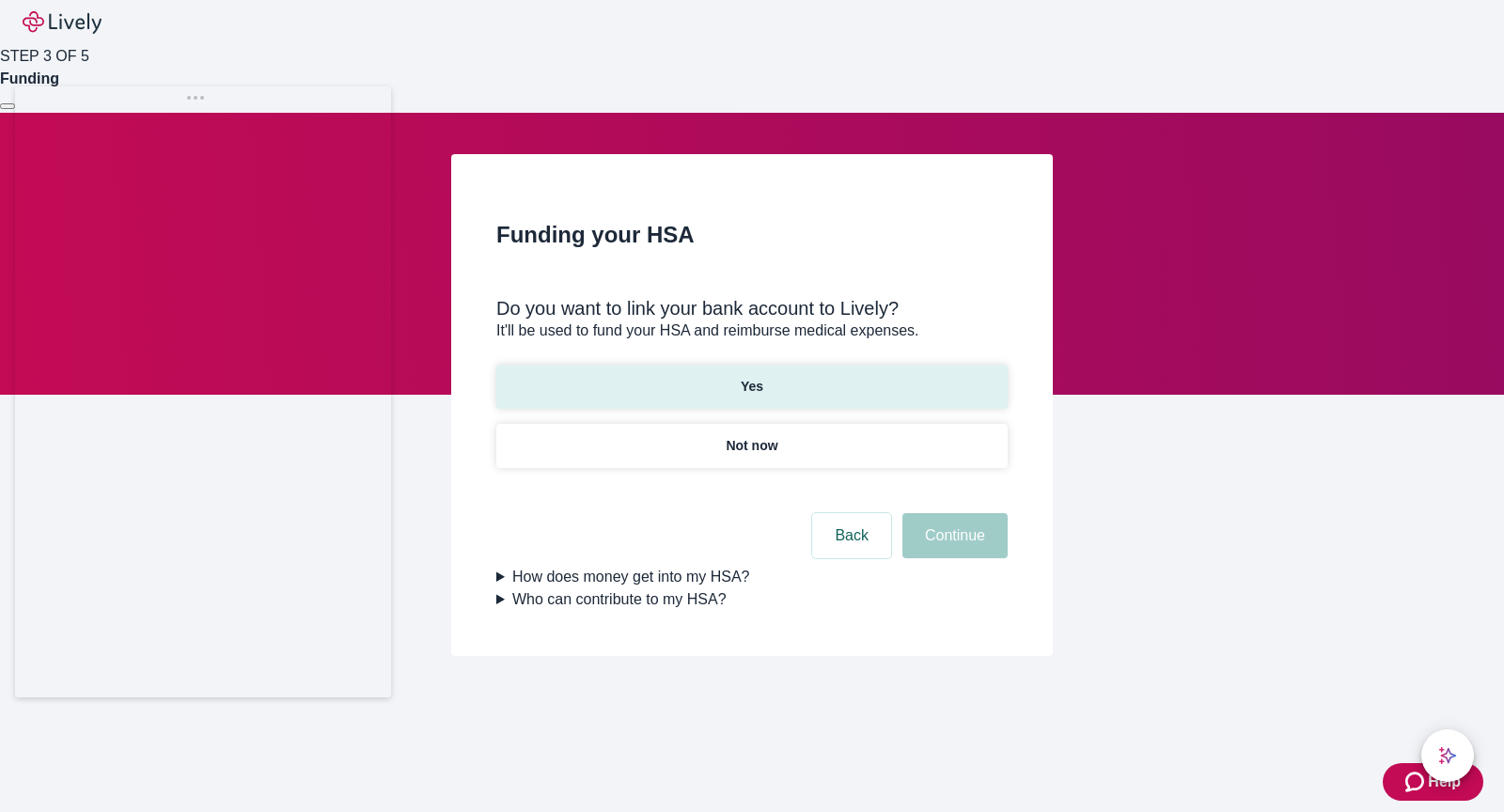 click on "Yes" at bounding box center [752, 386] 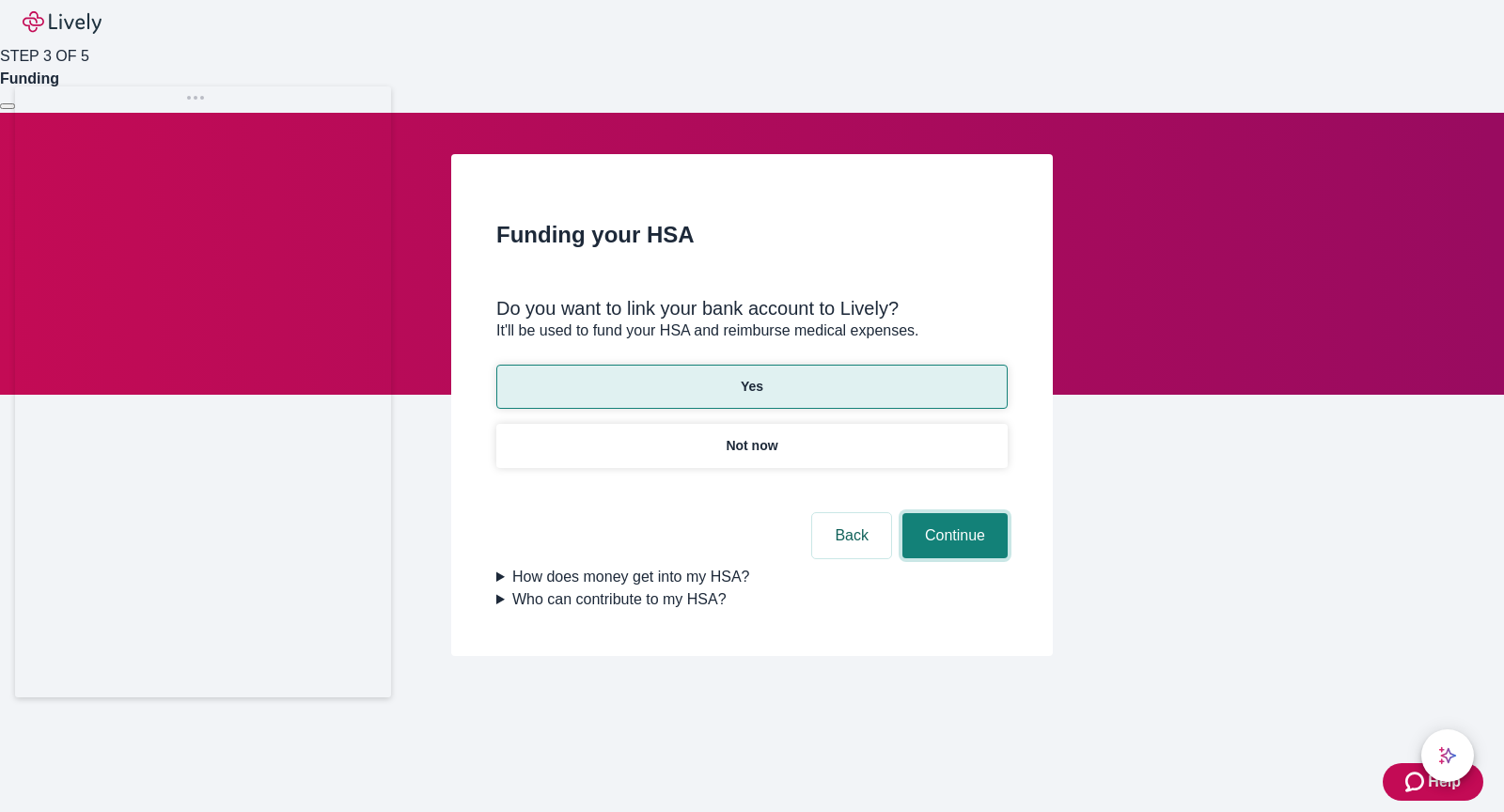 click on "Continue" at bounding box center (955, 536) 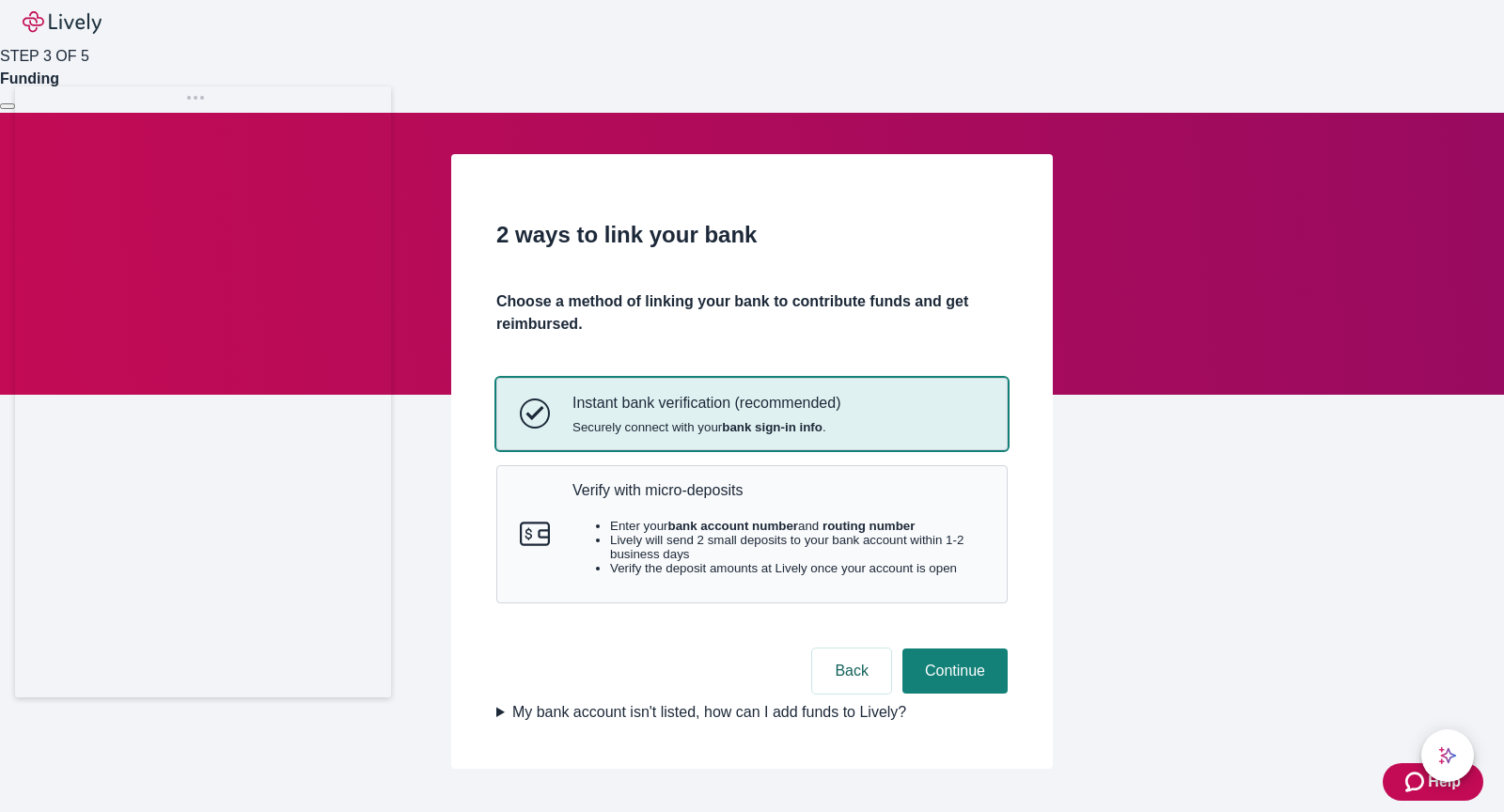 scroll, scrollTop: 62, scrollLeft: 0, axis: vertical 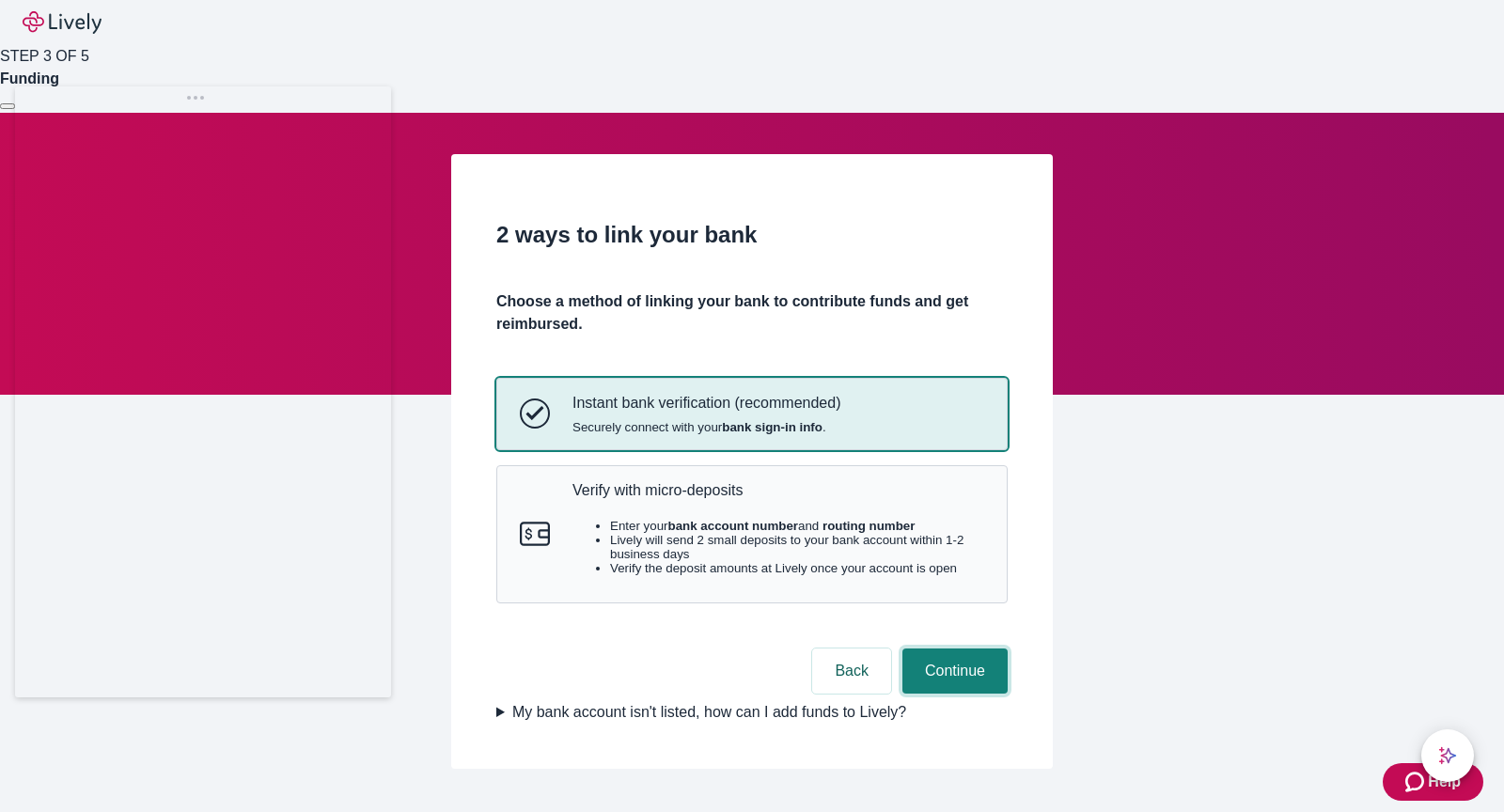click on "Continue" at bounding box center [955, 671] 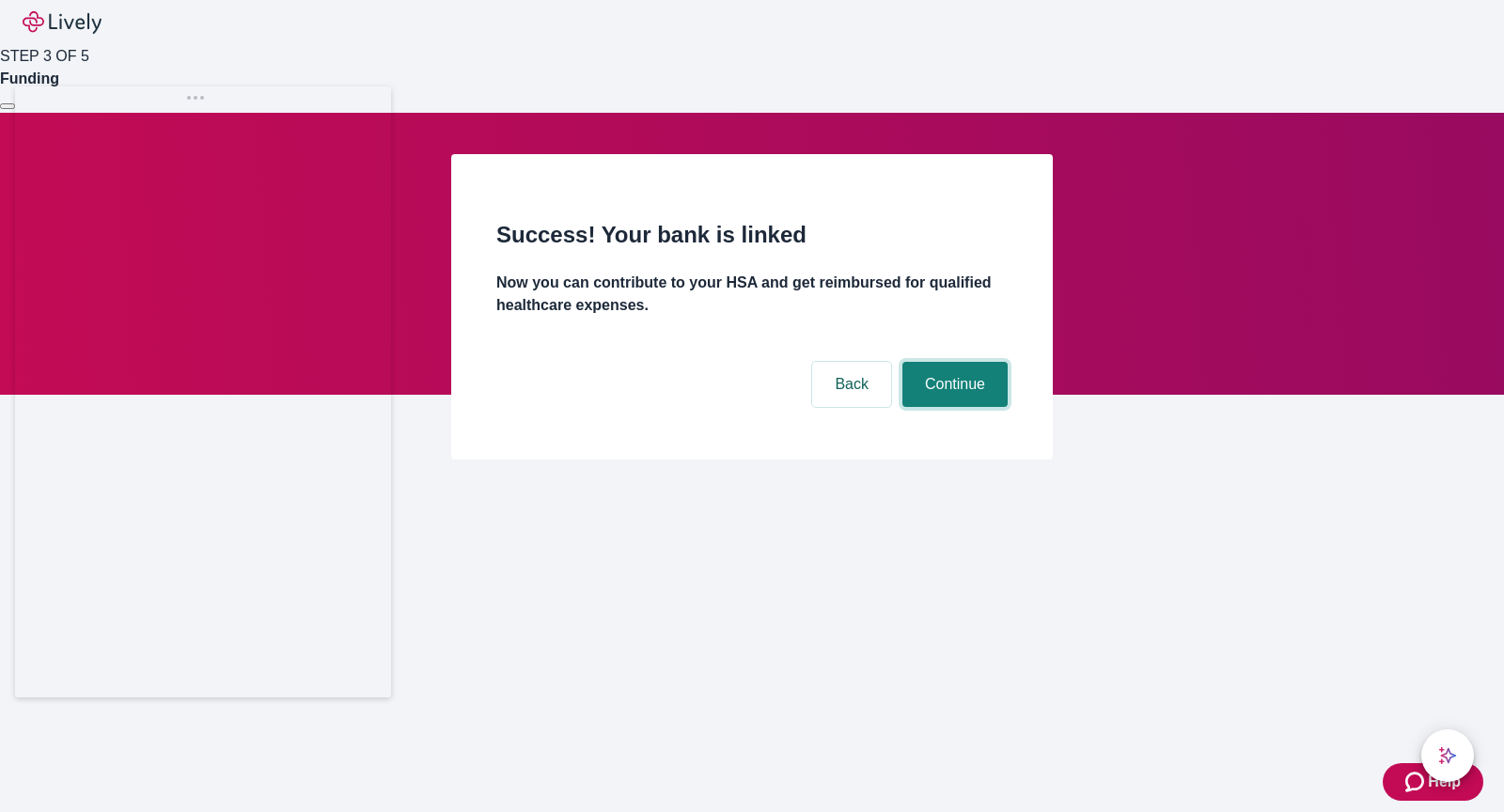 click on "Continue" at bounding box center (955, 384) 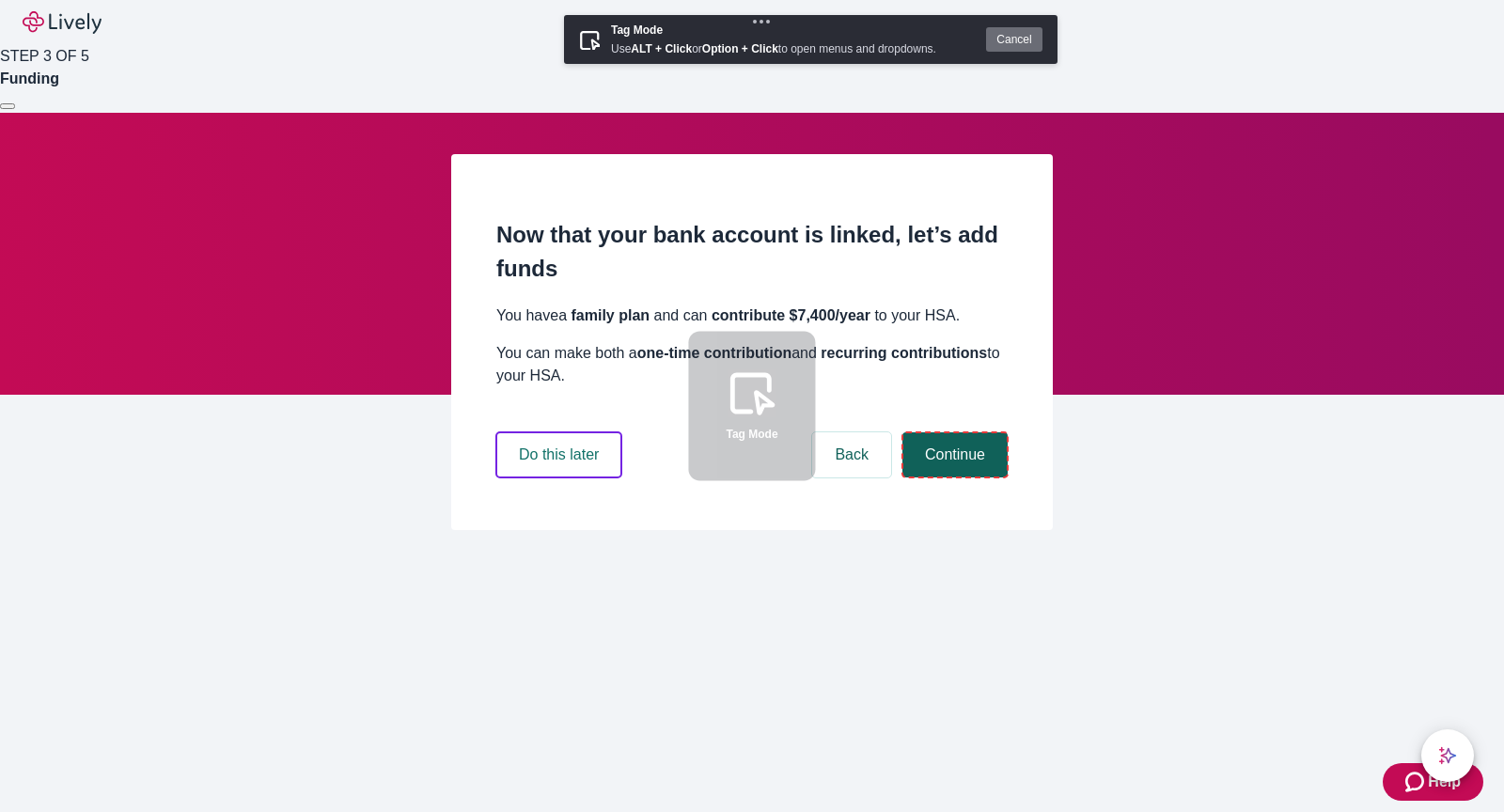 click on "Continue" at bounding box center [955, 455] 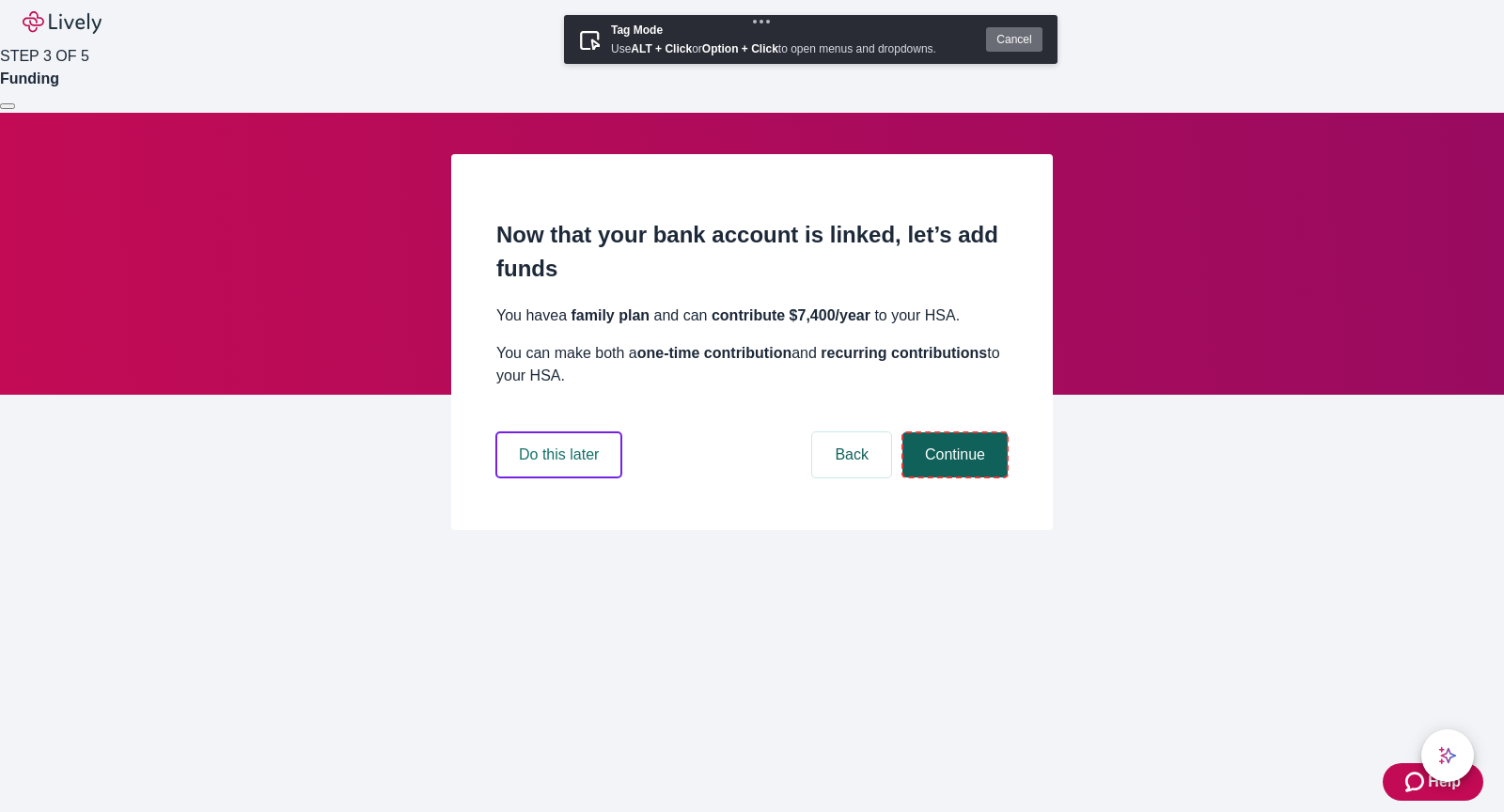 click on "Continue" at bounding box center [955, 455] 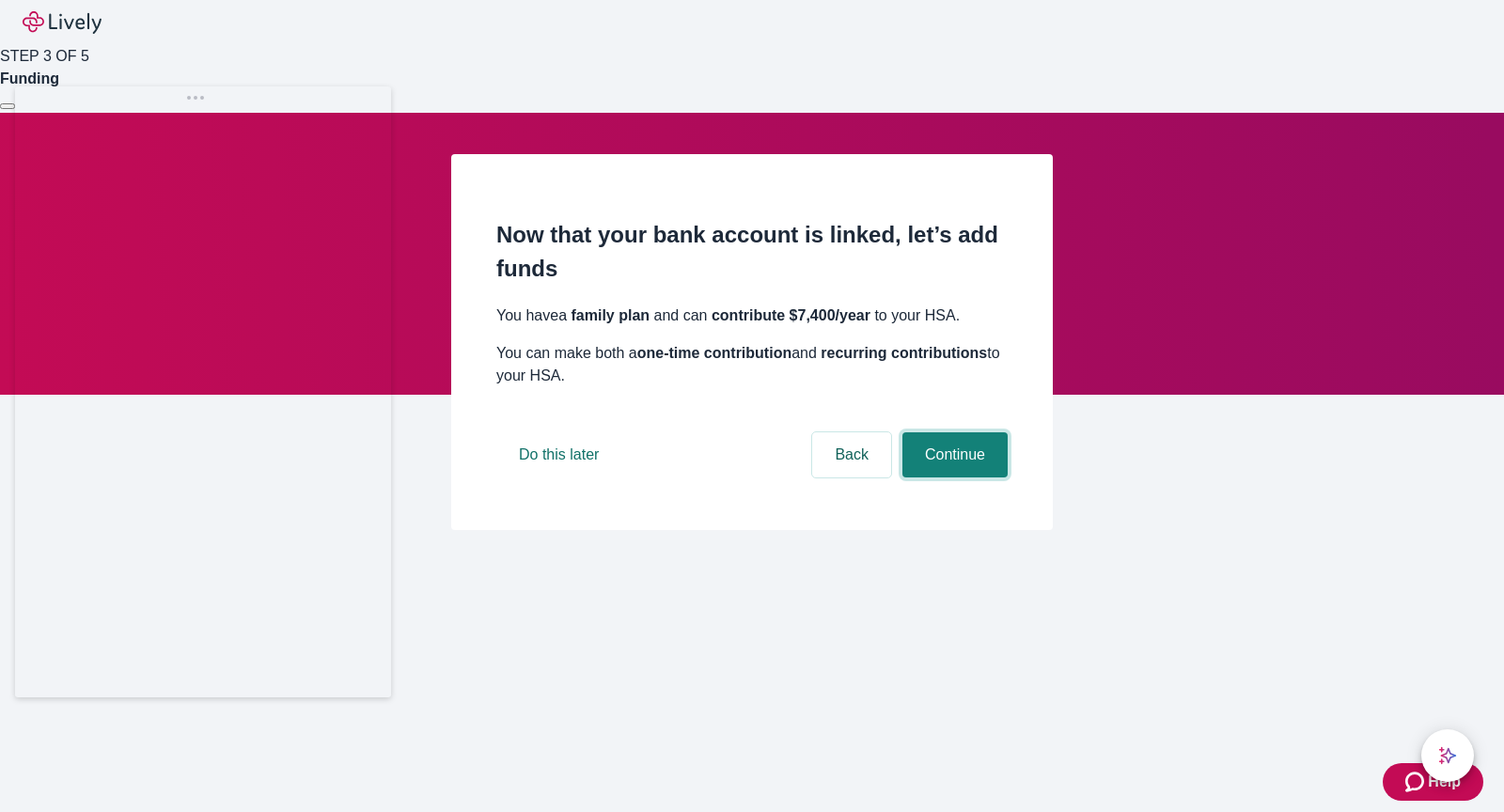 click on "Continue" at bounding box center (955, 455) 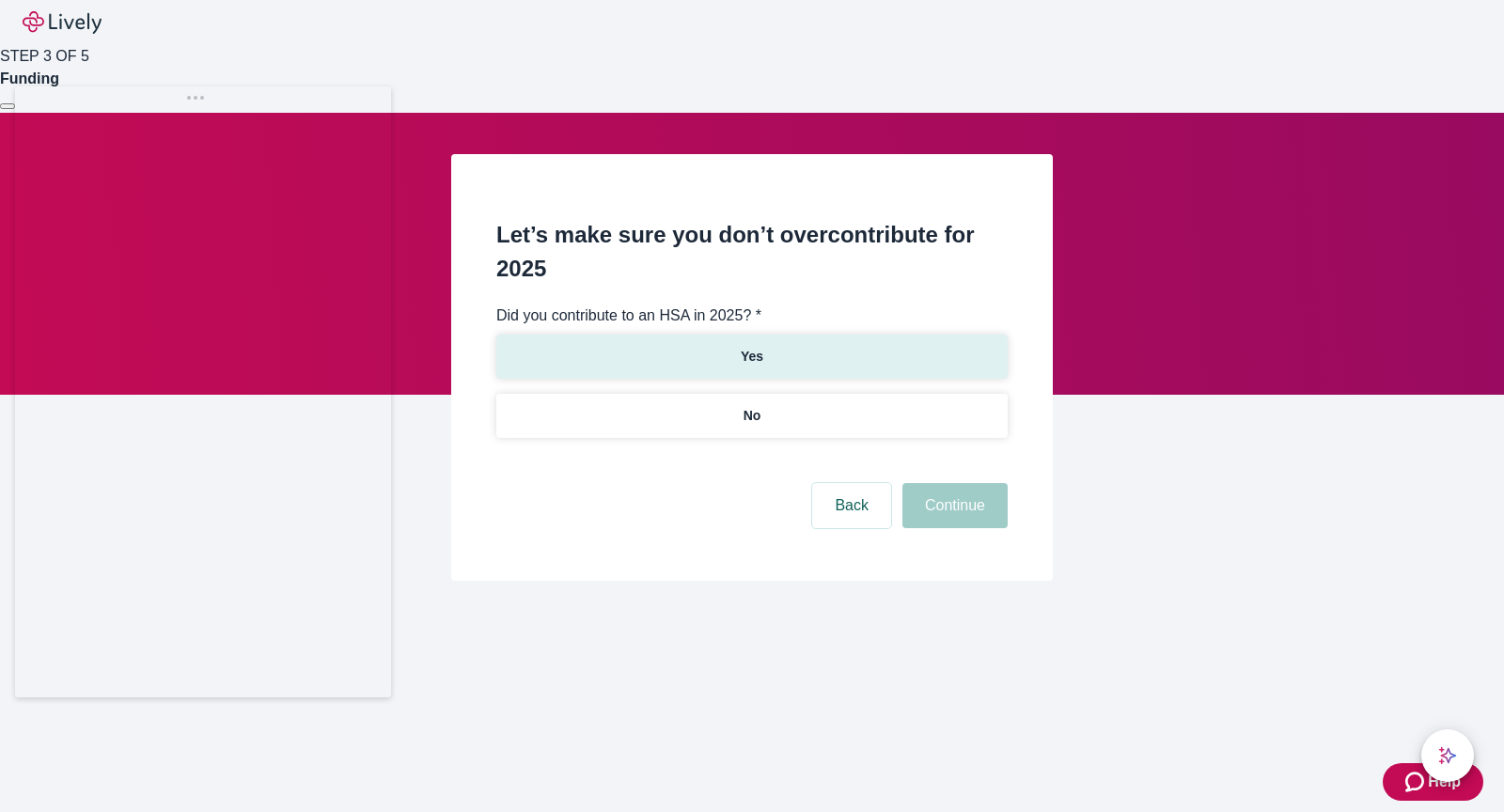 click on "Yes" at bounding box center [752, 356] 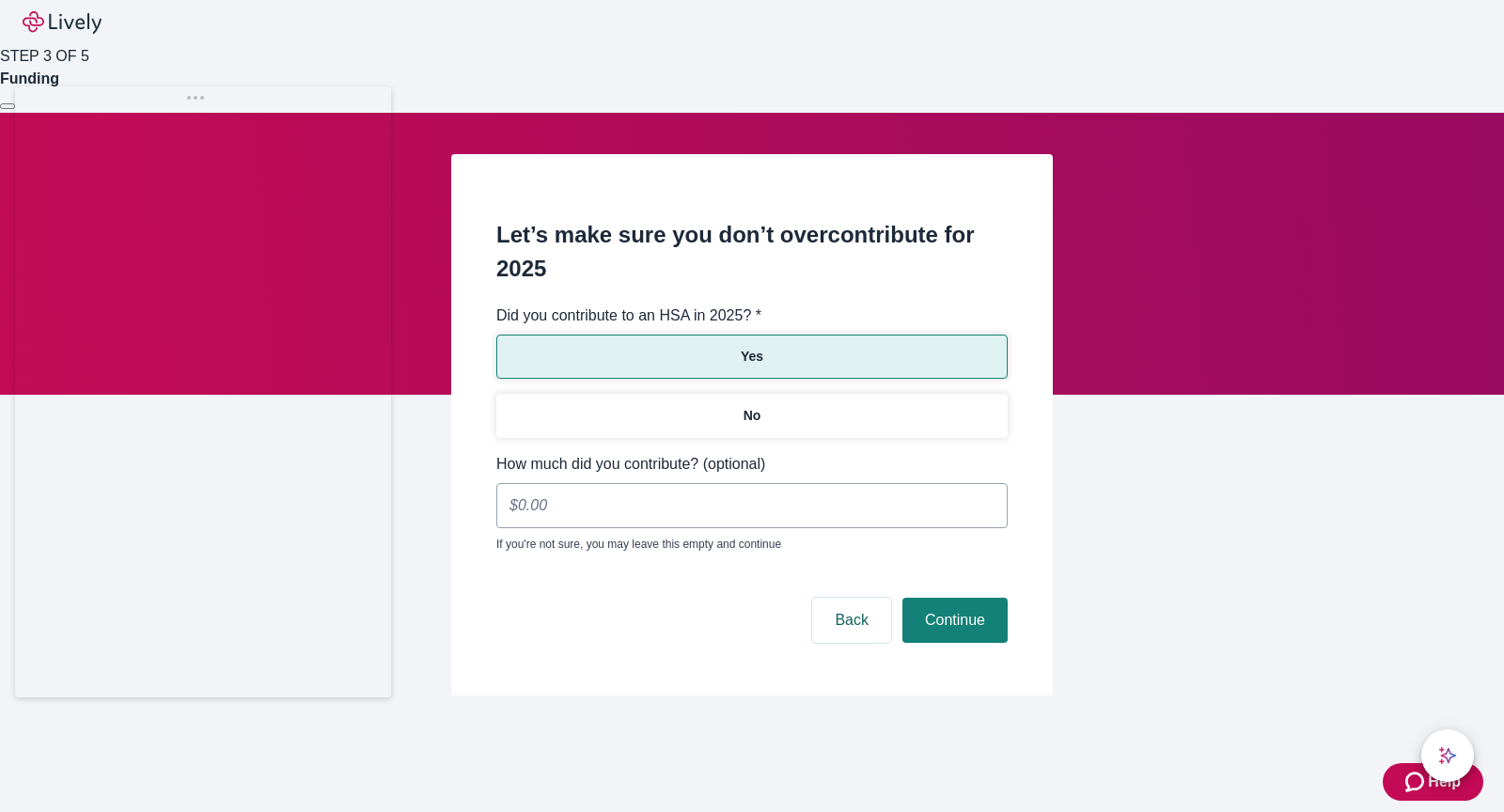 click on "How much did you contribute? (optional)" at bounding box center (752, 506) 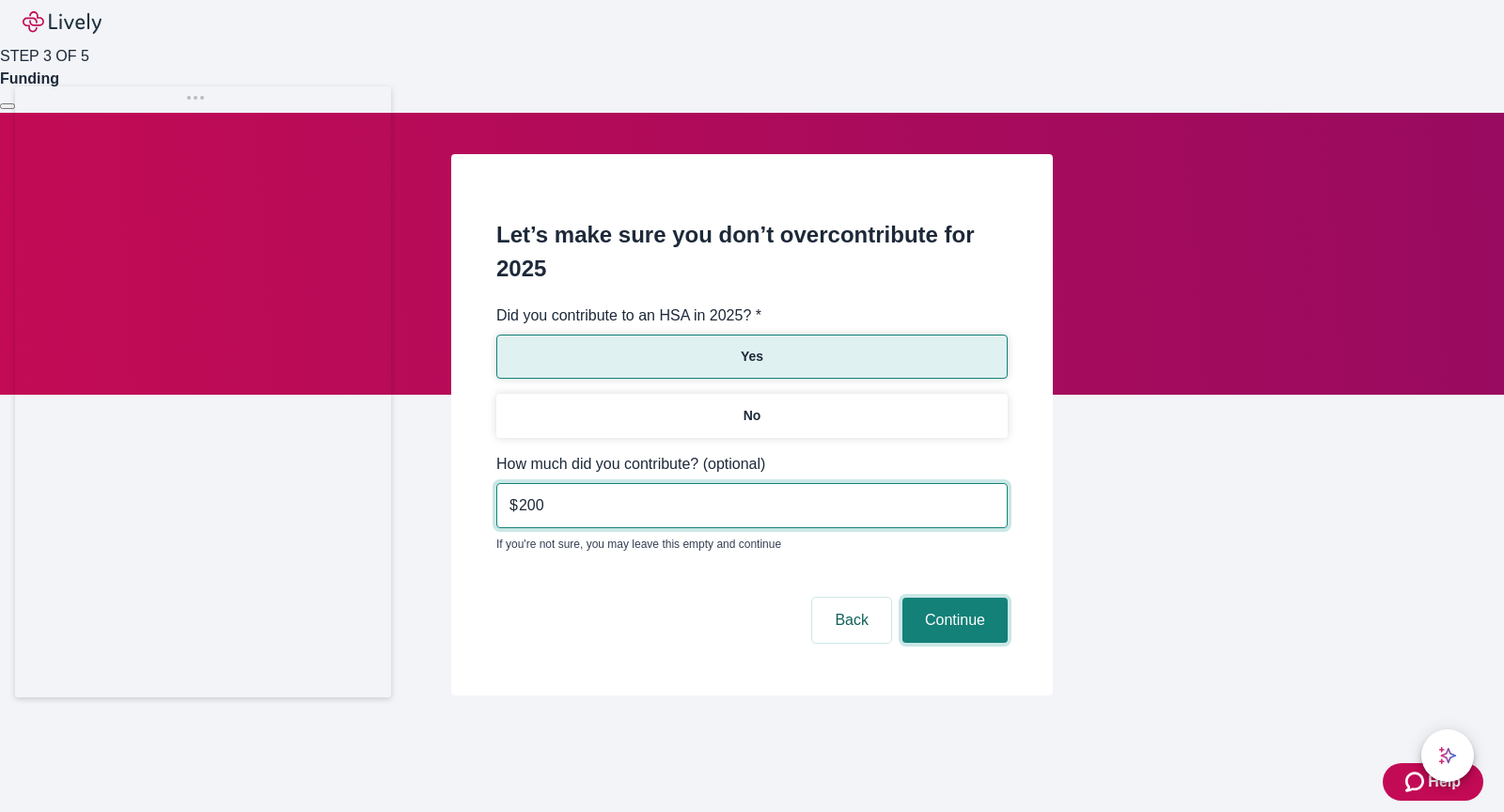 type on "200.00" 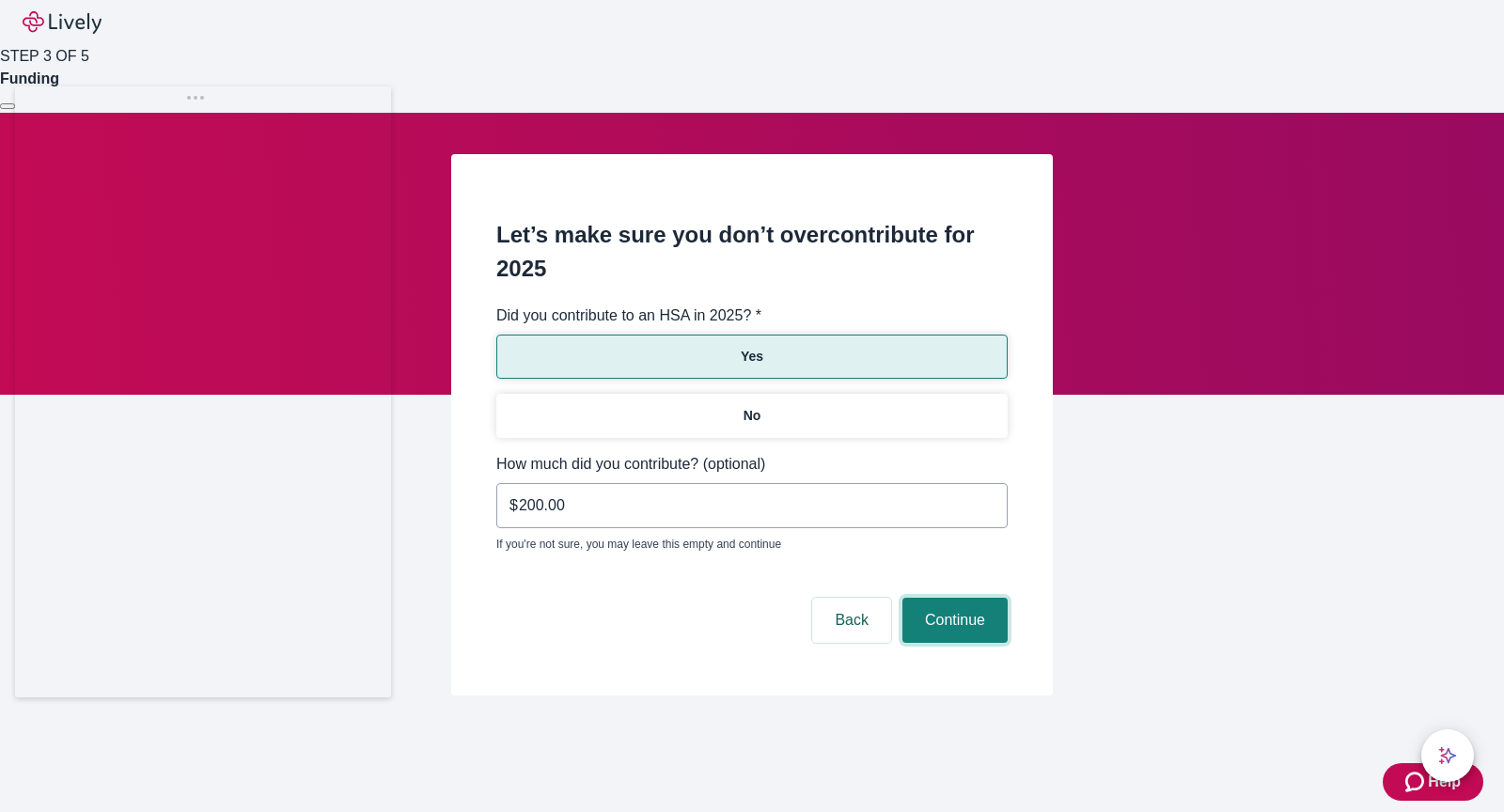 click on "Continue" at bounding box center (955, 620) 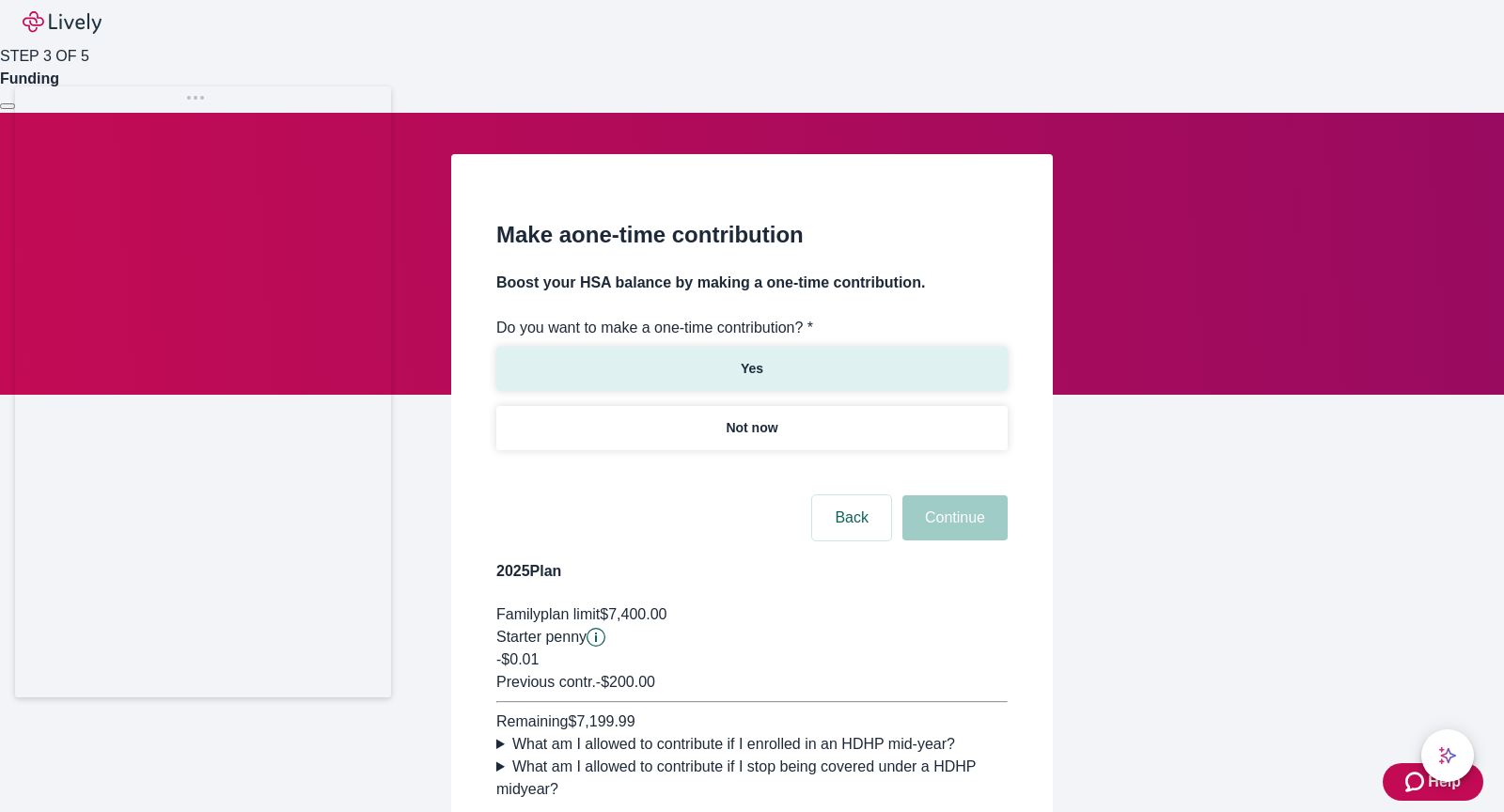 click on "Yes" at bounding box center (752, 368) 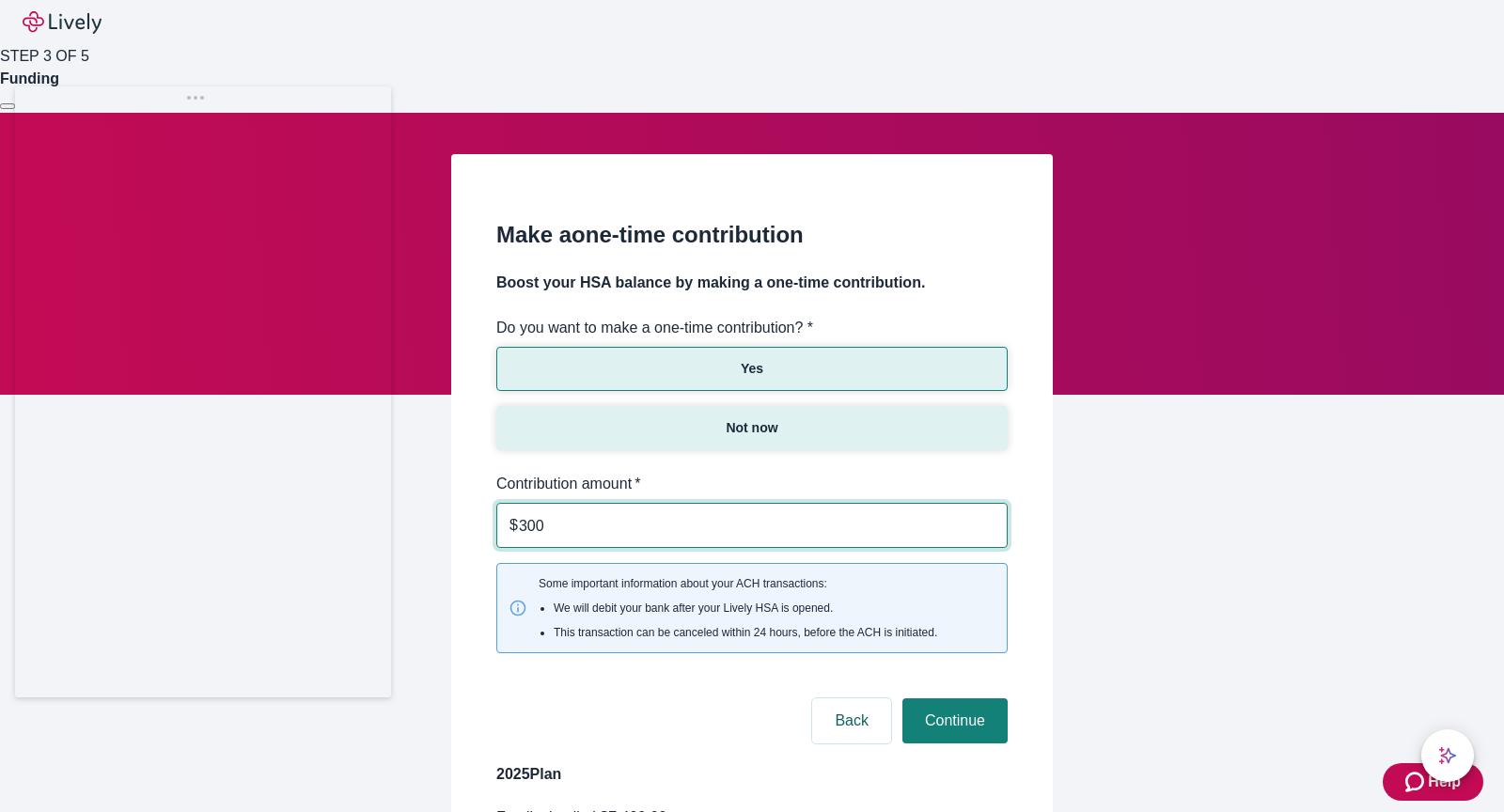 type on "300.00" 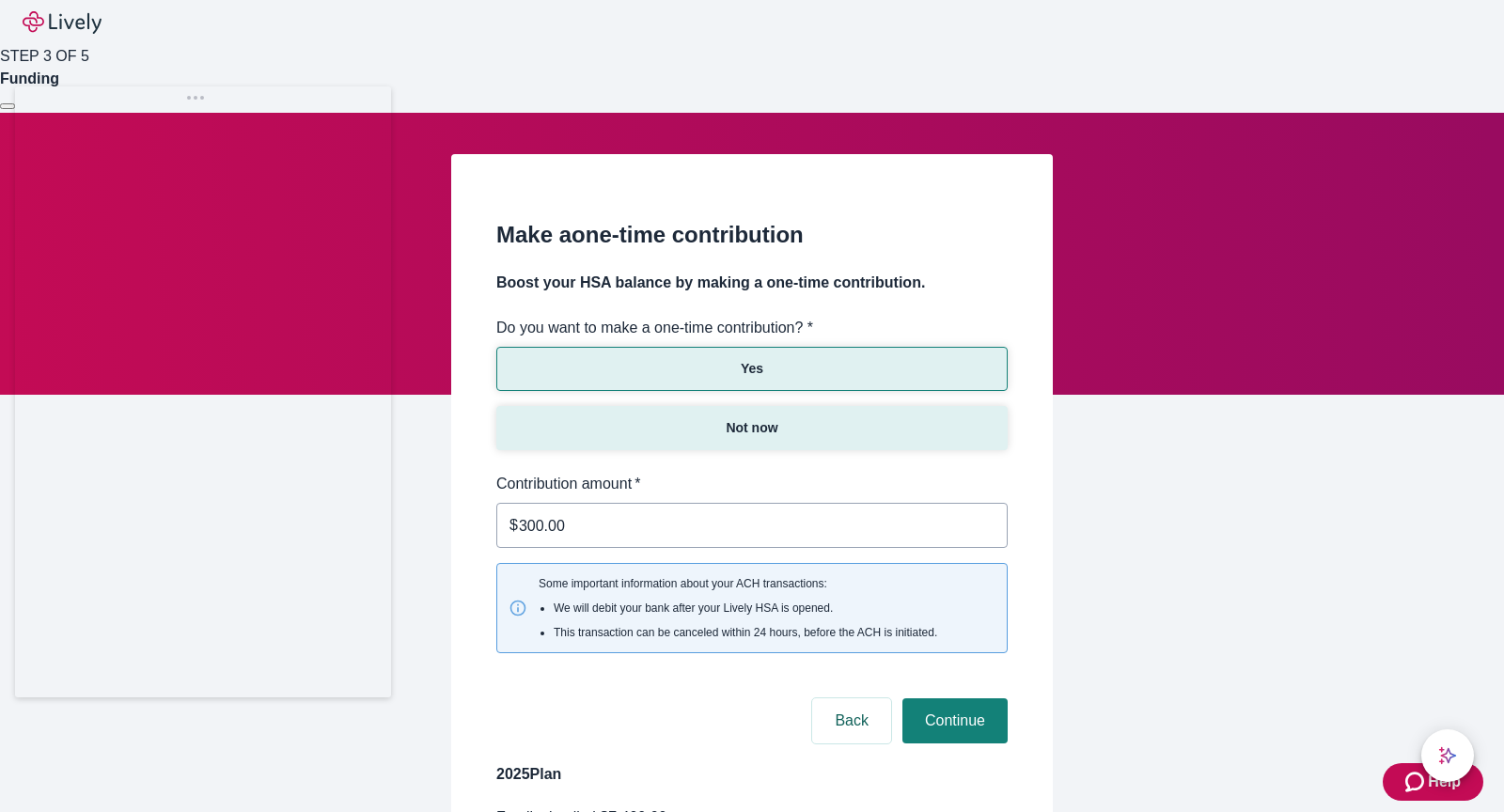 click on "Not now" at bounding box center (752, 428) 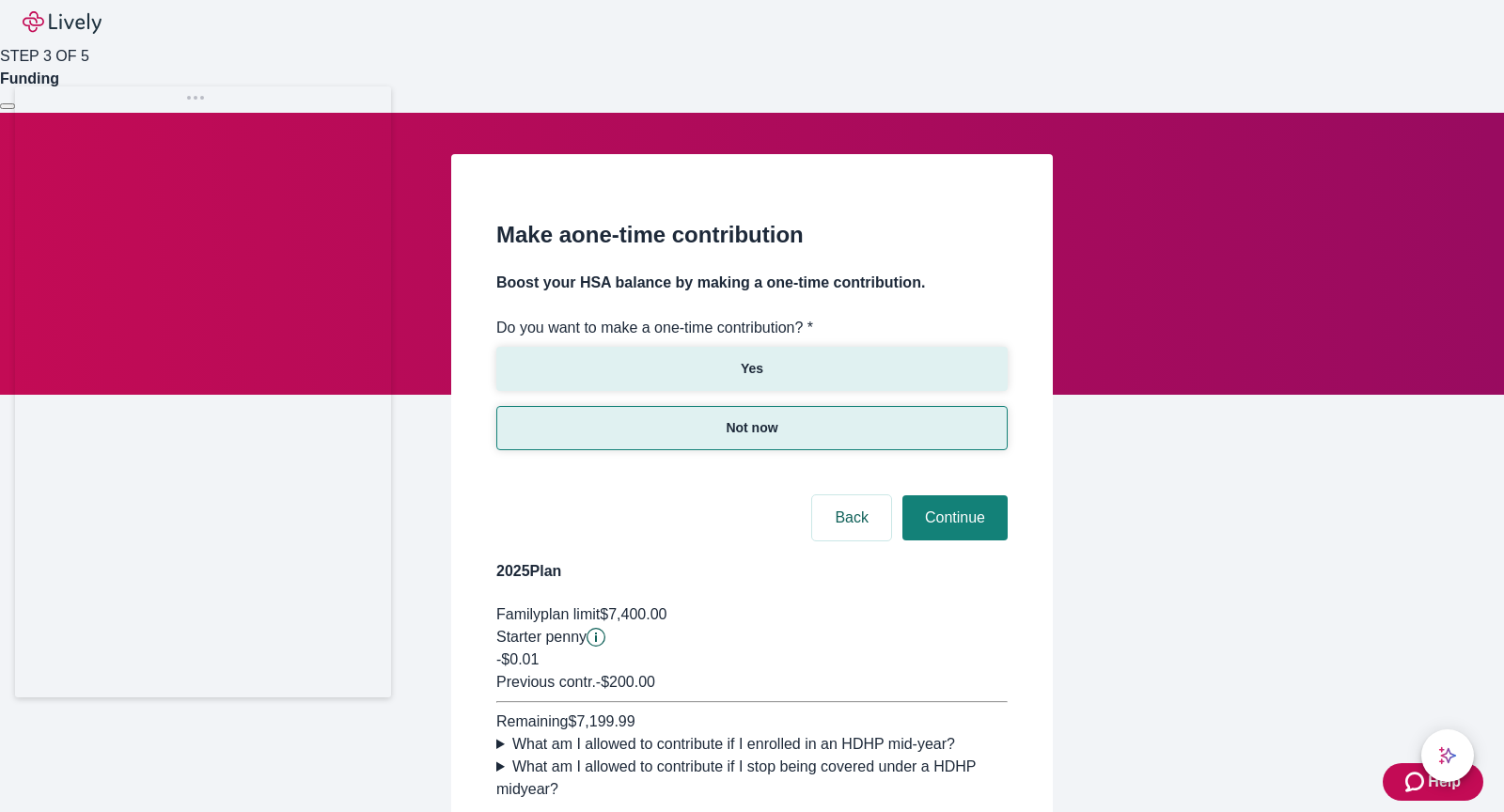 click on "Yes" at bounding box center [752, 368] 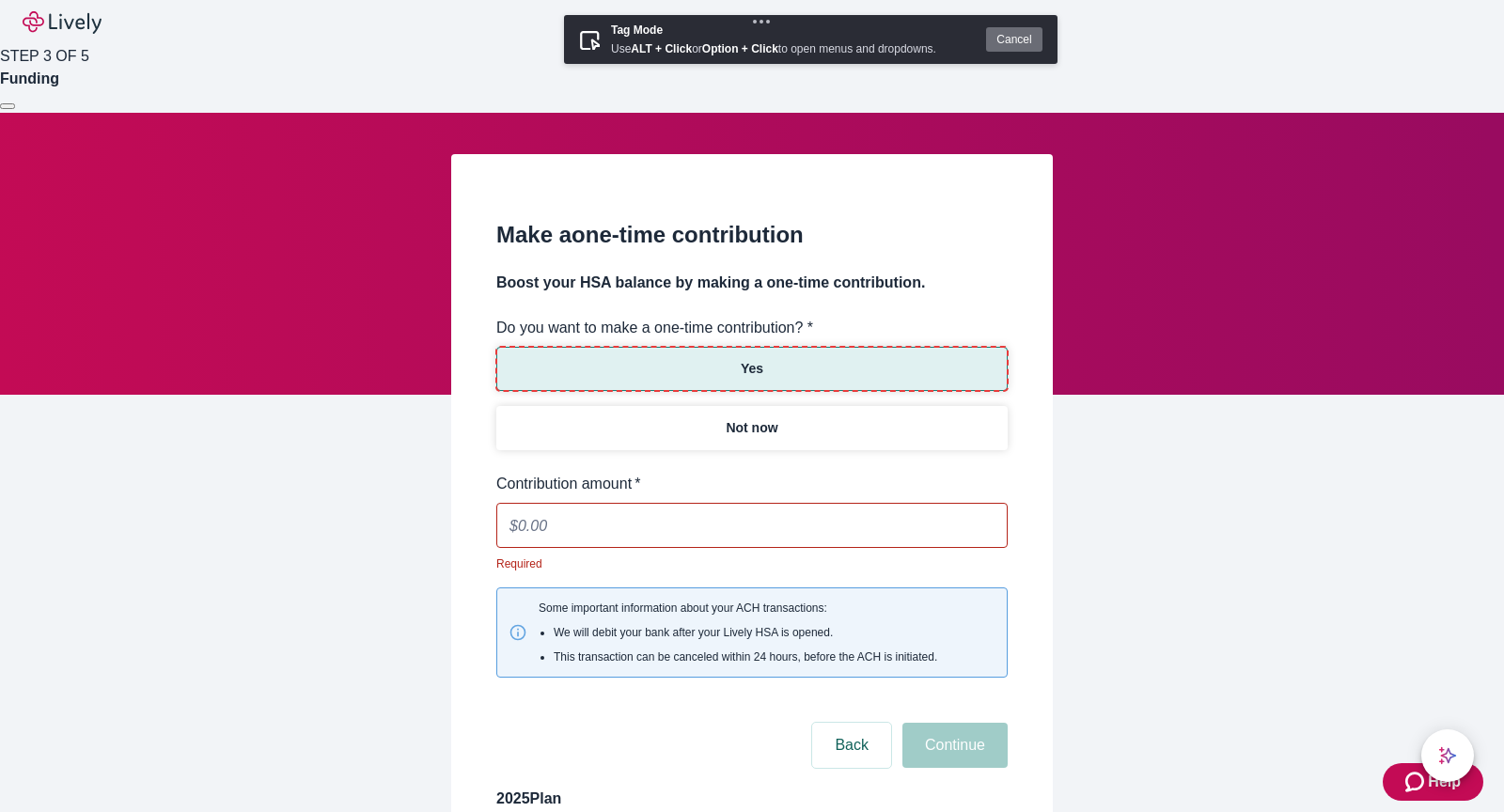 click on "Yes" at bounding box center (752, 368) 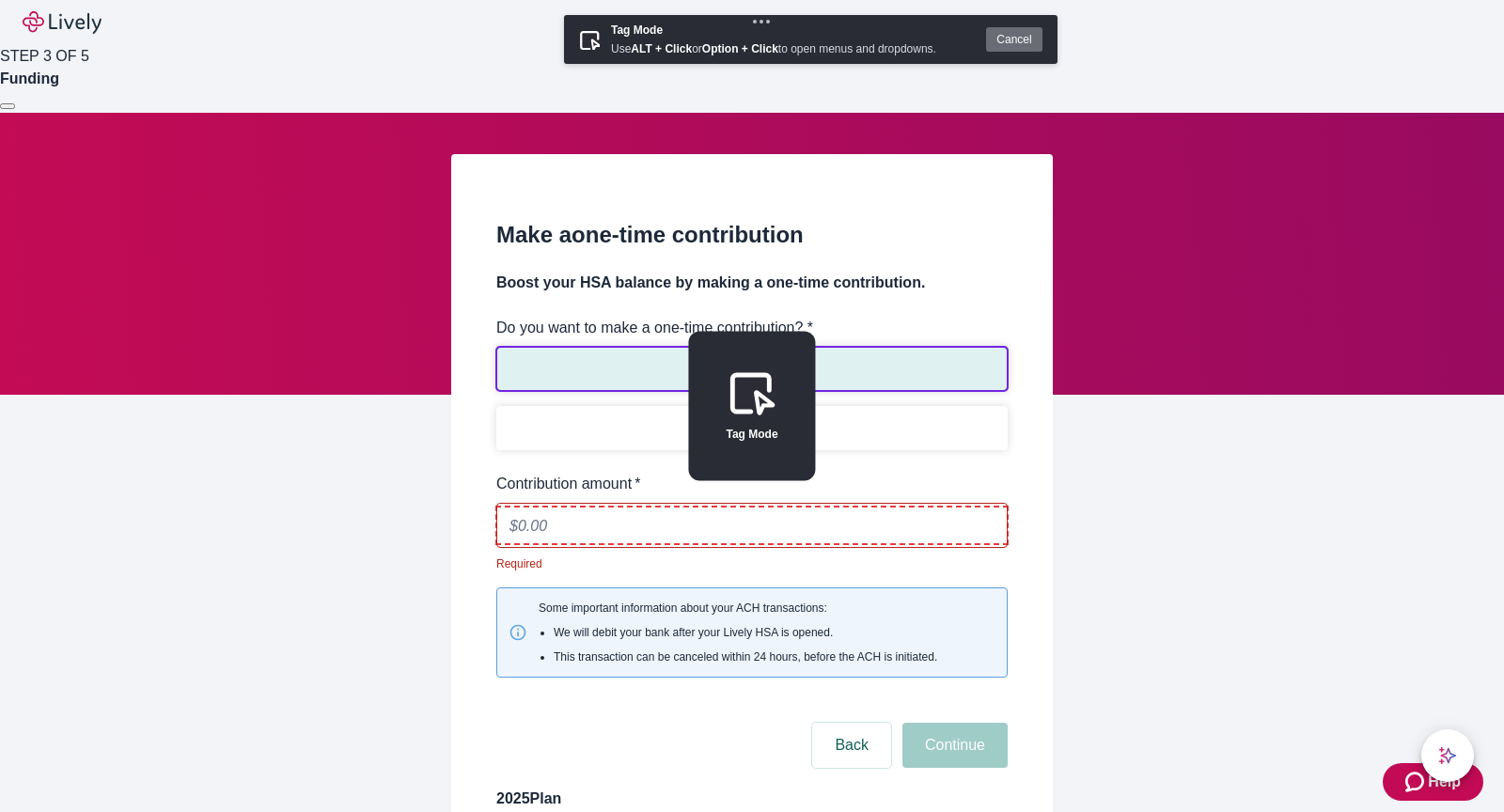 click on "Contribution amount   *" at bounding box center (752, 525) 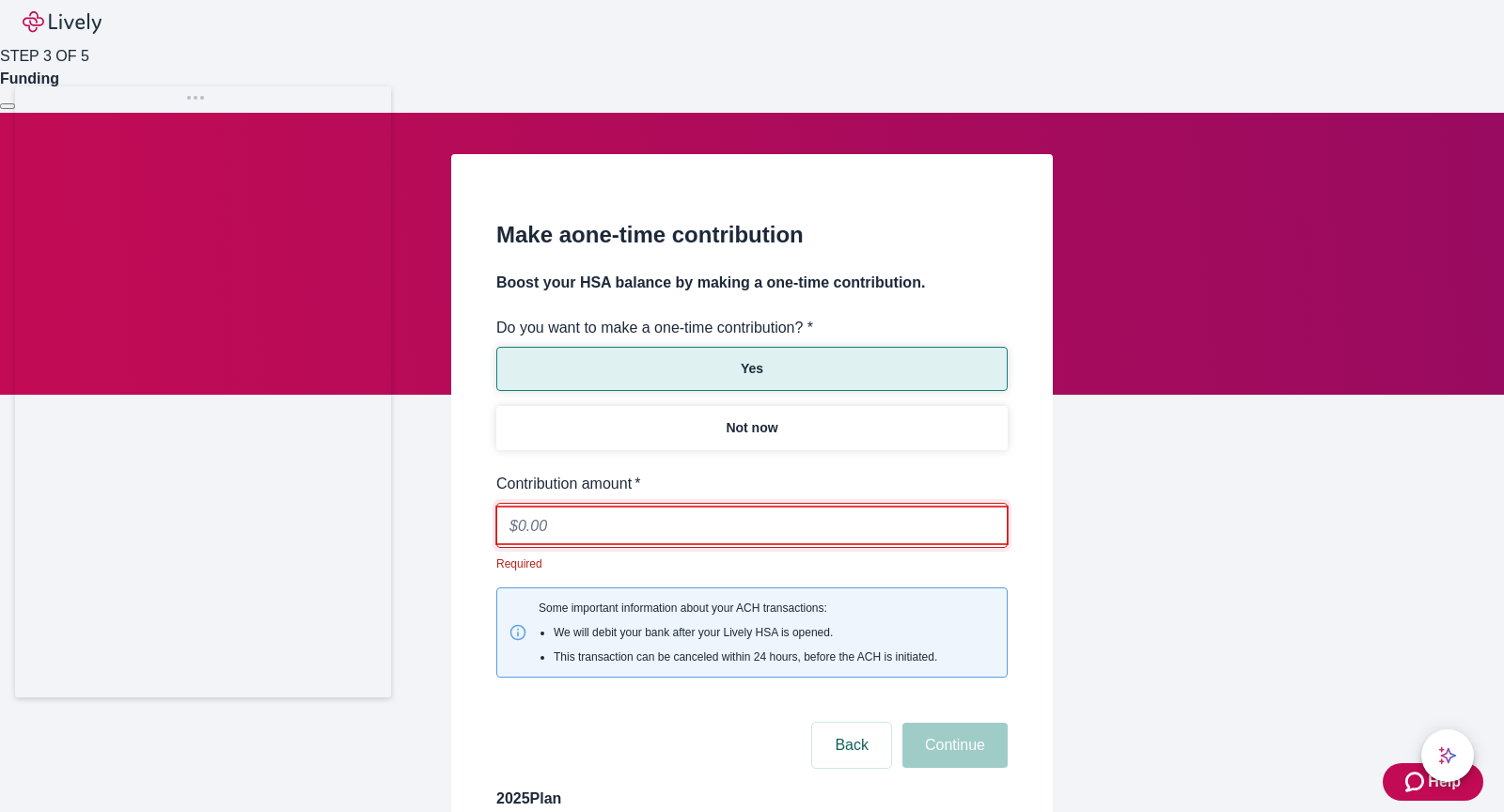 click on "Contribution amount   *" at bounding box center [752, 525] 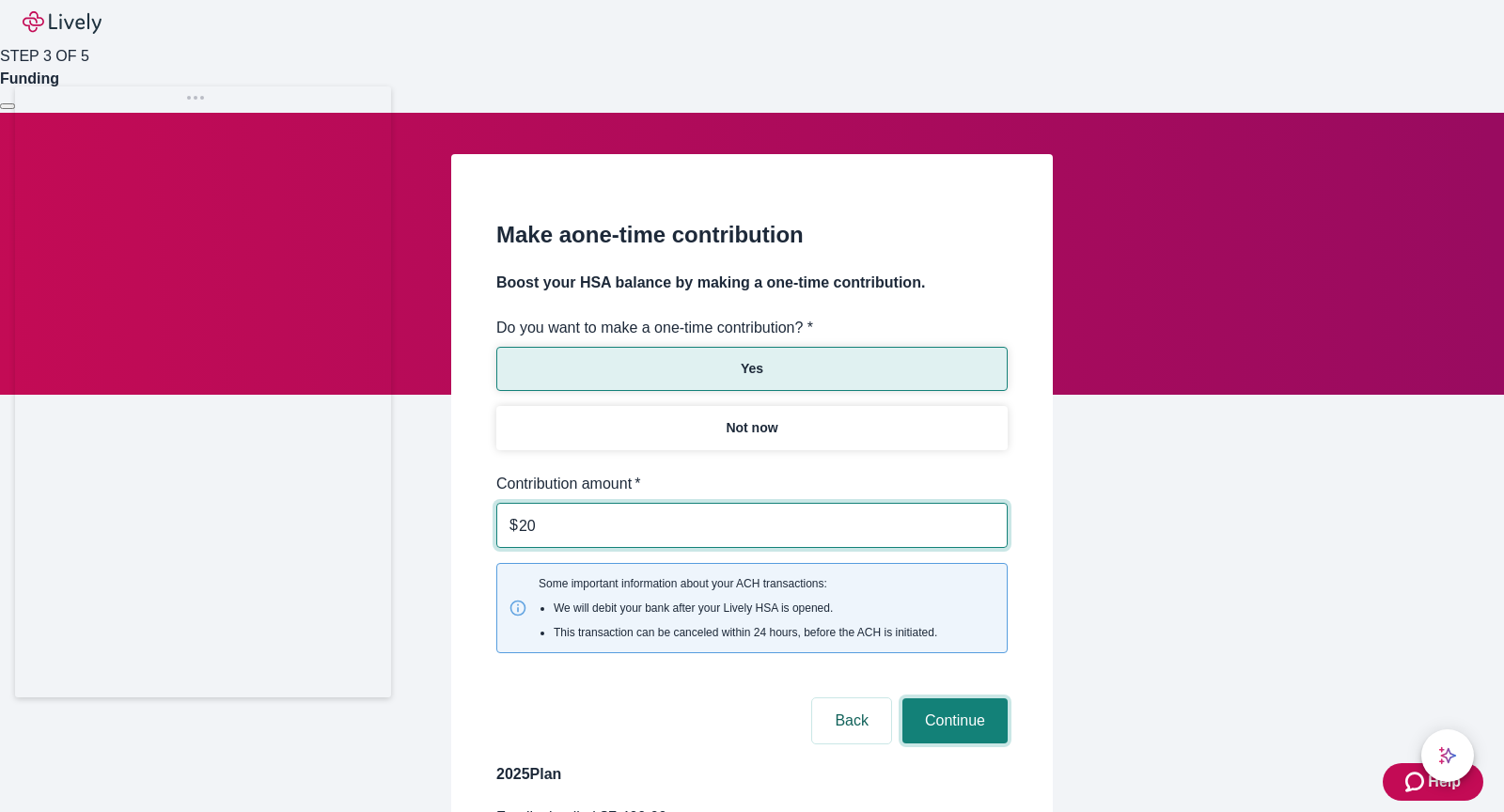 type on "20.00" 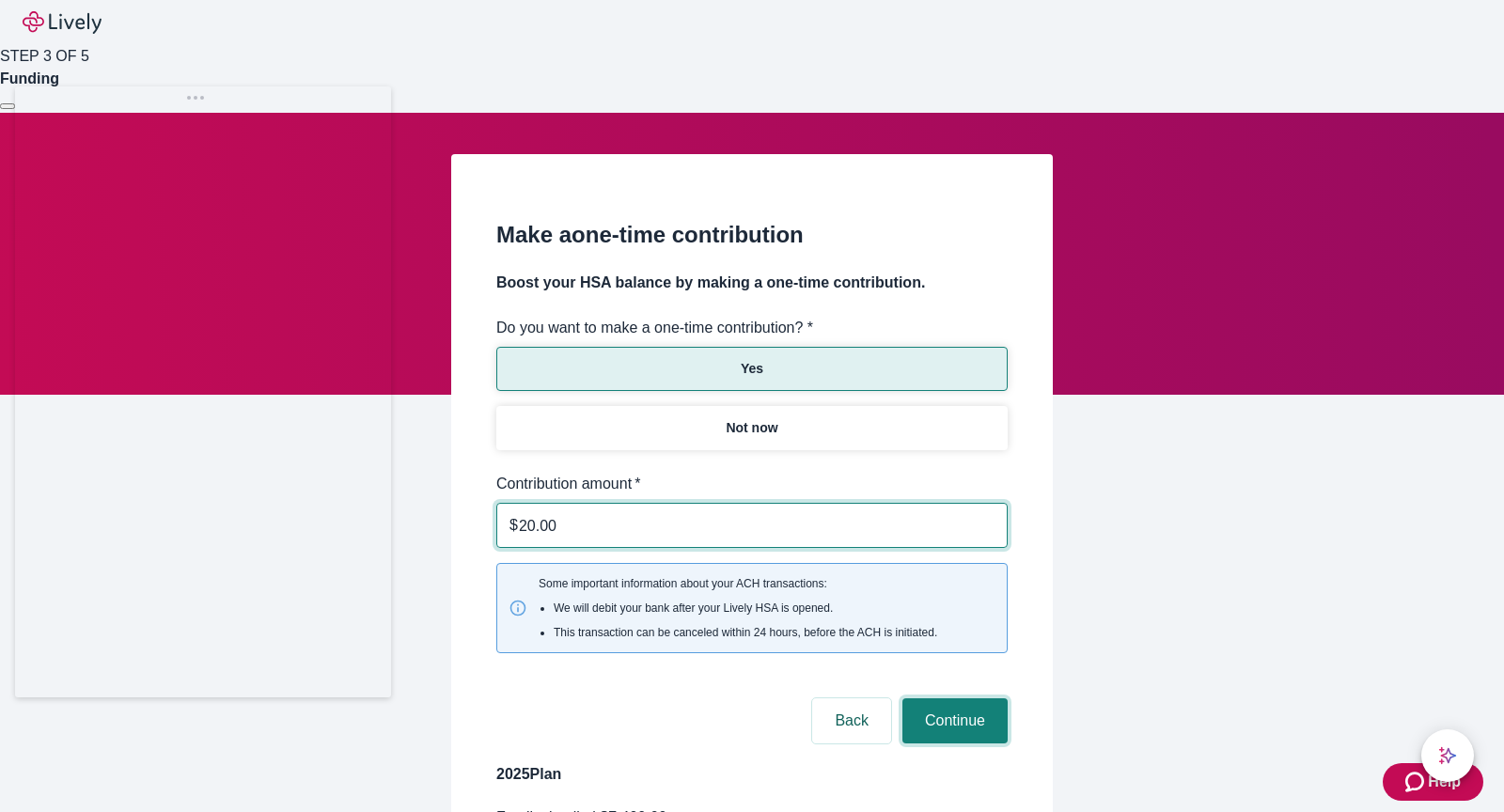 click on "Continue" at bounding box center [955, 721] 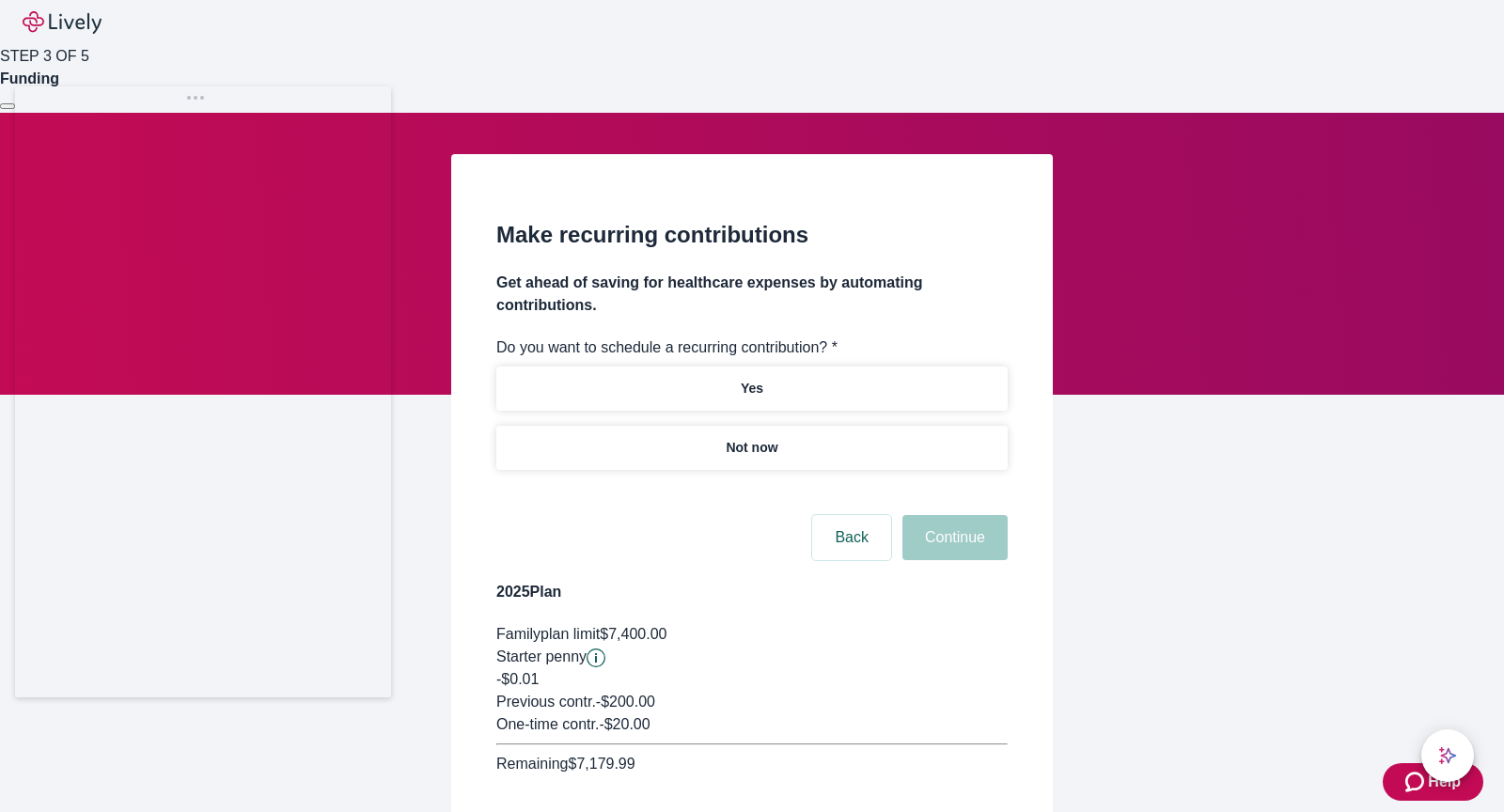 drag, startPoint x: 932, startPoint y: 338, endPoint x: 820, endPoint y: 694, distance: 373.20236 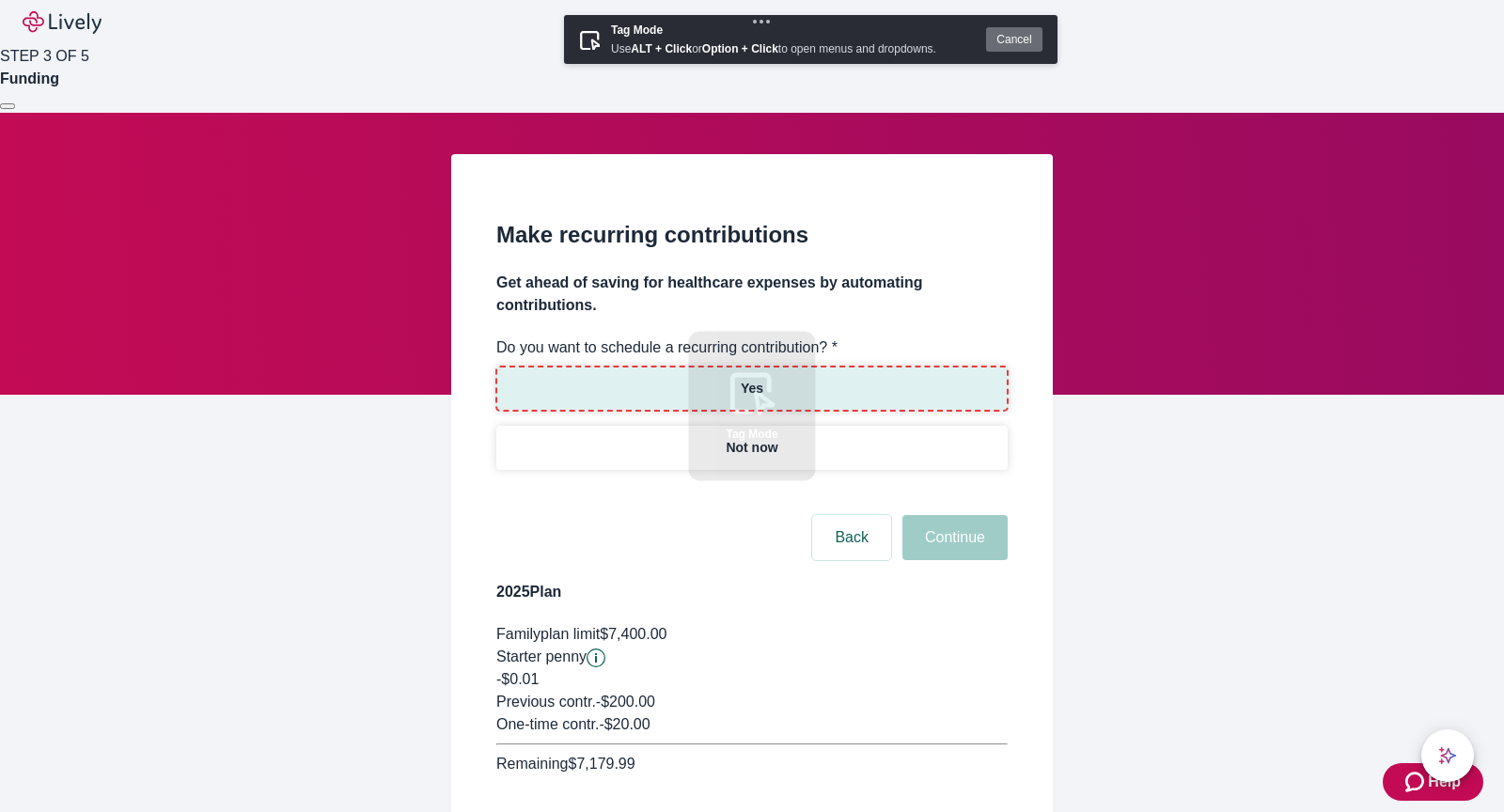 click on "Yes" at bounding box center (752, 388) 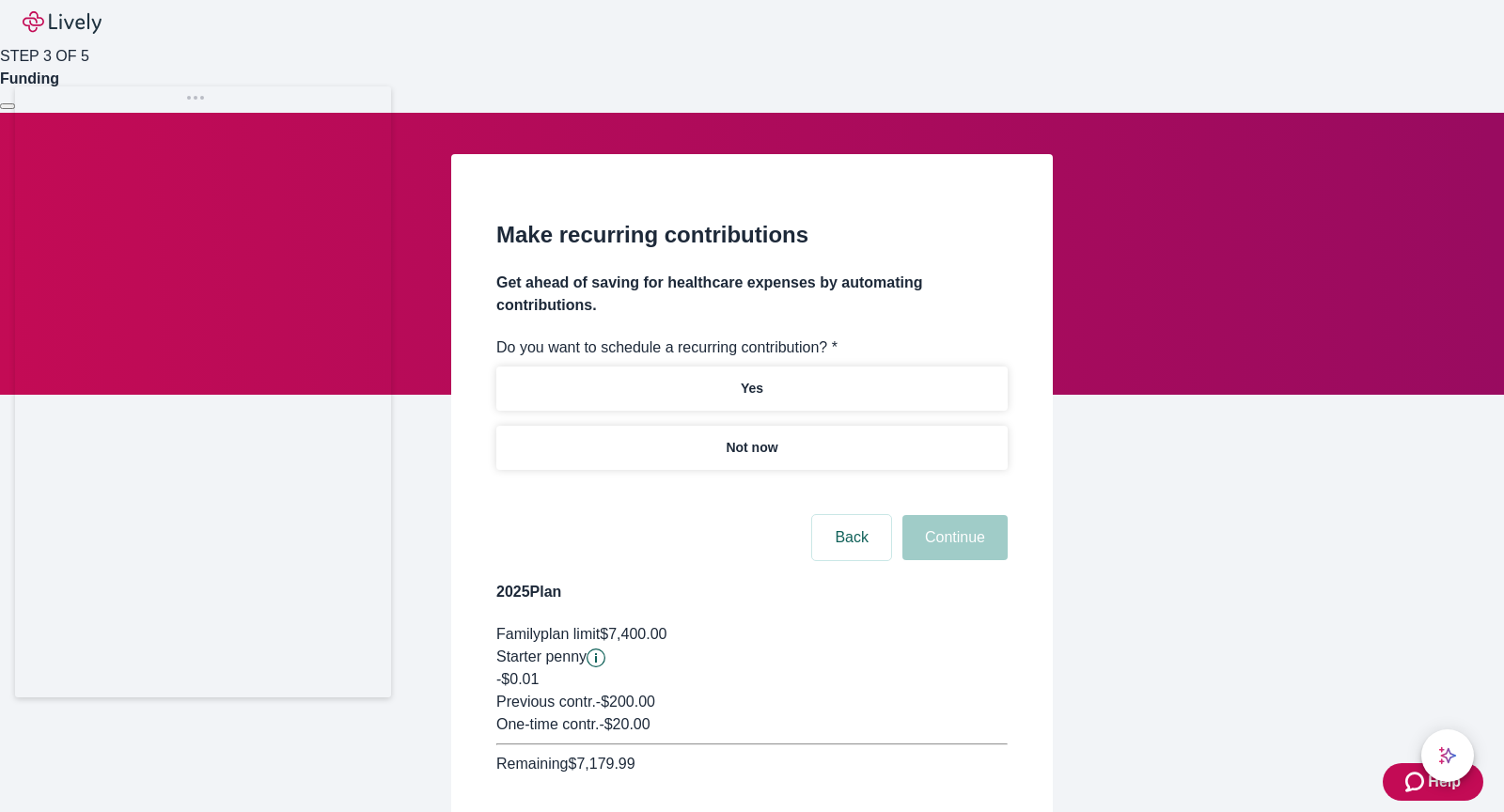 click on "Make recurring contributions" at bounding box center [752, 235] 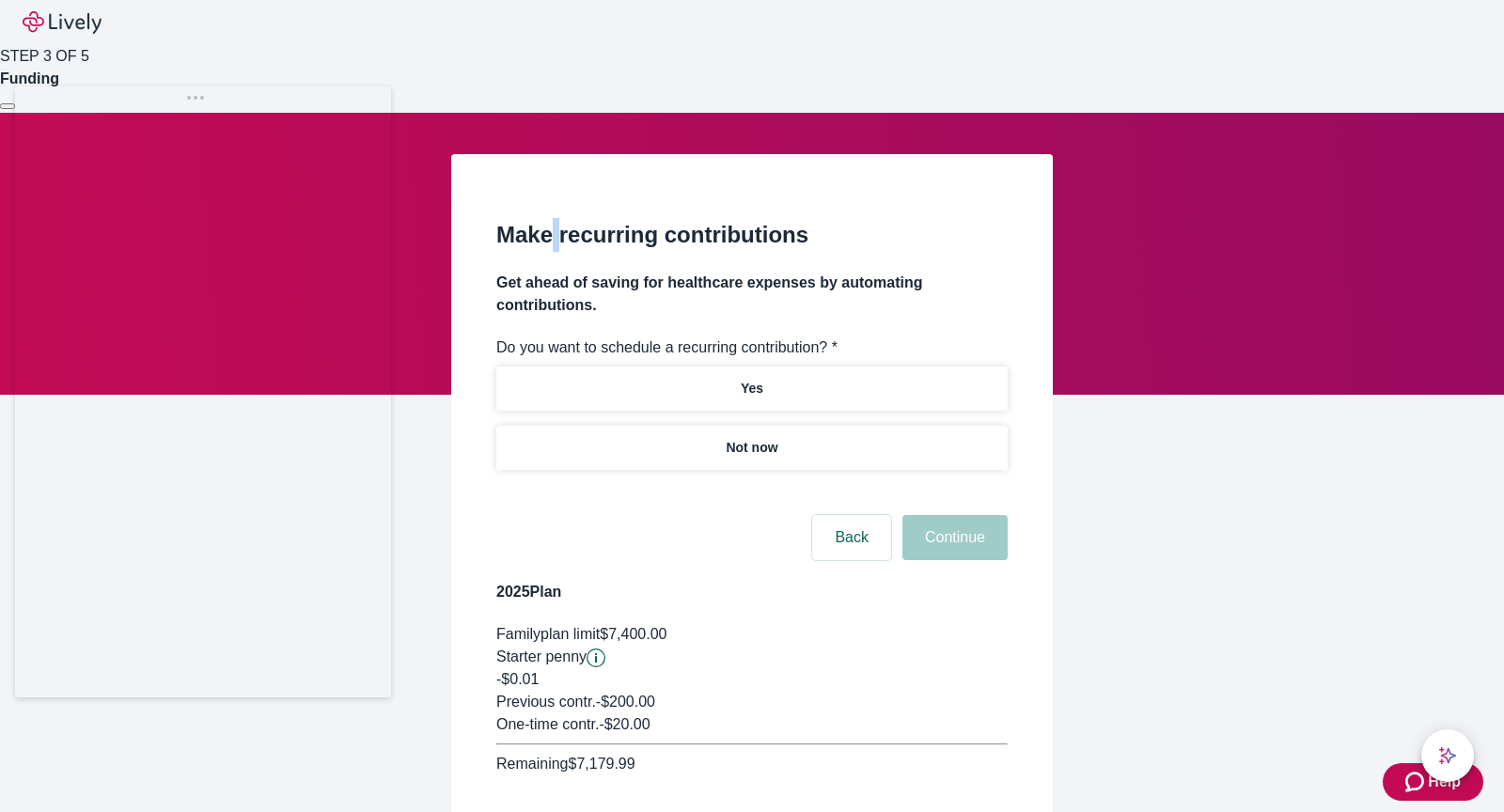 click on "Make recurring contributions" at bounding box center [752, 235] 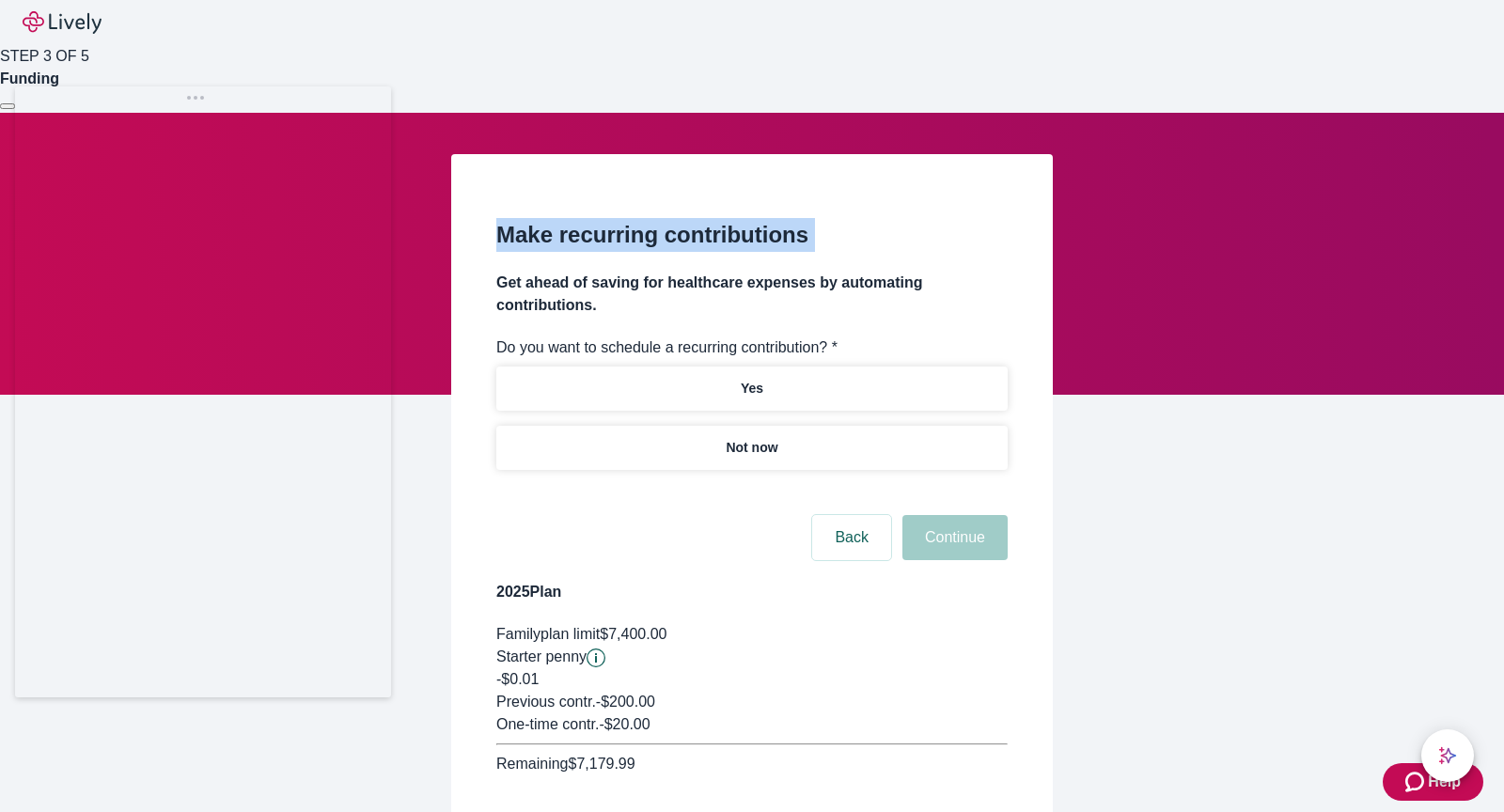 click on "Make recurring contributions" at bounding box center [752, 235] 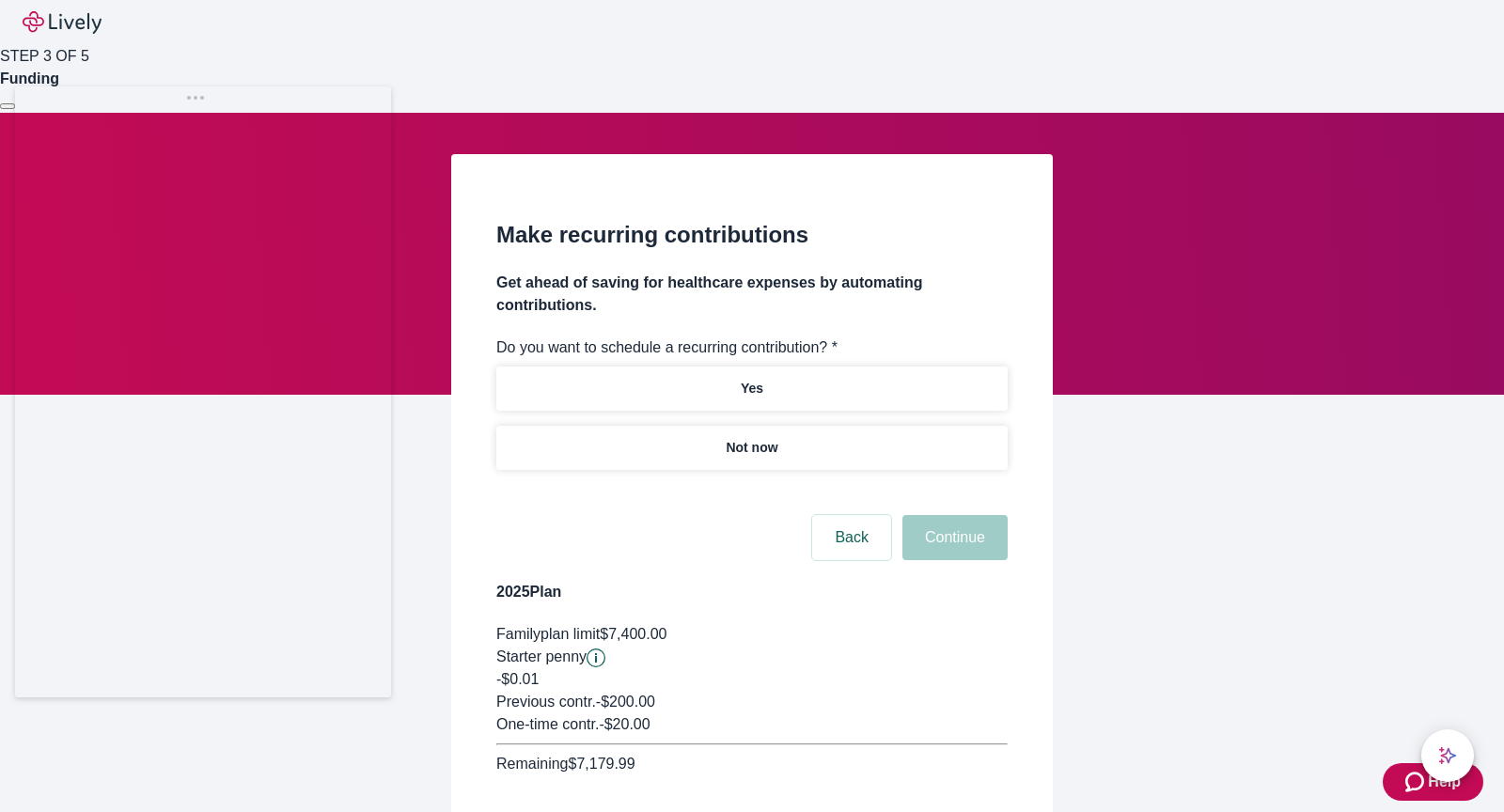 click on "Get ahead of saving for healthcare expenses by automating contributions." at bounding box center (752, 294) 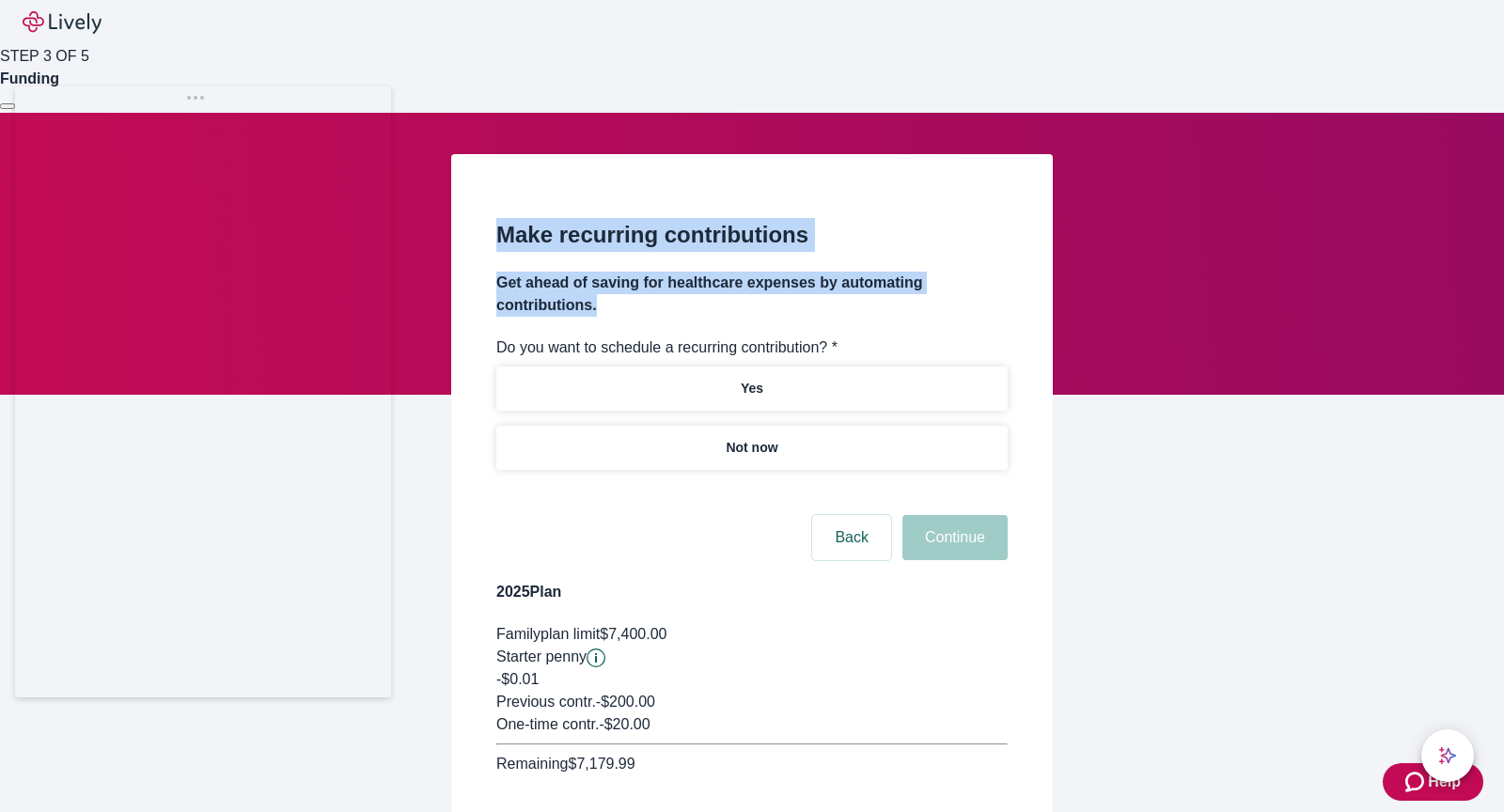 drag, startPoint x: 499, startPoint y: 161, endPoint x: 628, endPoint y: 231, distance: 146.76853 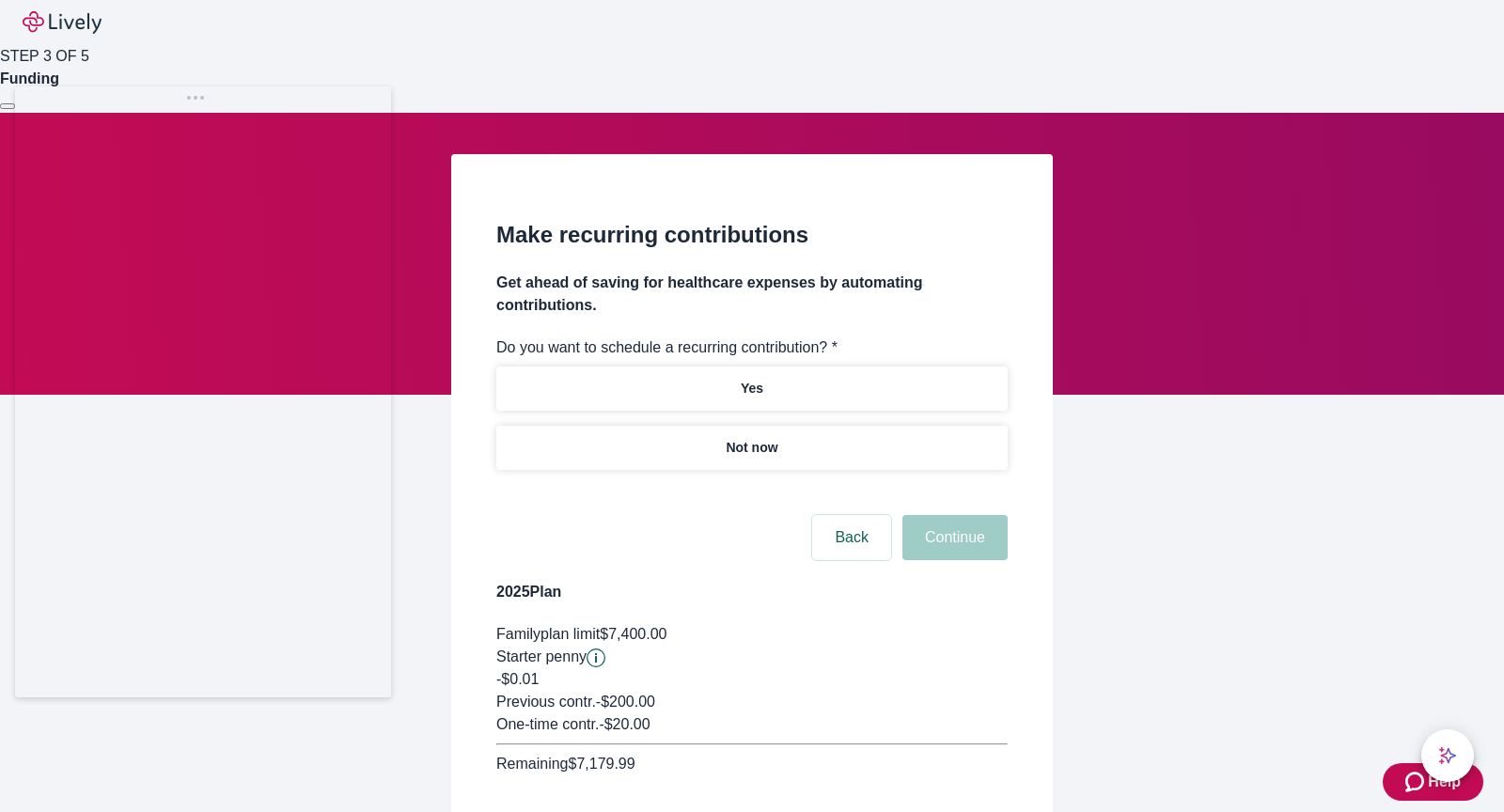 click on "Do you want to schedule a recurring contribution? *" at bounding box center [666, 348] 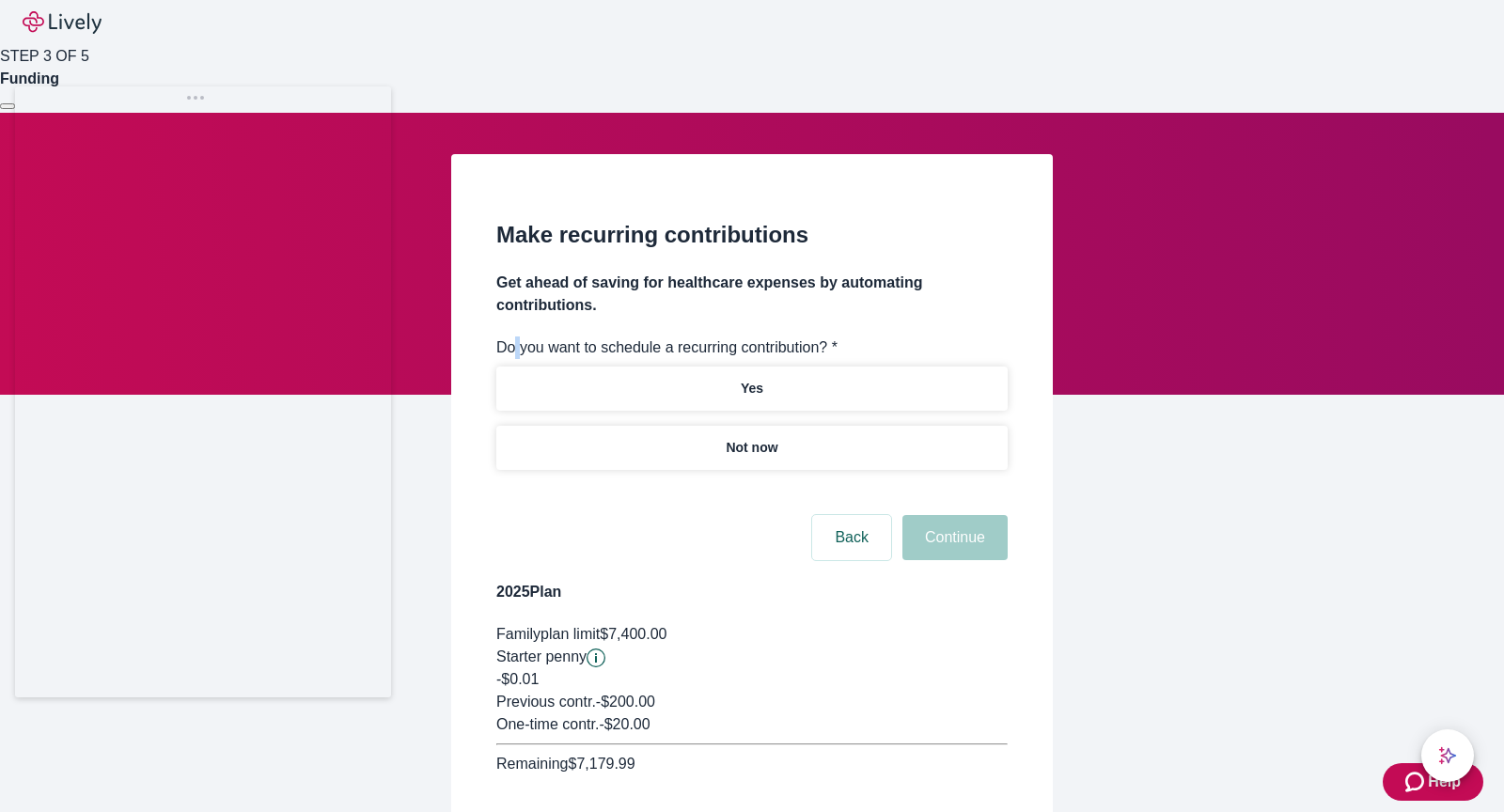 click on "Do you want to schedule a recurring contribution? *" at bounding box center [666, 348] 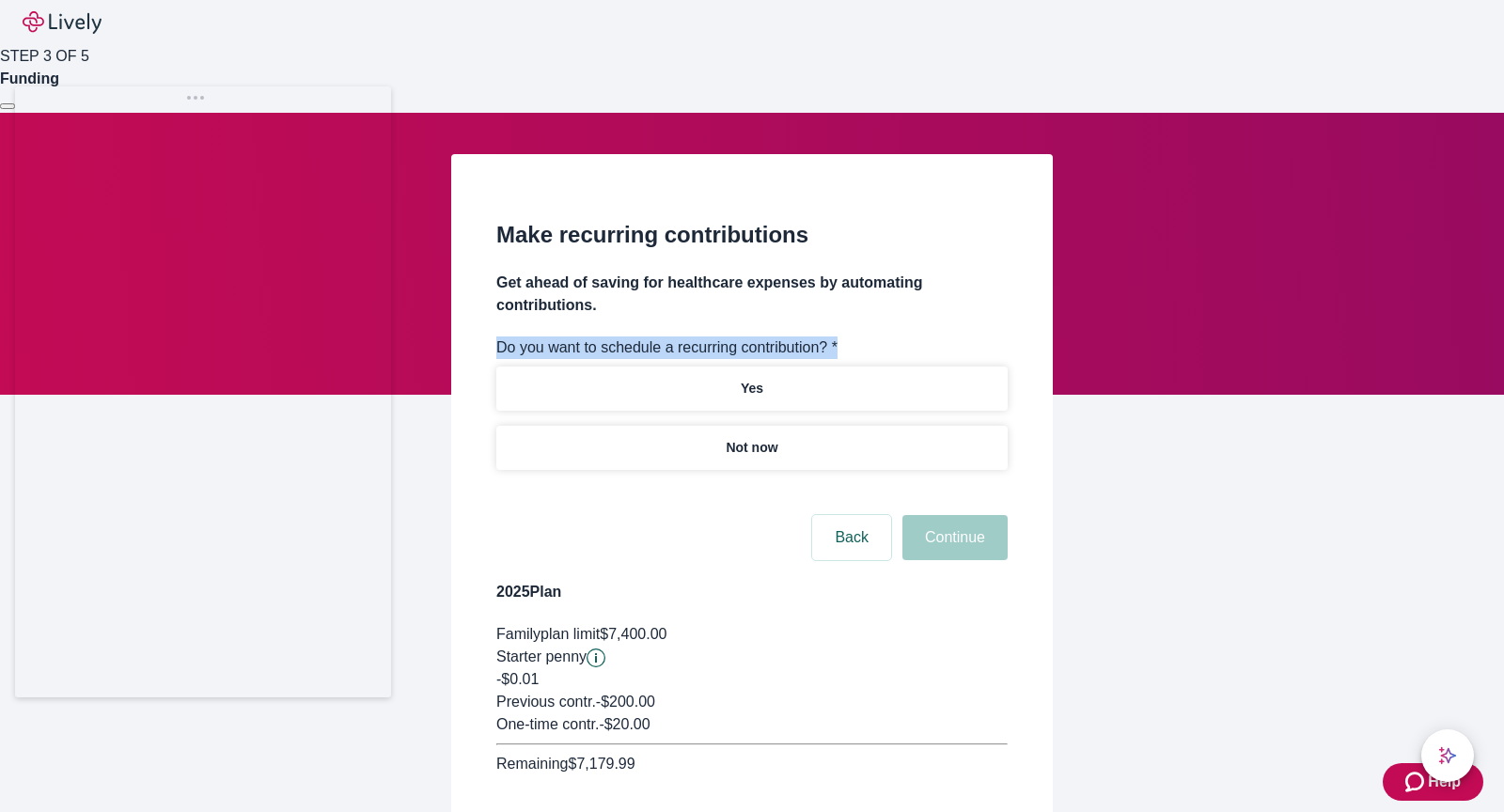 click on "Do you want to schedule a recurring contribution? *" at bounding box center [666, 348] 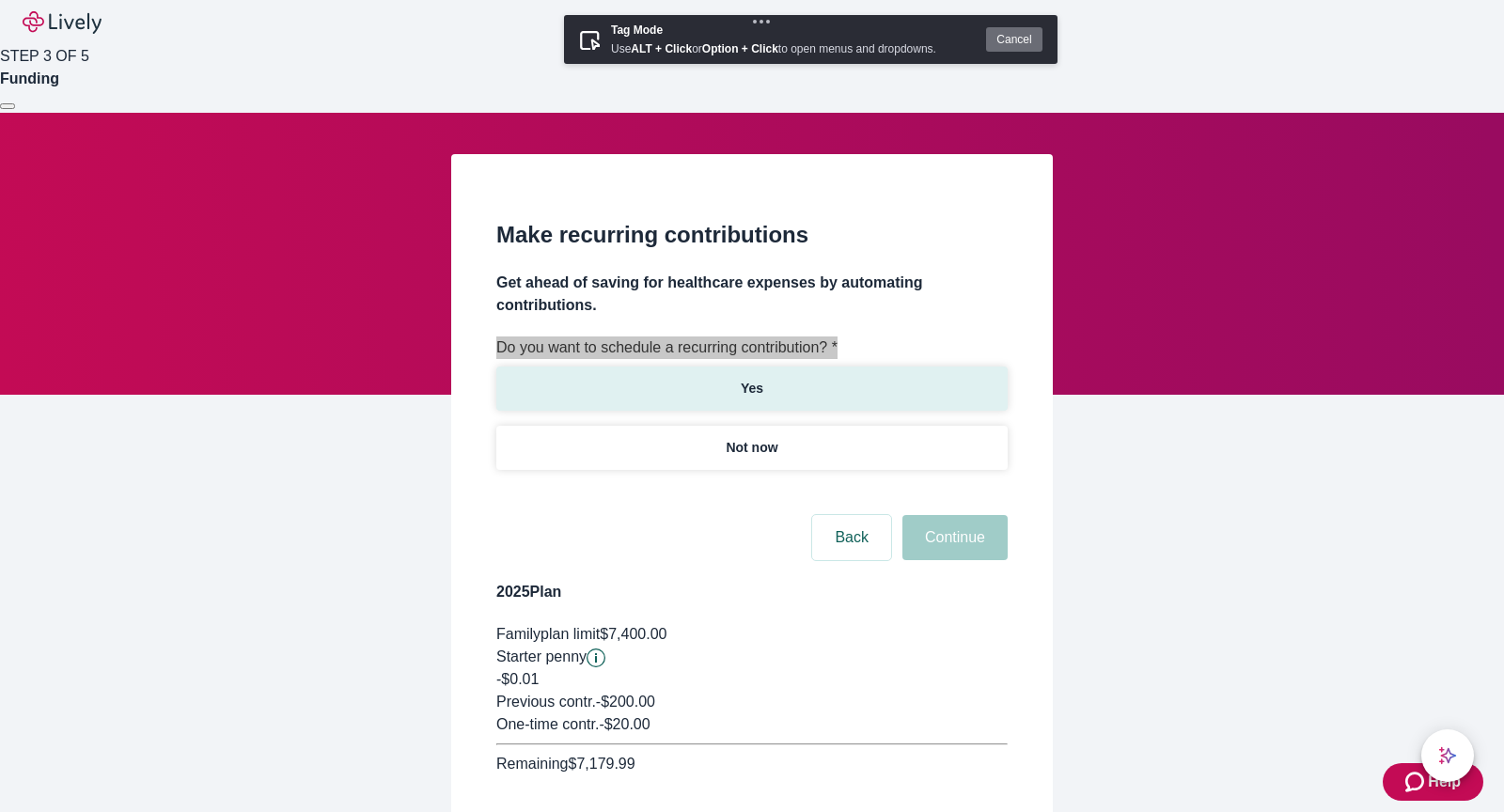 click on "Yes" at bounding box center (752, 388) 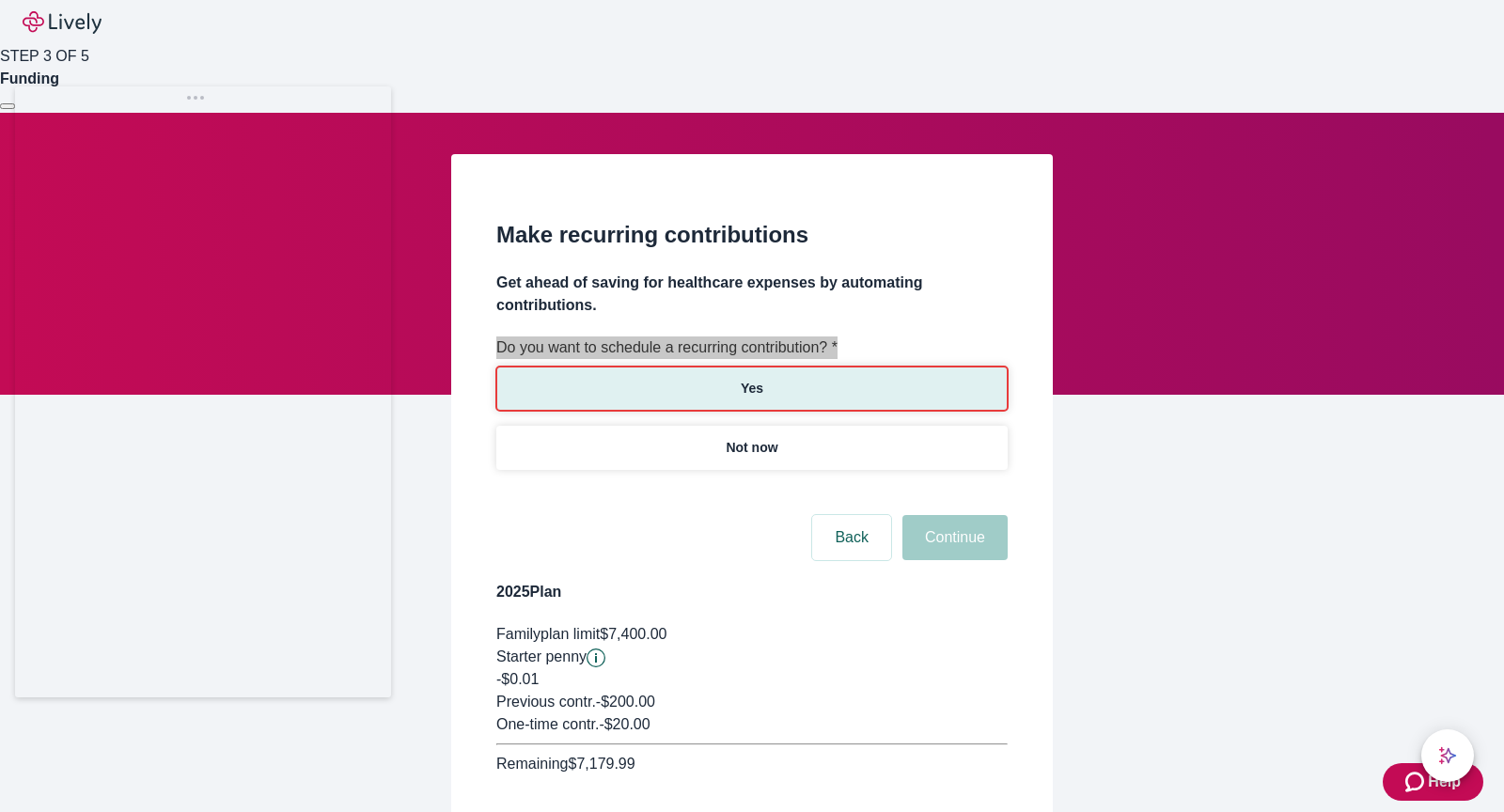 click on "Yes" at bounding box center (752, 388) 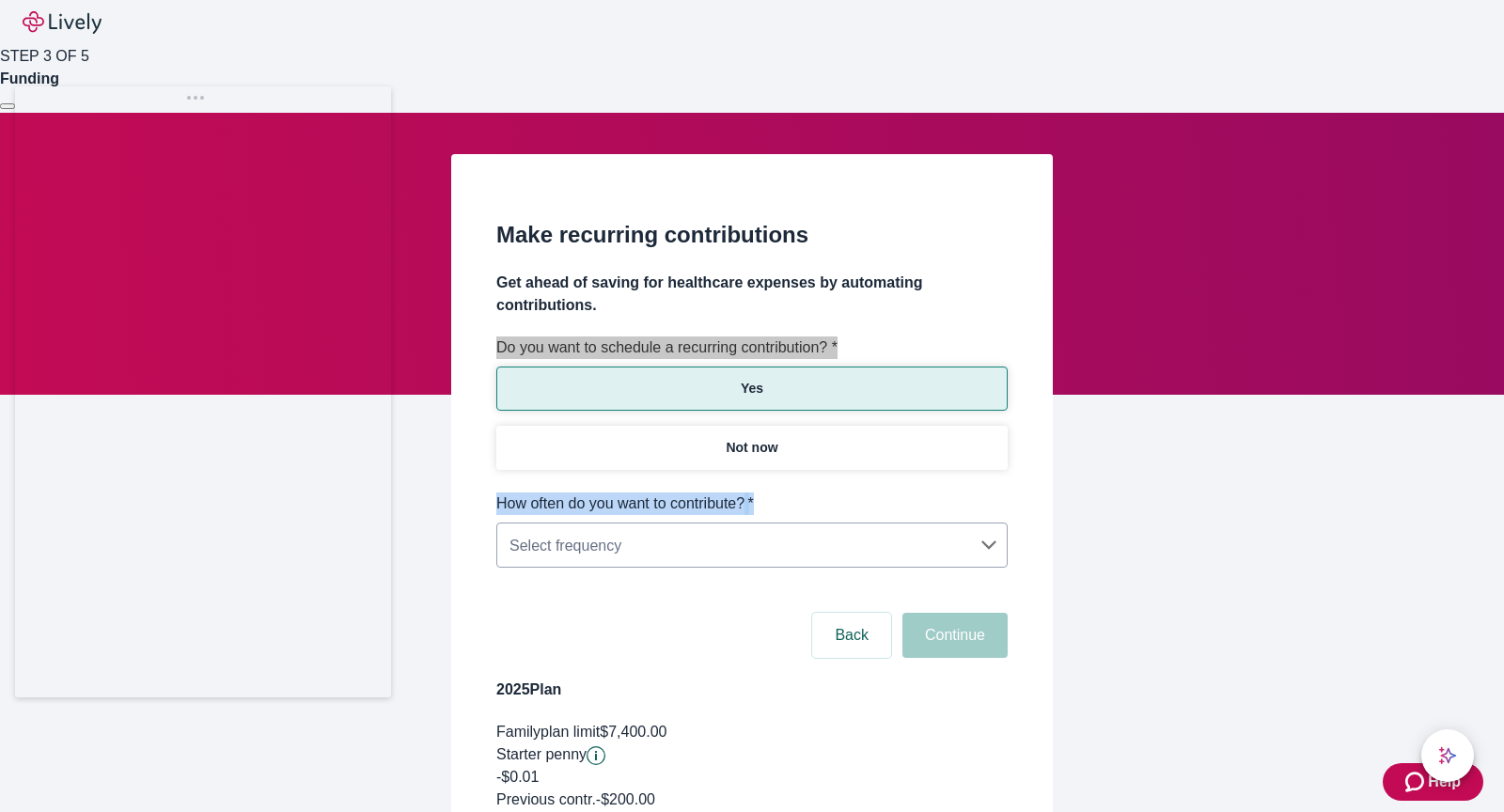 click on "Help STEP 3 OF 5 Funding Make recurring contributions Get ahead of saving for healthcare expenses by automating contributions. Do you want to schedule a recurring contribution? * Yes Not now How often do you want to contribute?   * Select frequency ​ Back Continue 2025  Plan Family  plan limit $7,400.00 Starter penny -$0.01 Previous contr. -  $200.00 One-time contr. -  $20.00 Remaining $7,179.99   LivelyAI Talk to Human x ​ The information provided by LivelyAI may not be accurate or a substitute for professional advice." at bounding box center (752, 504) 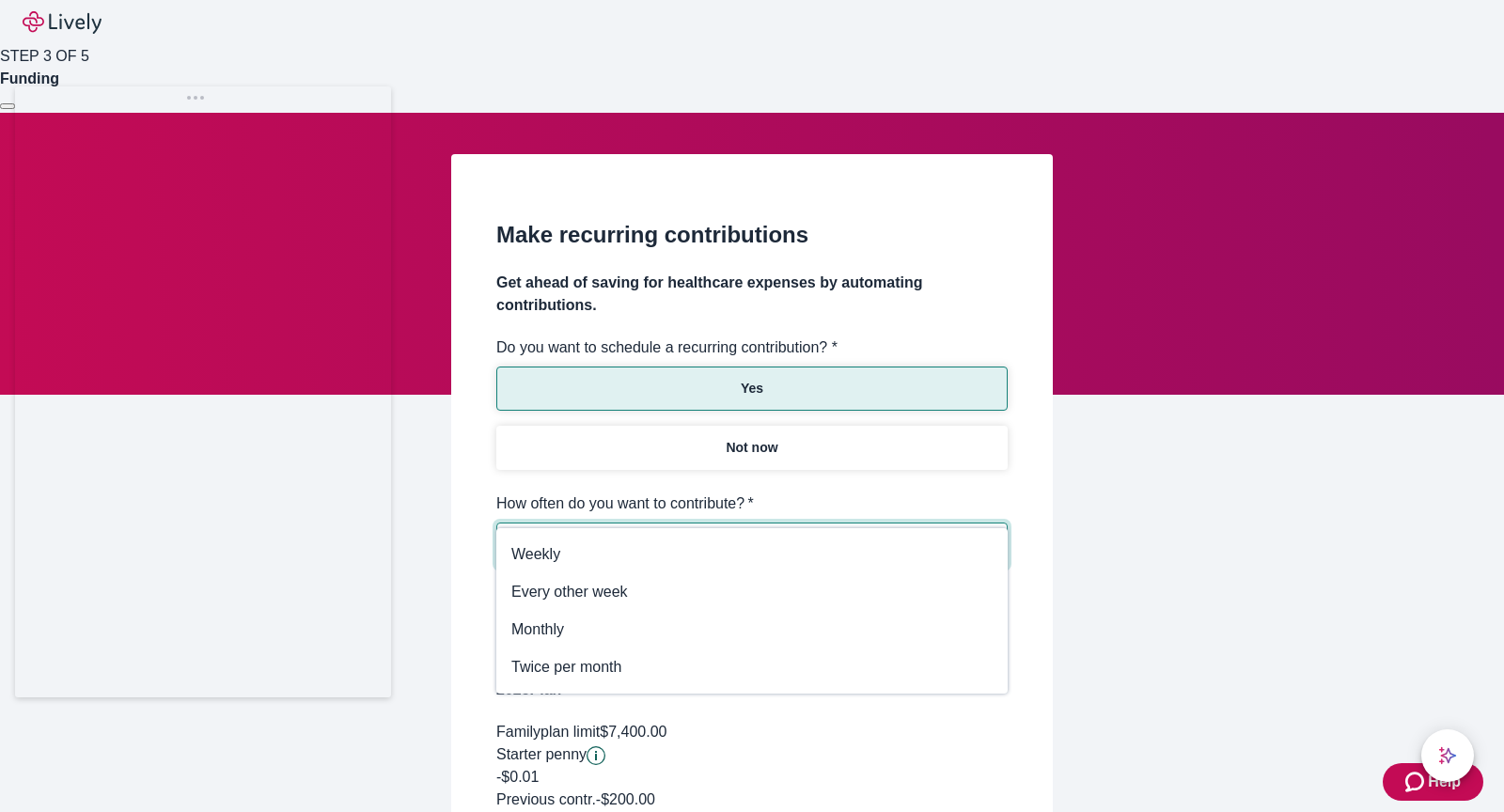 click at bounding box center (752, 406) 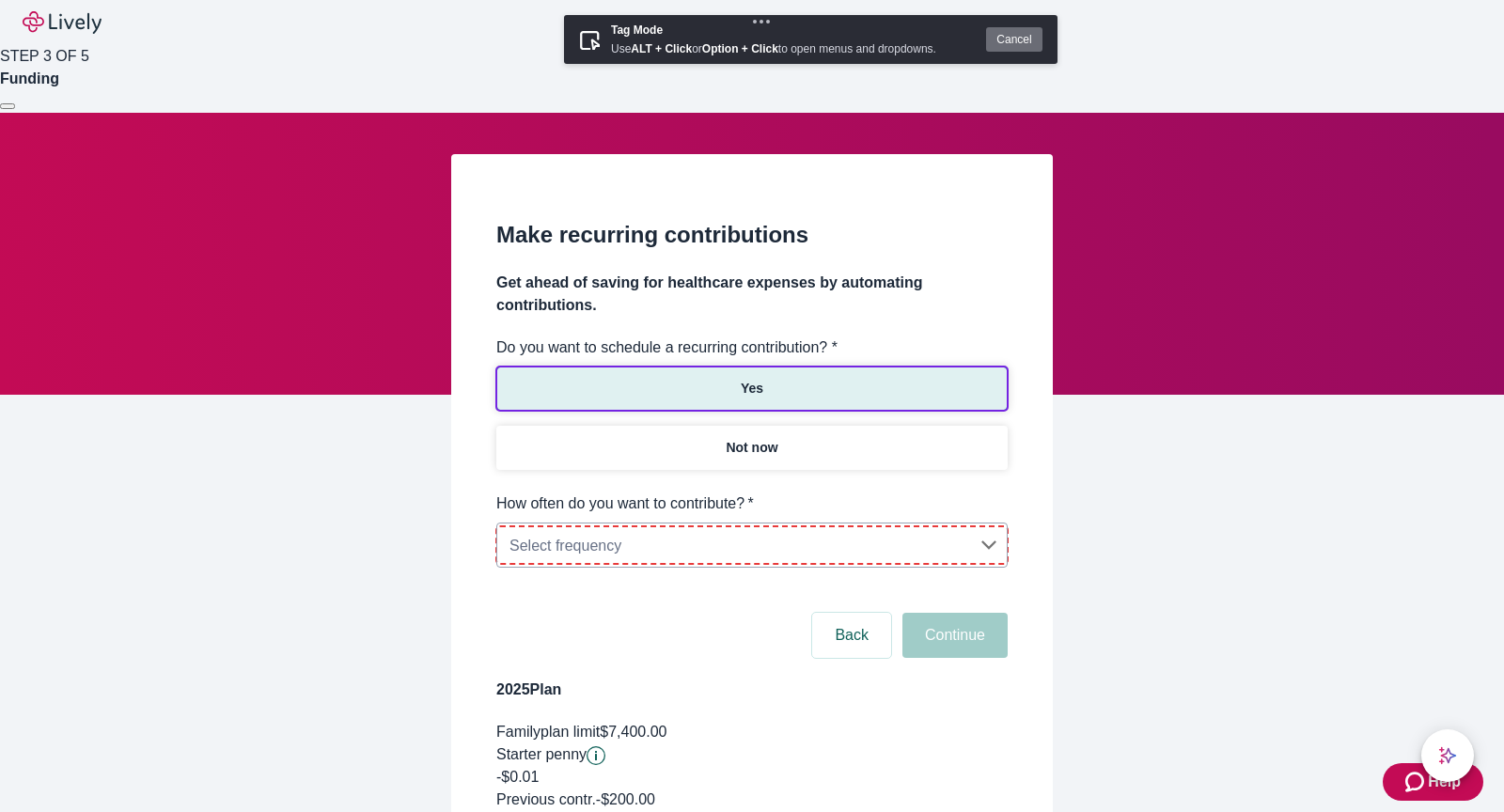 click on "Select frequency" at bounding box center [752, 545] 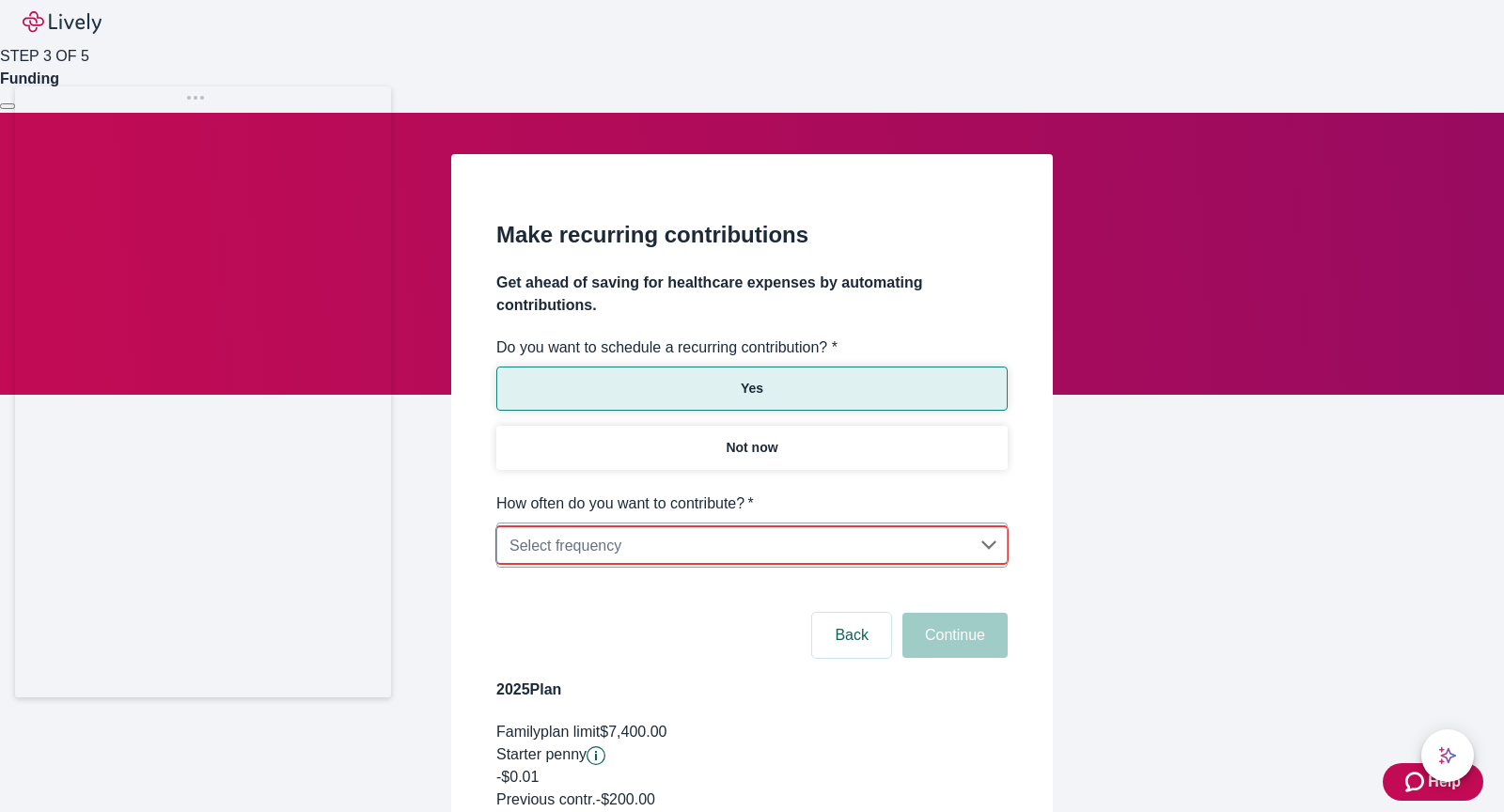 click on "How often do you want to contribute?   *" at bounding box center (625, 504) 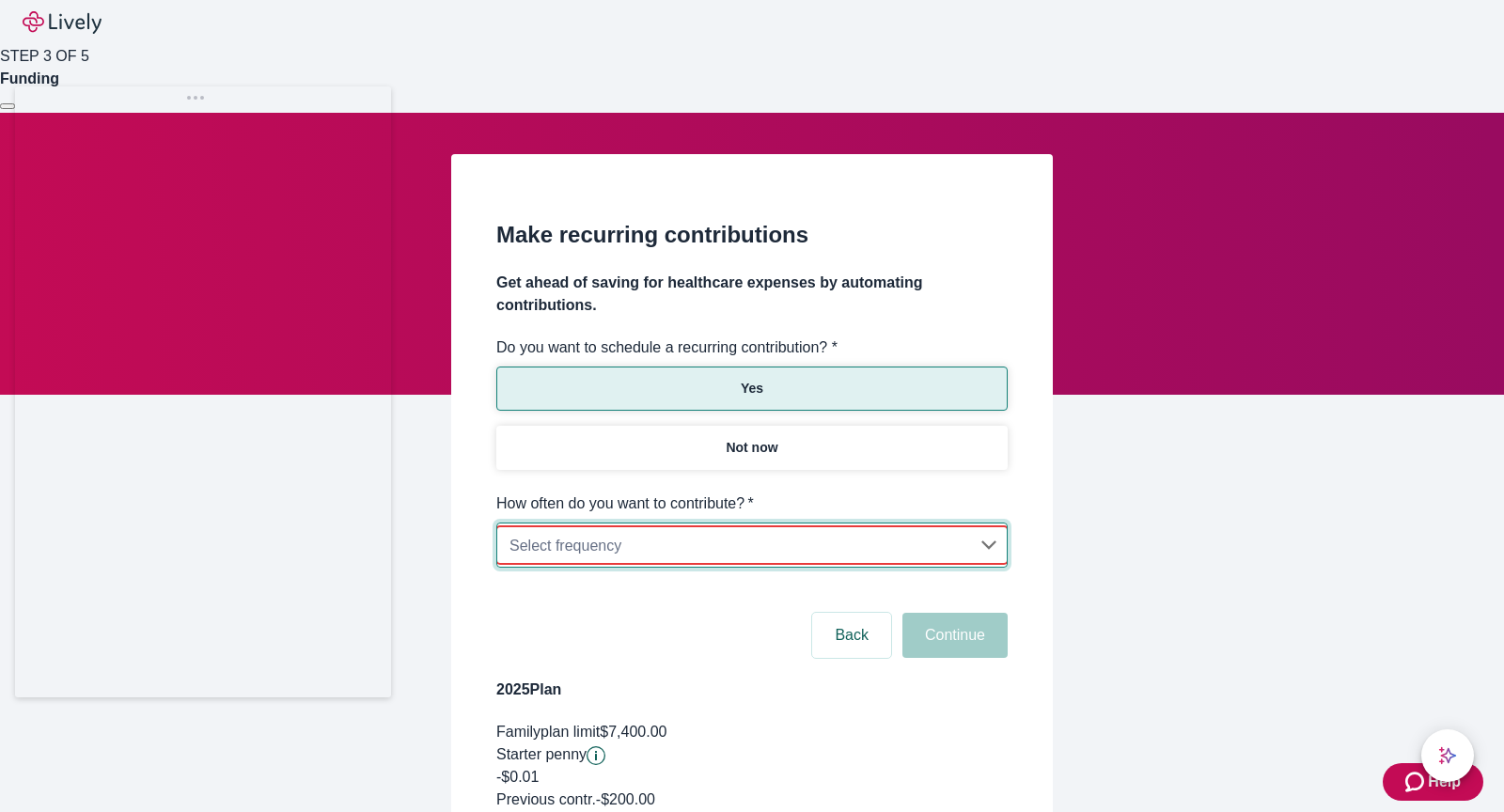 click on "How often do you want to contribute?   *" at bounding box center (625, 504) 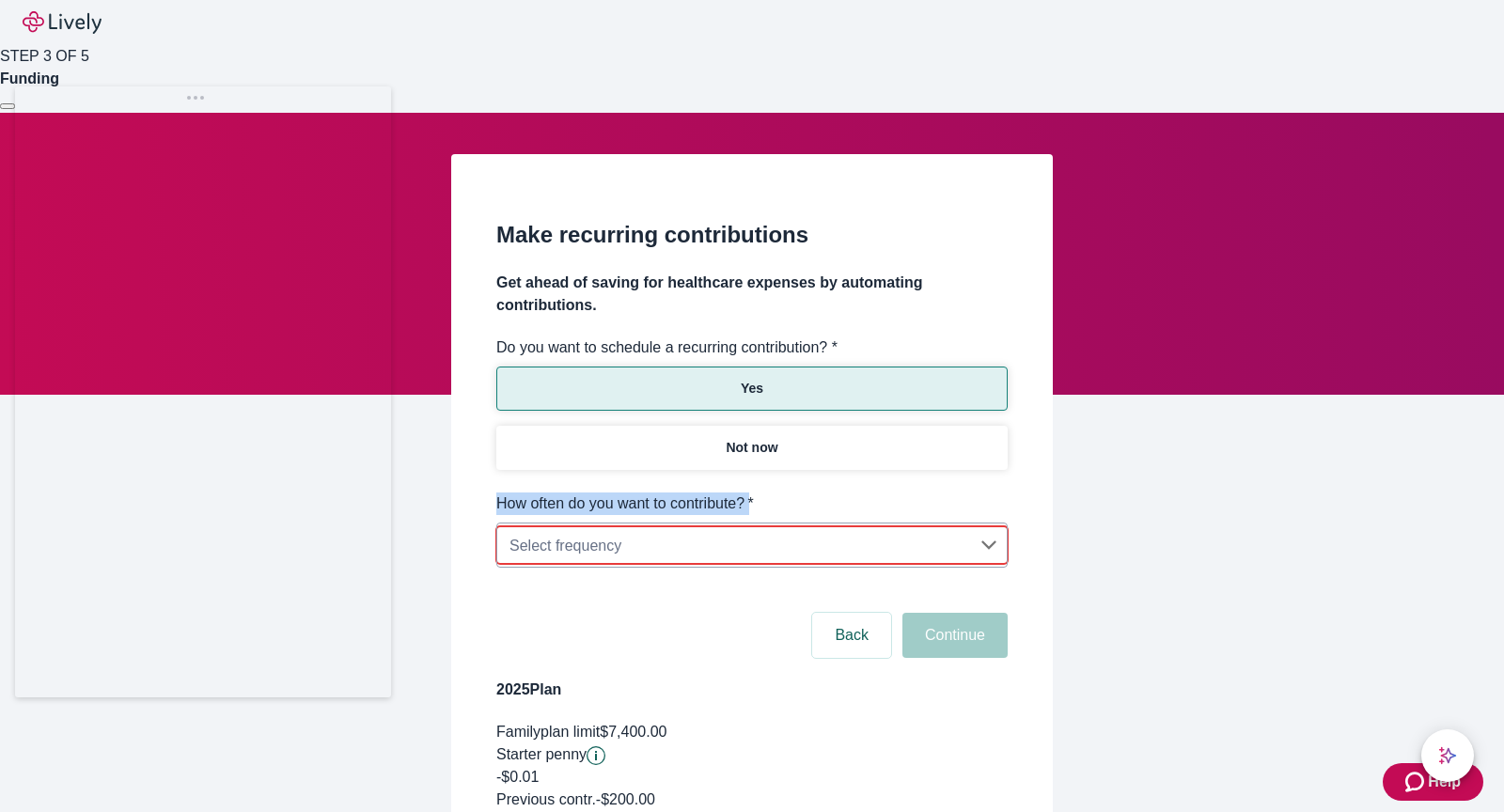 click on "How often do you want to contribute?   *" at bounding box center [625, 504] 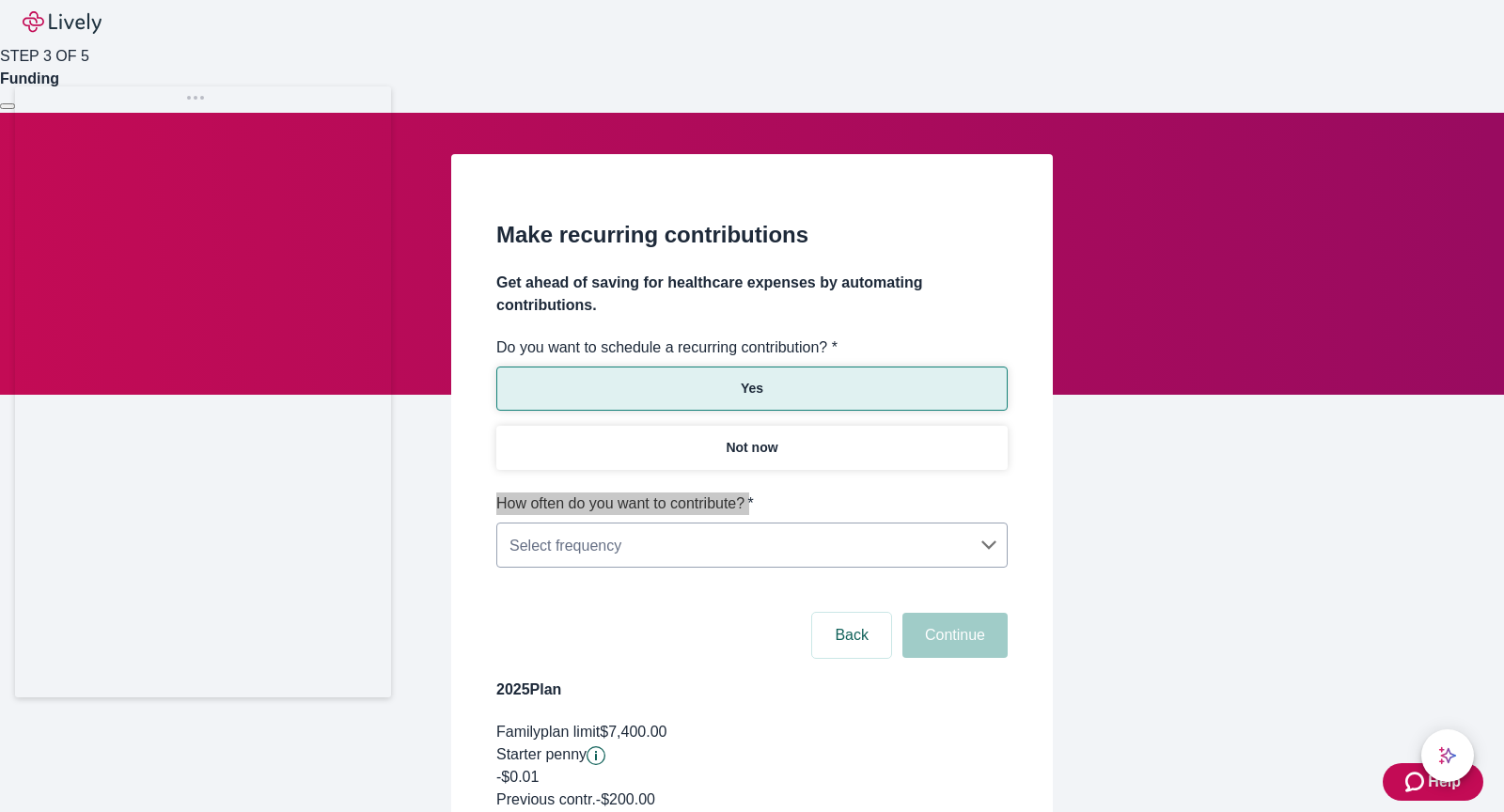 click on "Help STEP 3 OF 5 Funding Make recurring contributions Get ahead of saving for healthcare expenses by automating contributions. Do you want to schedule a recurring contribution? * Yes Not now How often do you want to contribute?   * Select frequency ​ Back Continue 2025  Plan Family  plan limit $7,400.00 Starter penny -$0.01 Previous contr. -  $200.00 One-time contr. -  $20.00 Remaining $7,179.99   LivelyAI Talk to Human x ​ The information provided by LivelyAI may not be accurate or a substitute for professional advice." at bounding box center (752, 504) 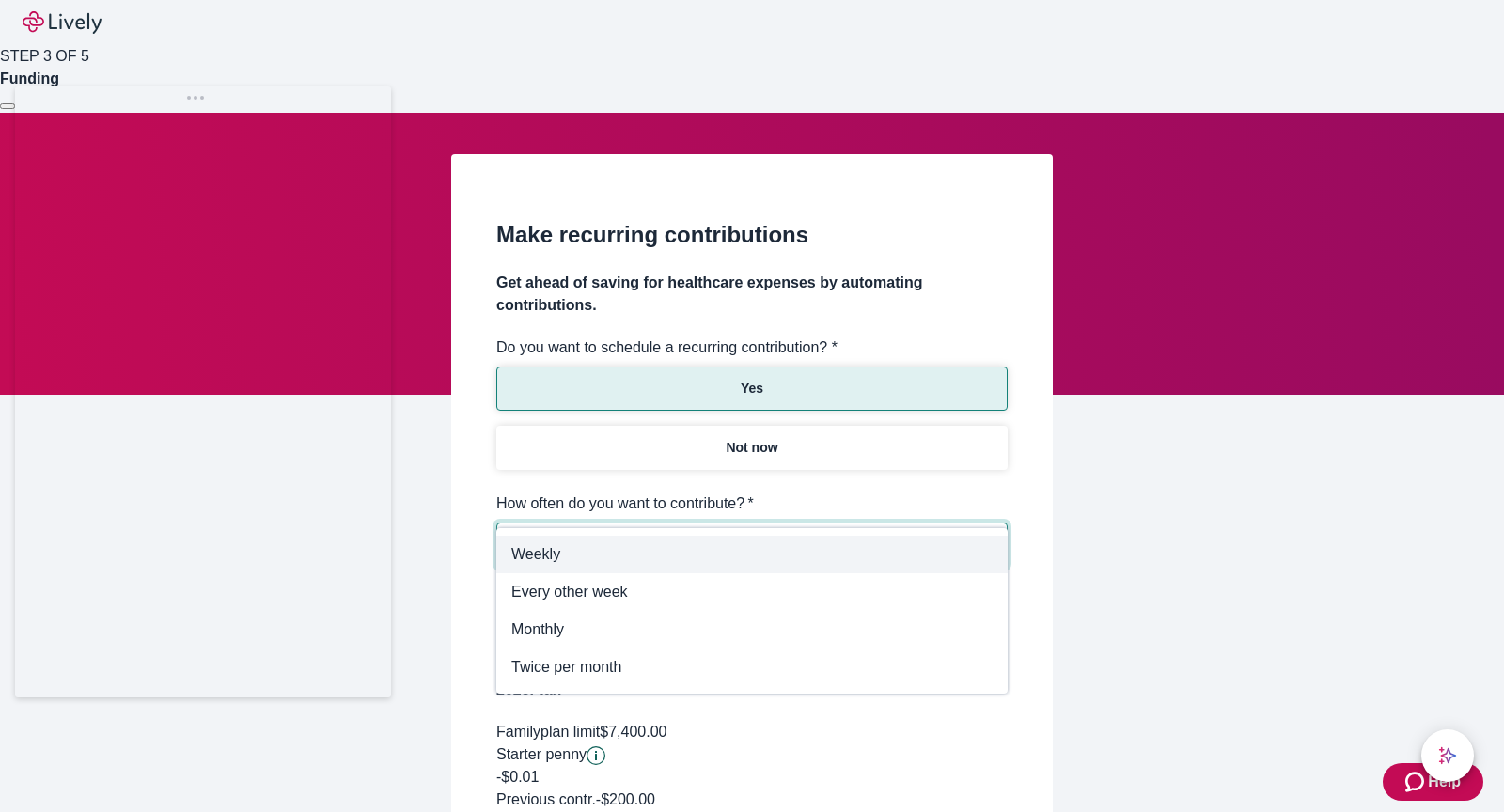click on "Weekly" at bounding box center [752, 554] 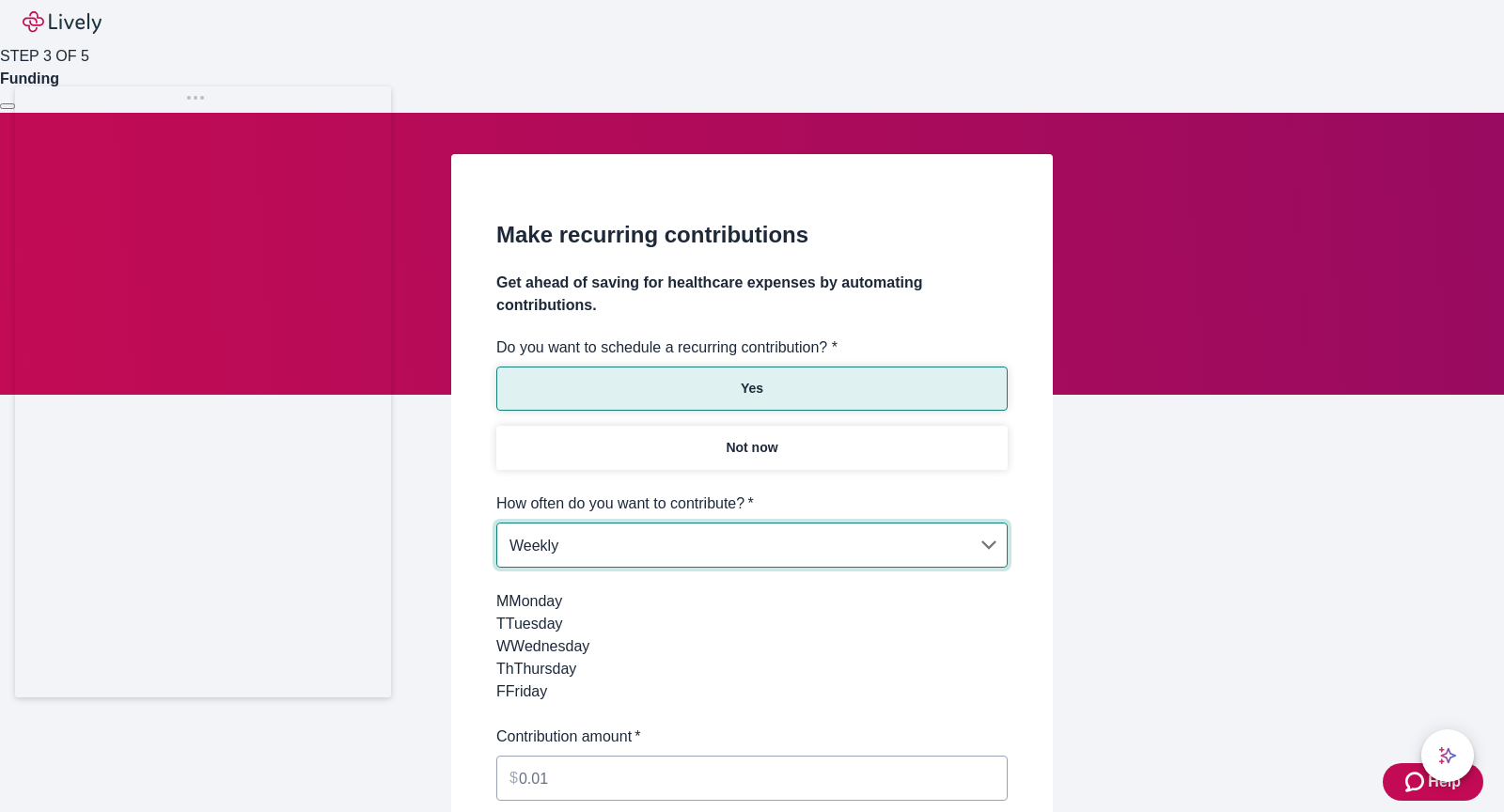 click on "W Wednesday" at bounding box center [752, 647] 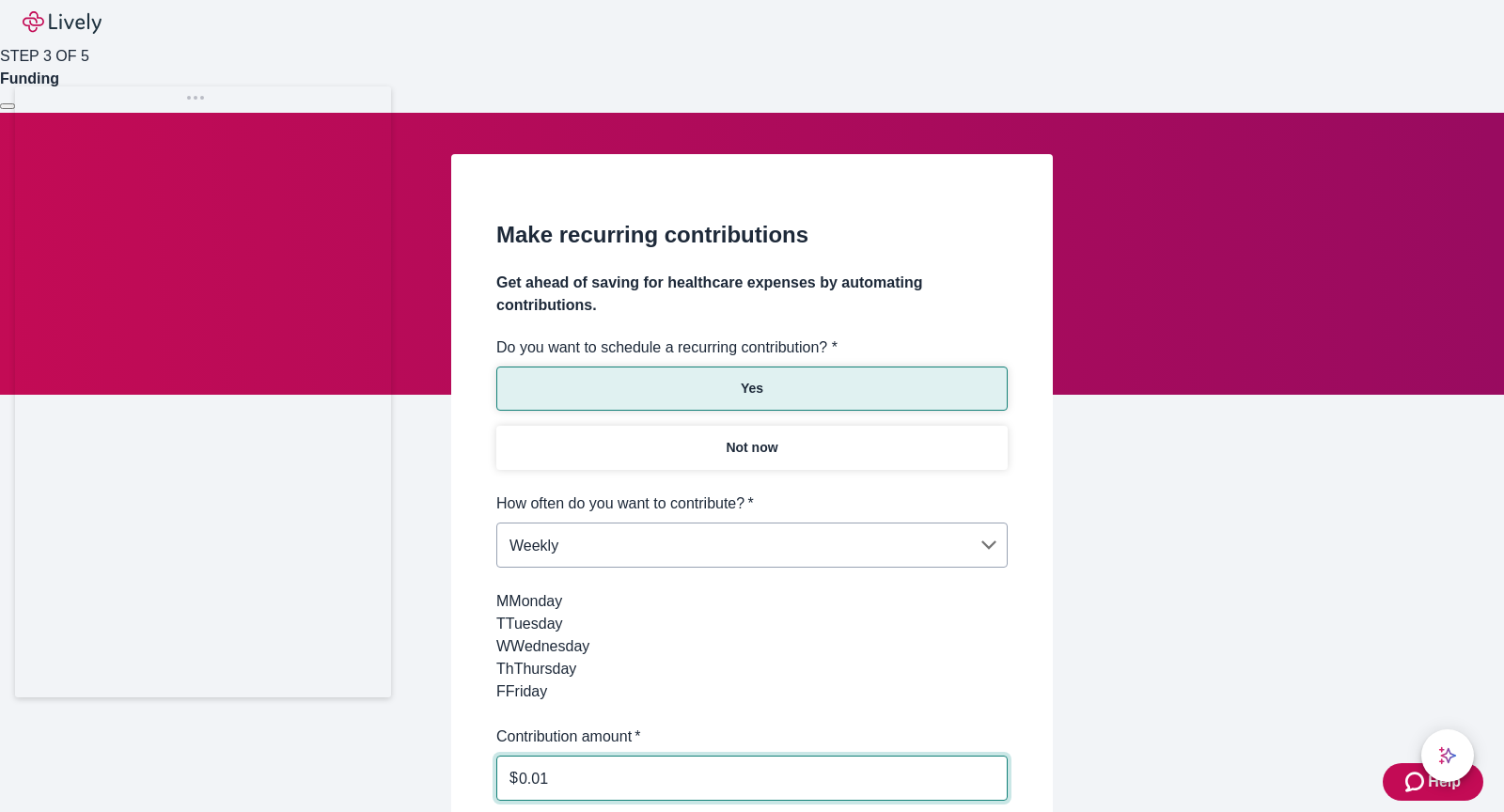 click on "0.01" at bounding box center [763, 778] 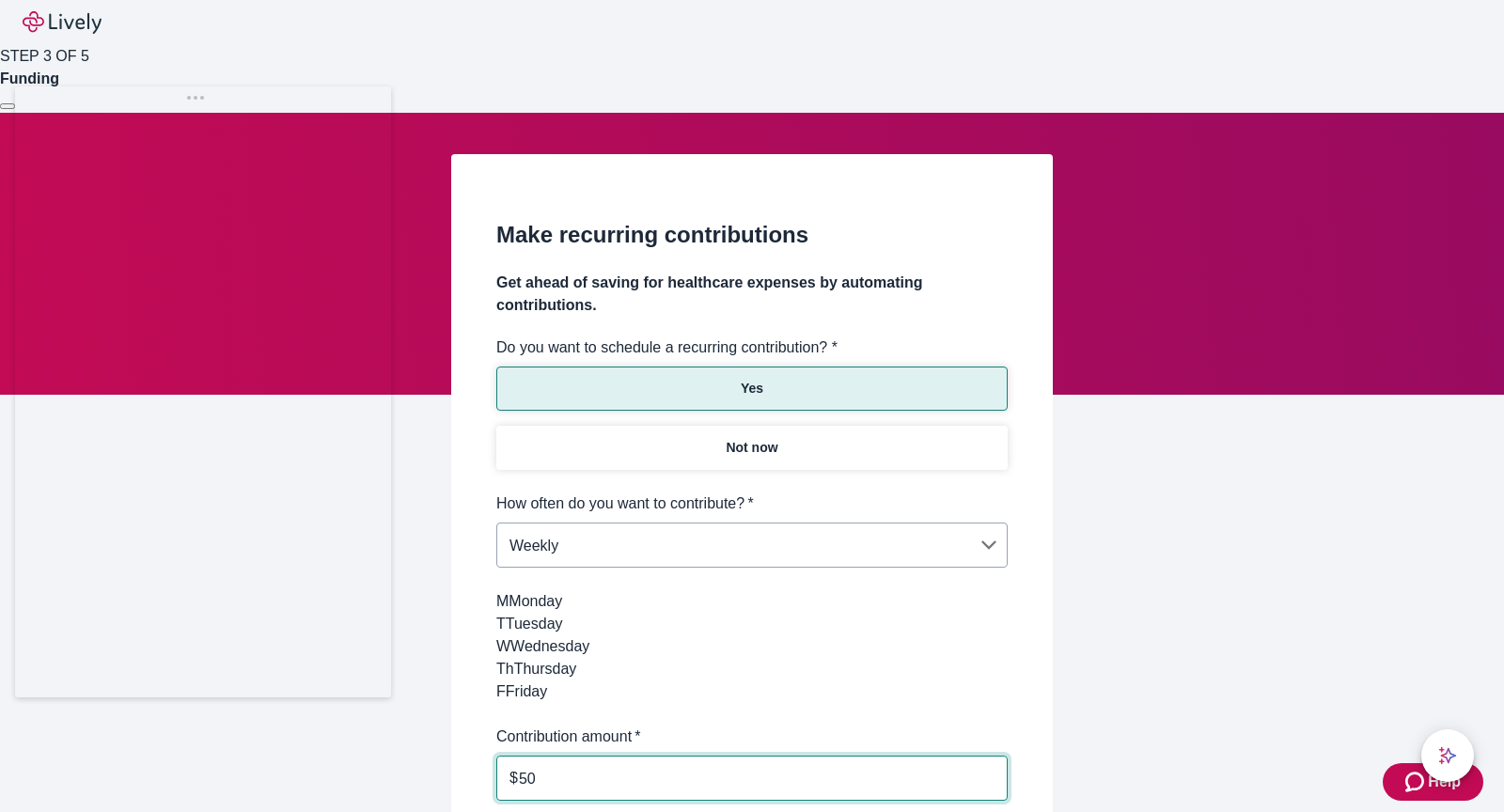 type on "50.00" 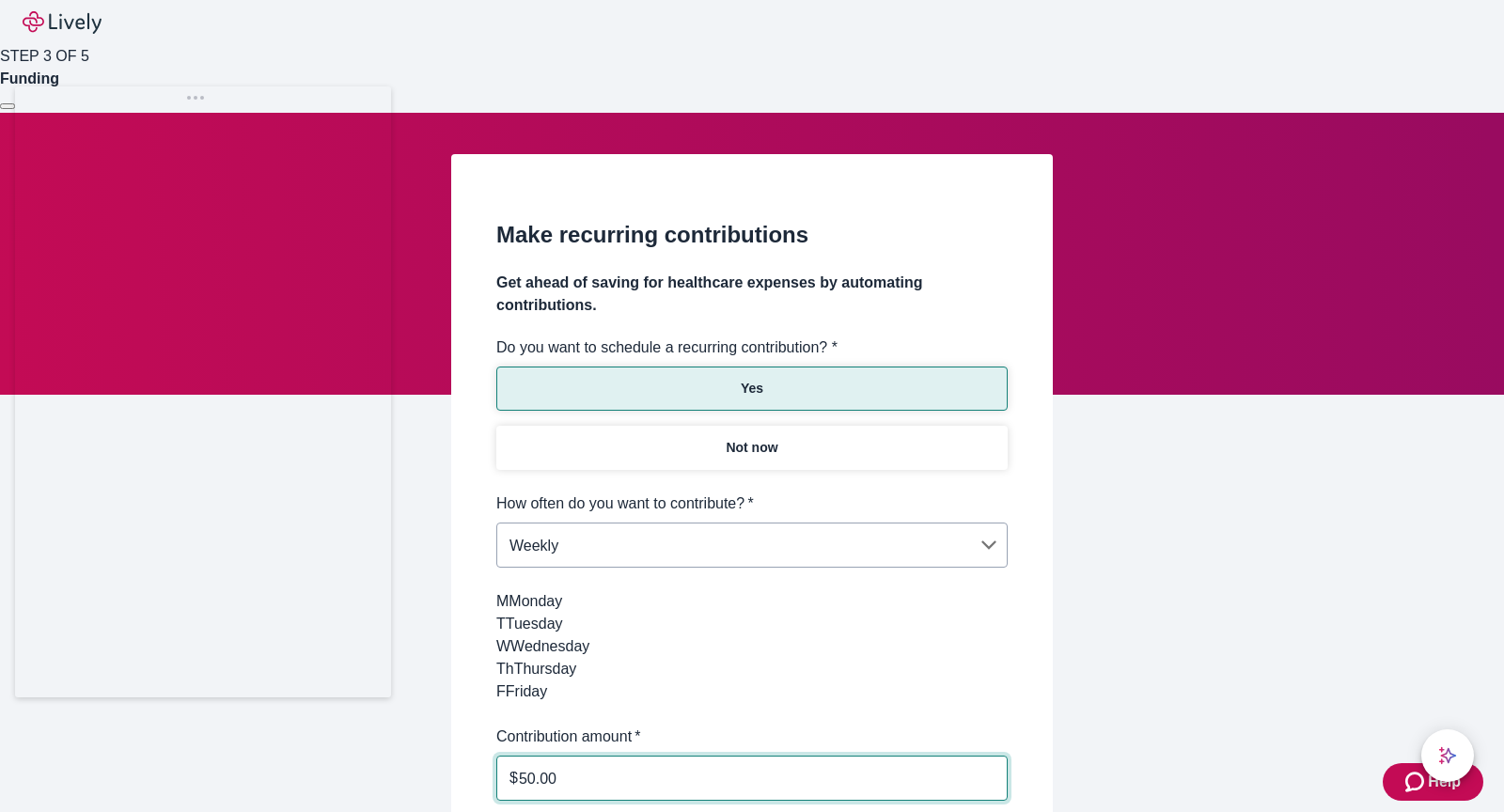 click on "Continue" at bounding box center [955, 868] 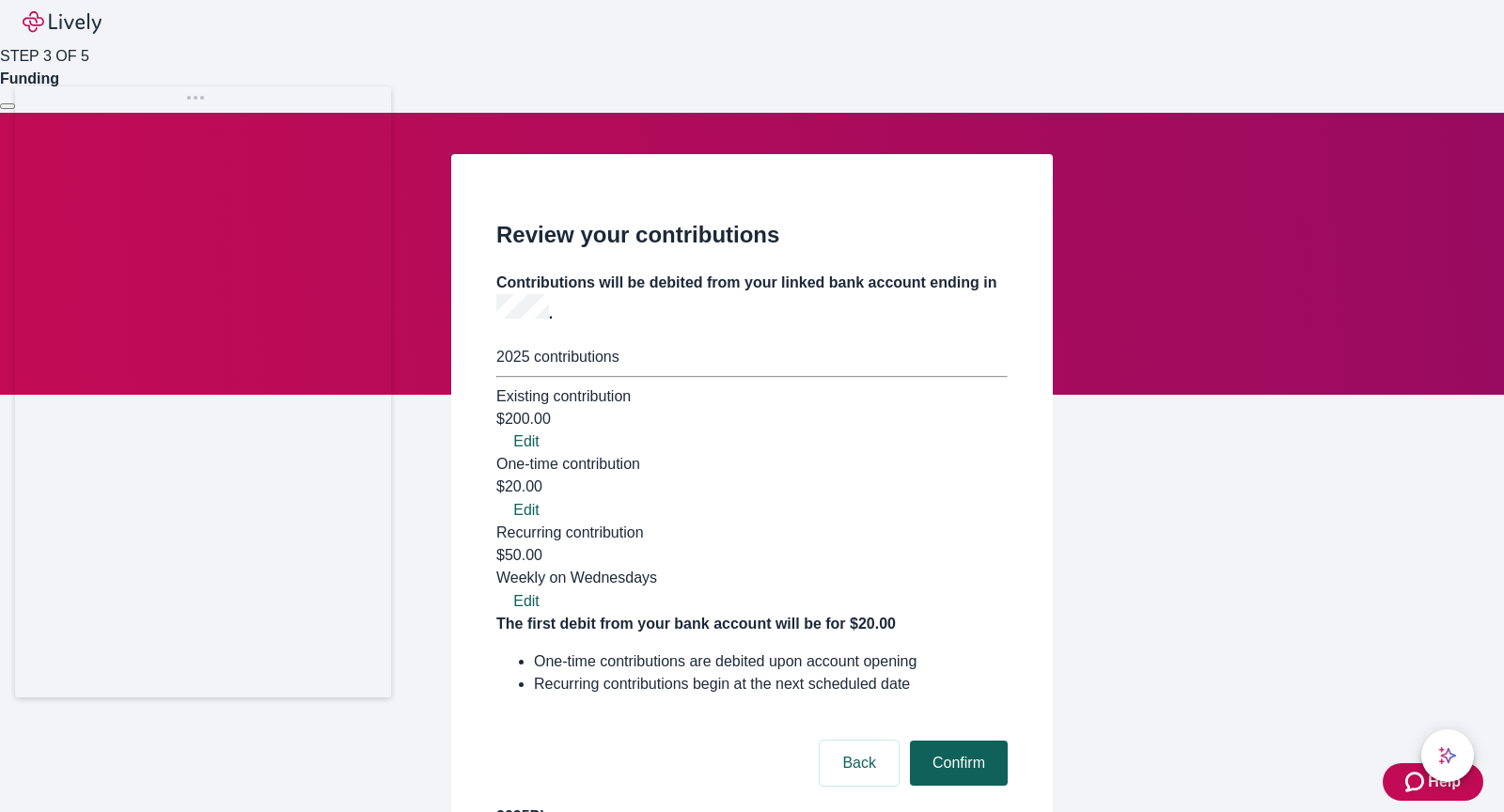 click on "Confirm" at bounding box center (959, 763) 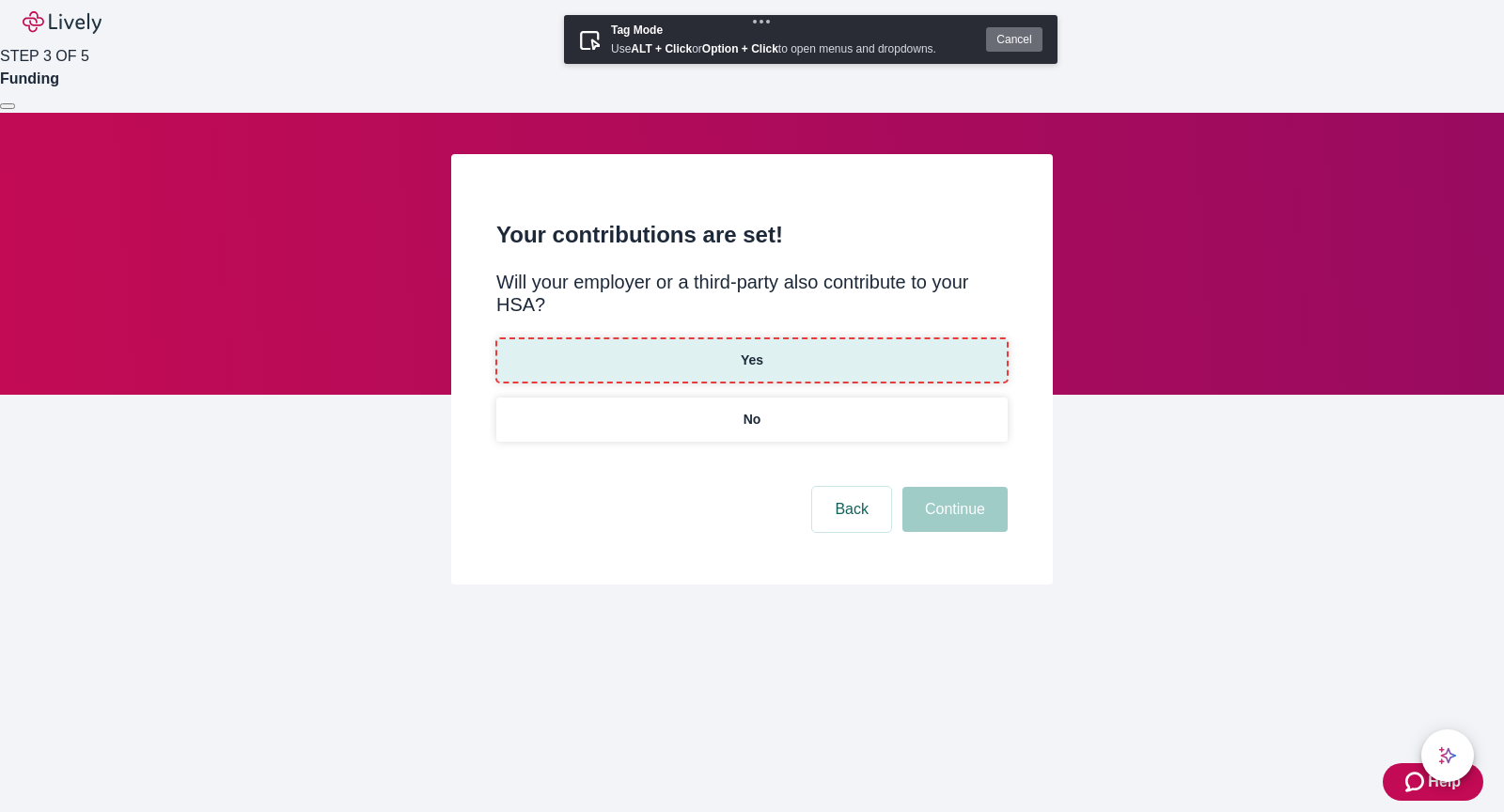 click on "Yes" at bounding box center (752, 360) 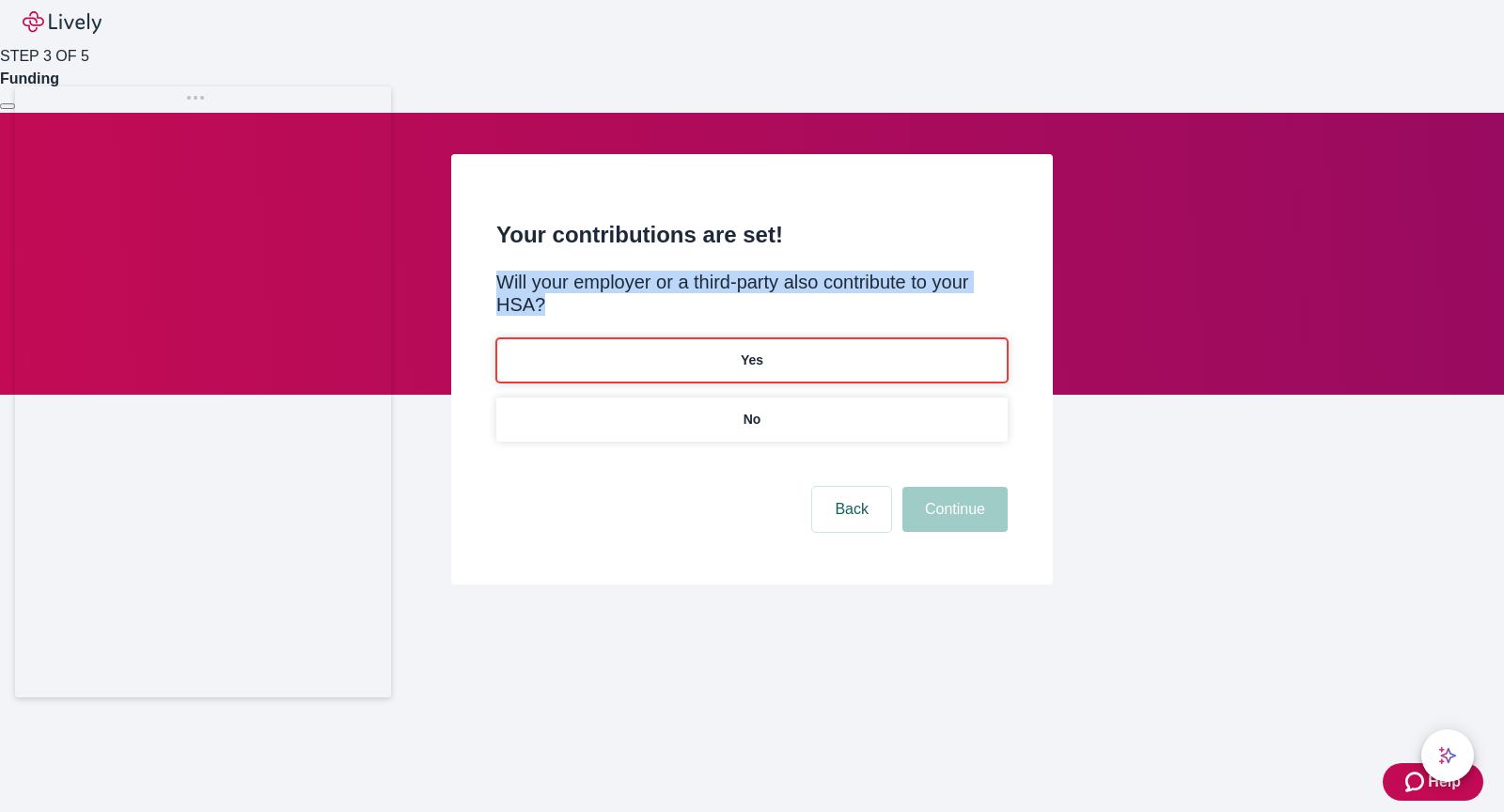 drag, startPoint x: 498, startPoint y: 223, endPoint x: 550, endPoint y: 238, distance: 54.120237 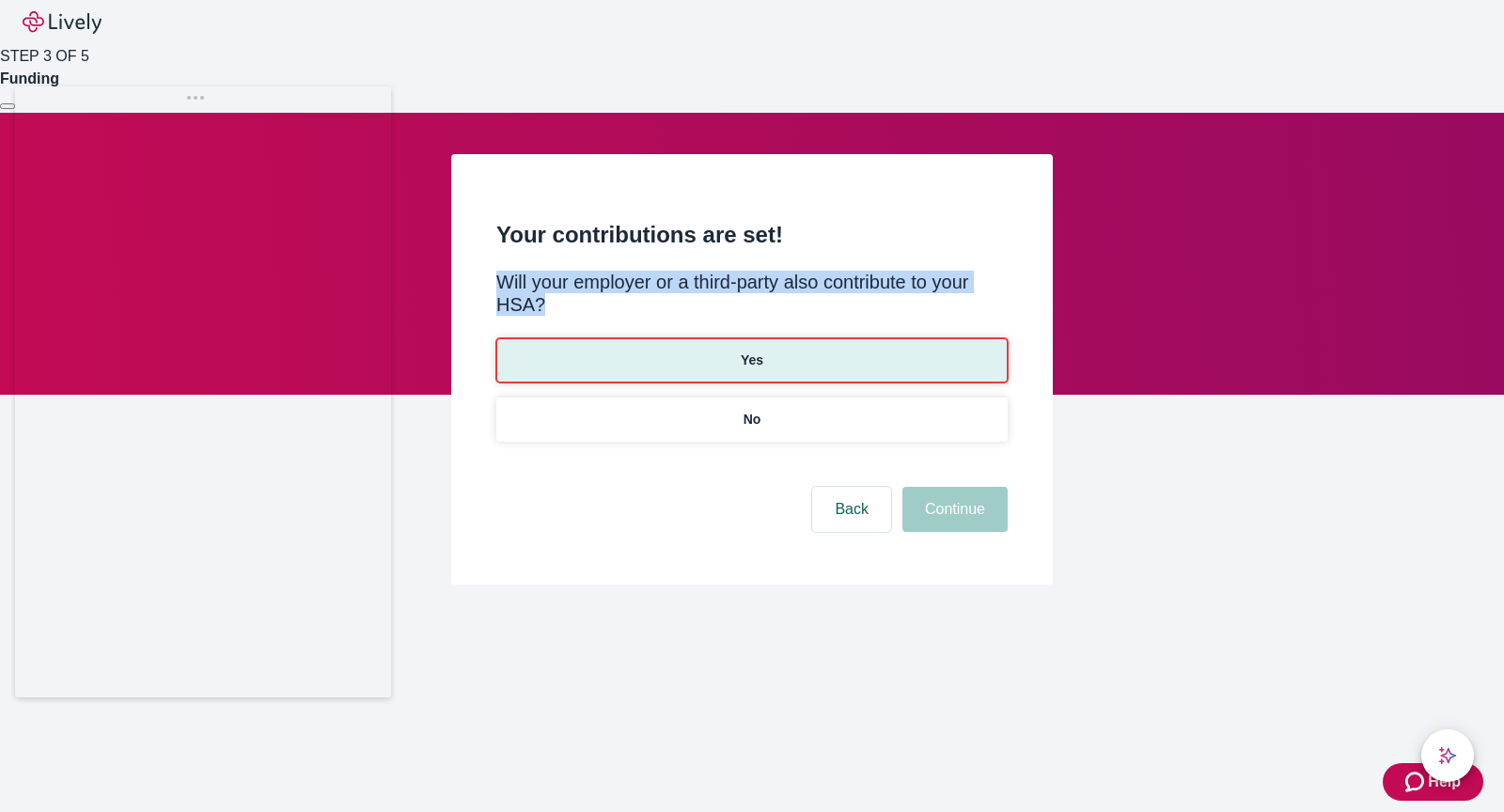 click on "Yes" at bounding box center [752, 360] 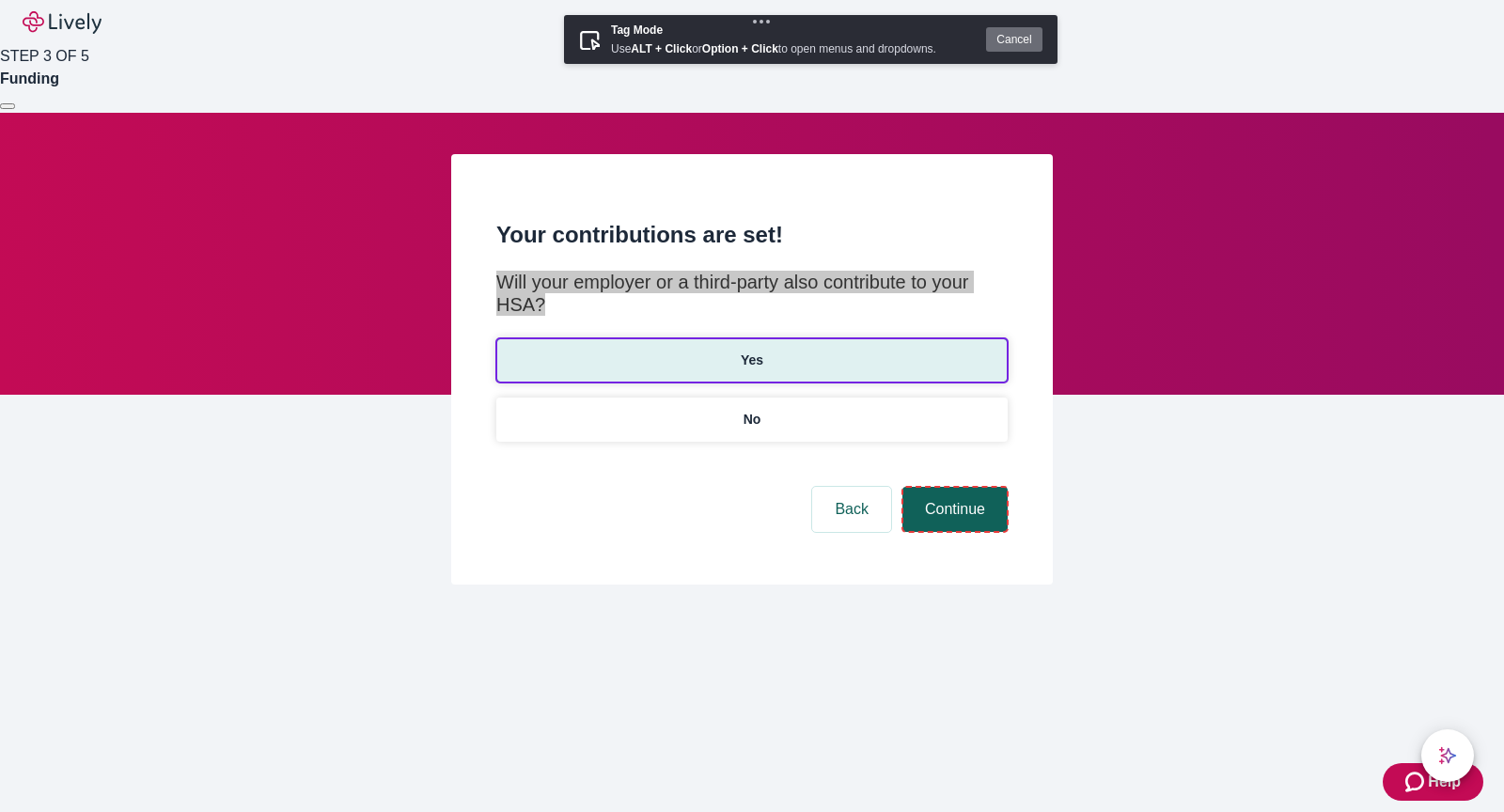 click on "Continue" at bounding box center [955, 509] 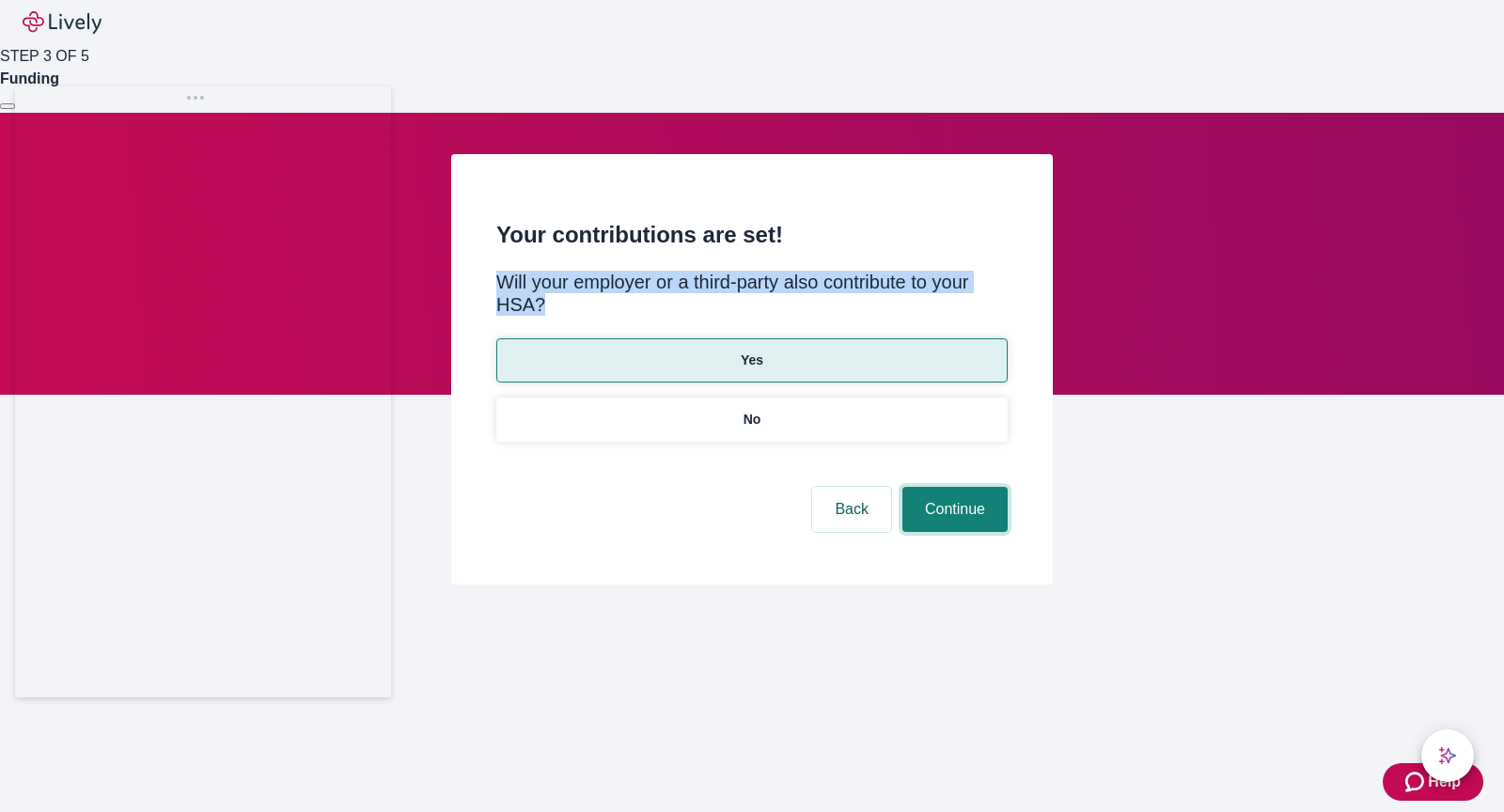 click on "Continue" at bounding box center (955, 509) 